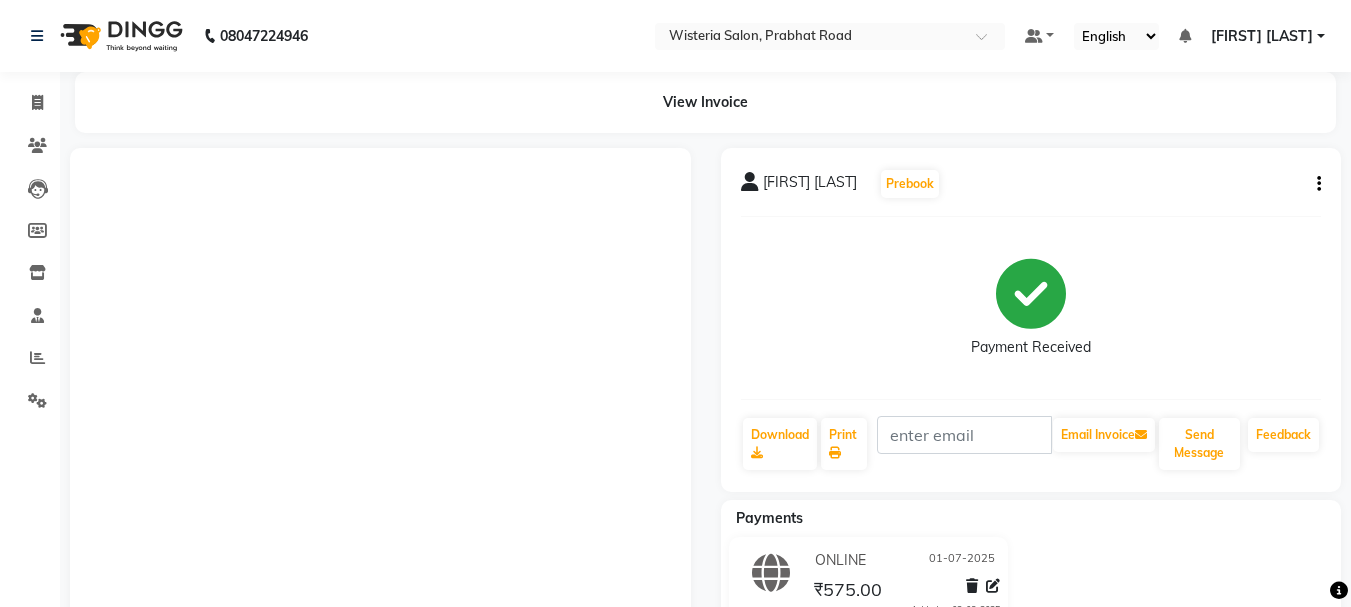 scroll, scrollTop: 0, scrollLeft: 0, axis: both 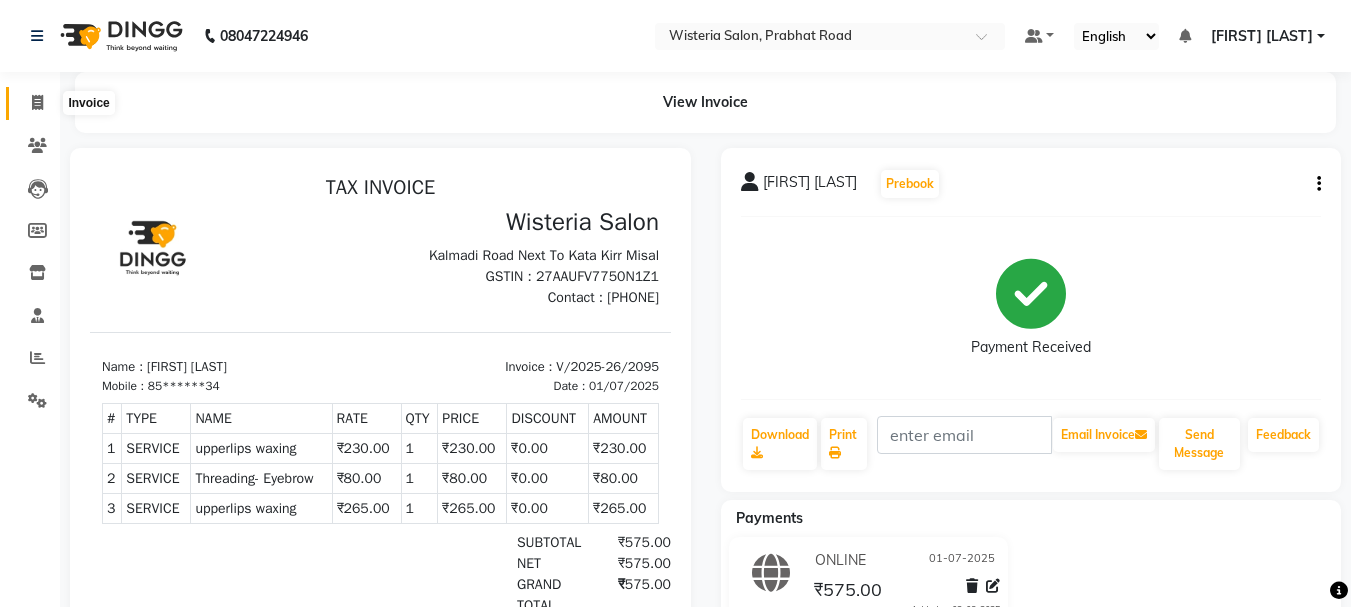 click 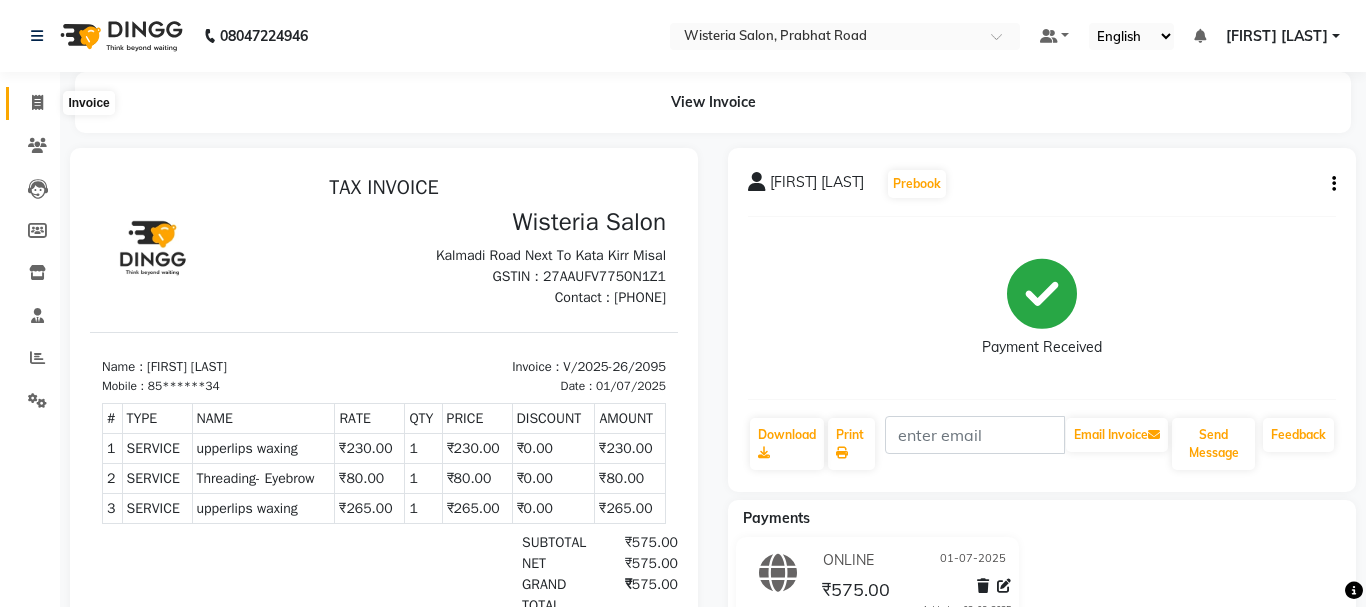select on "911" 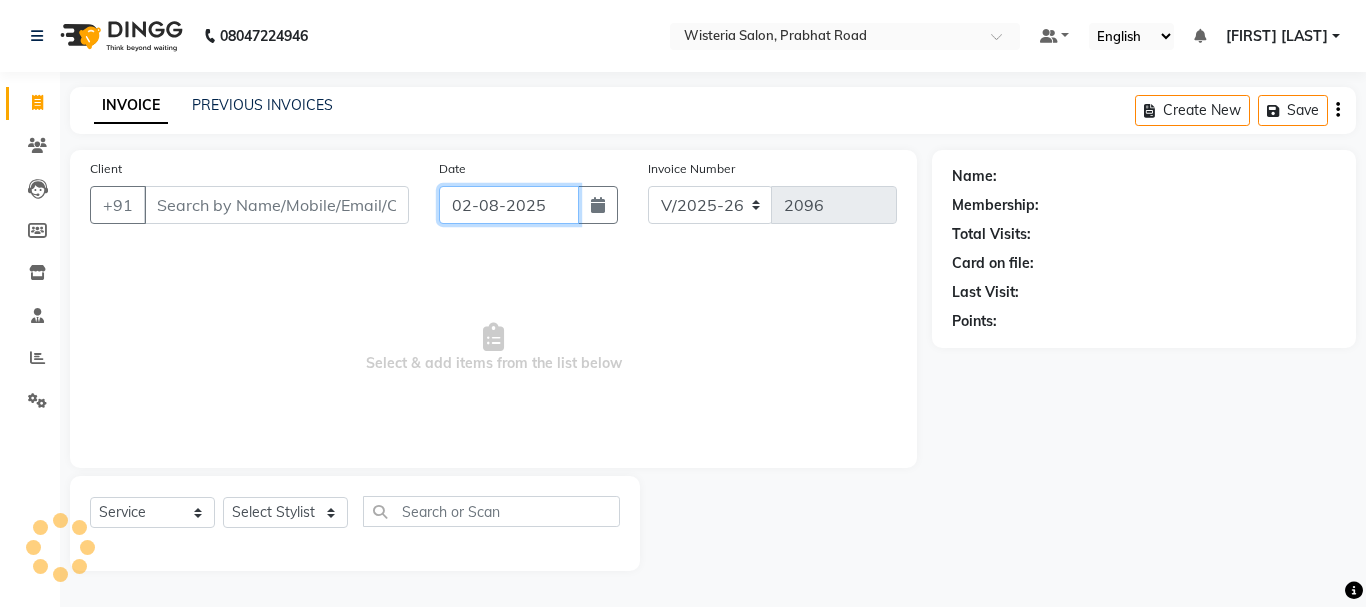 click on "02-08-2025" 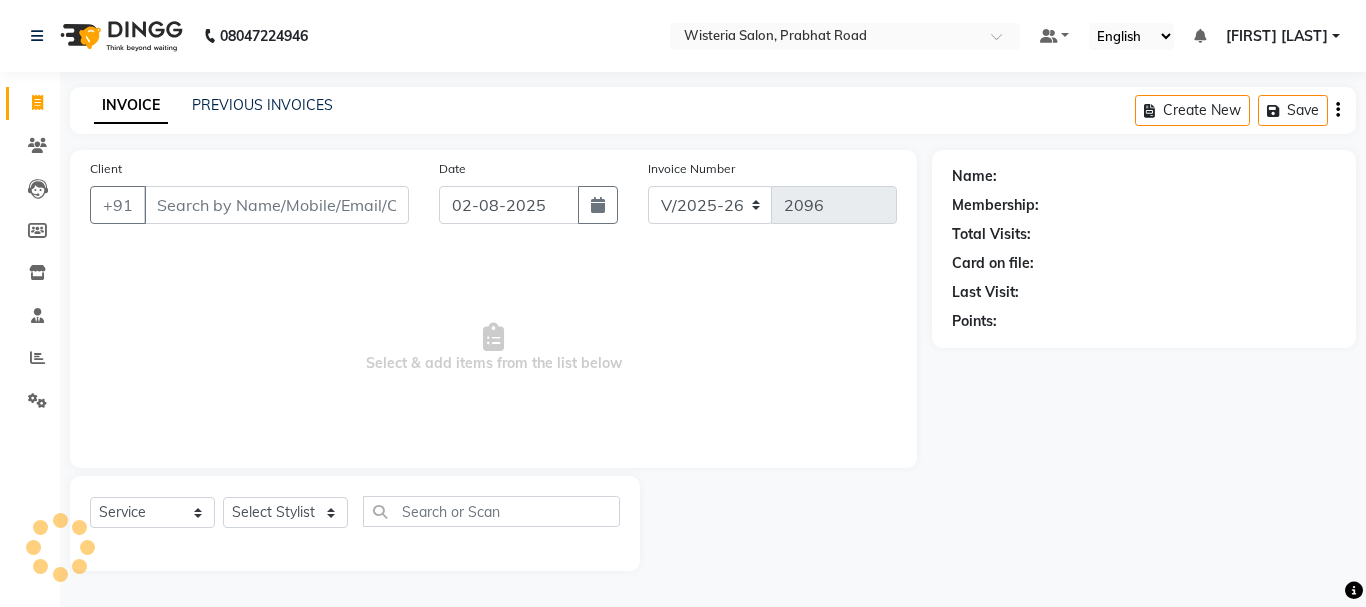 select on "8" 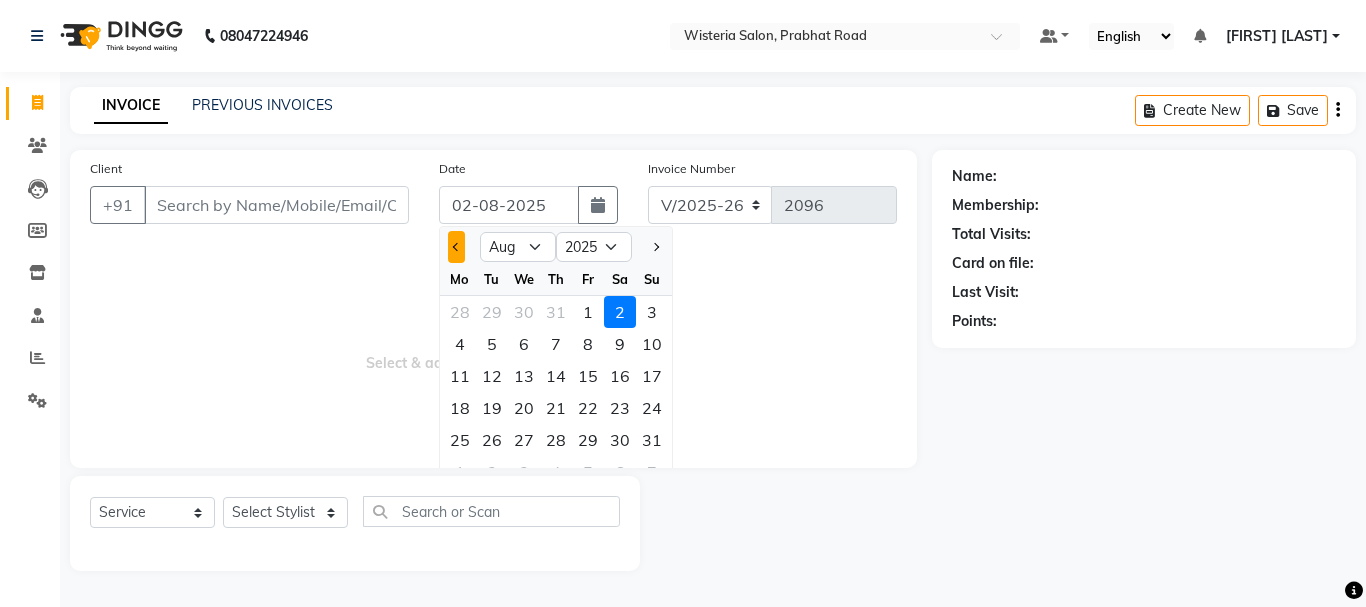 click 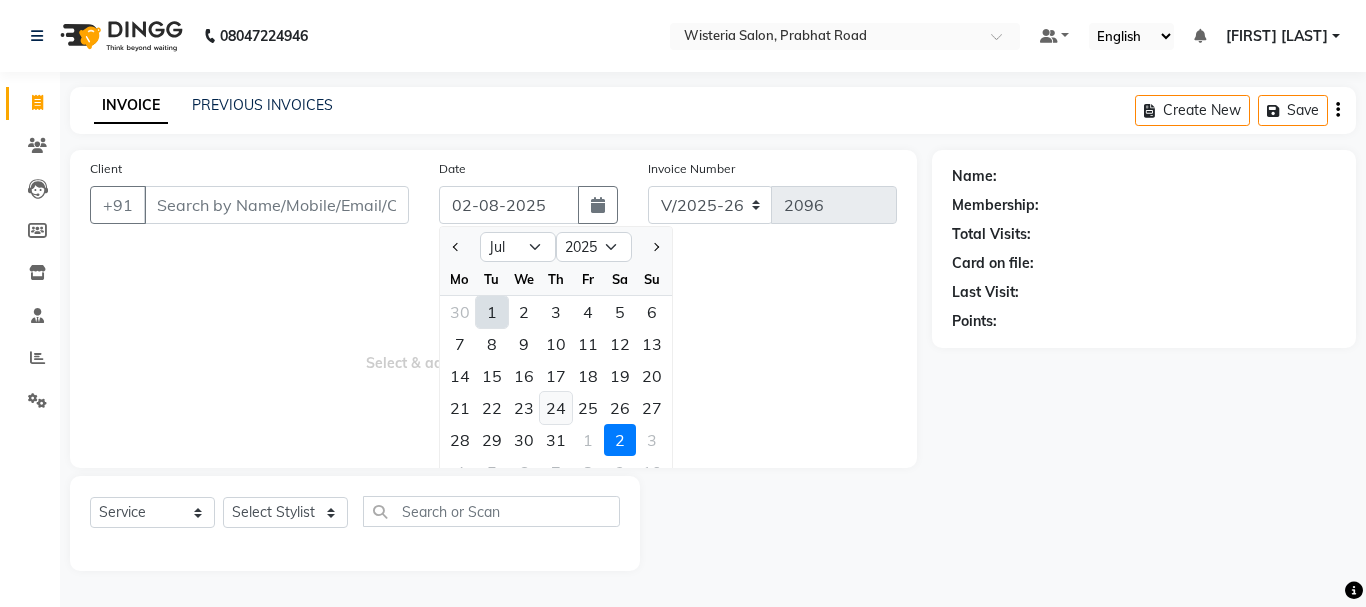 click on "24" 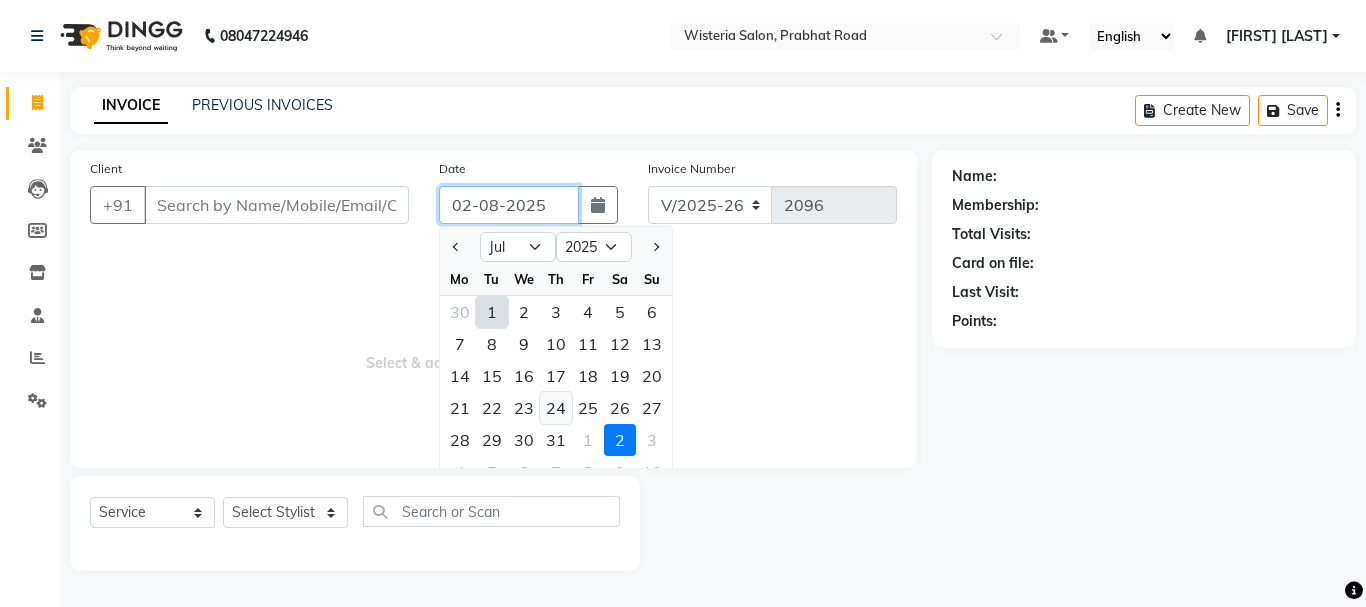 type on "24-07-2025" 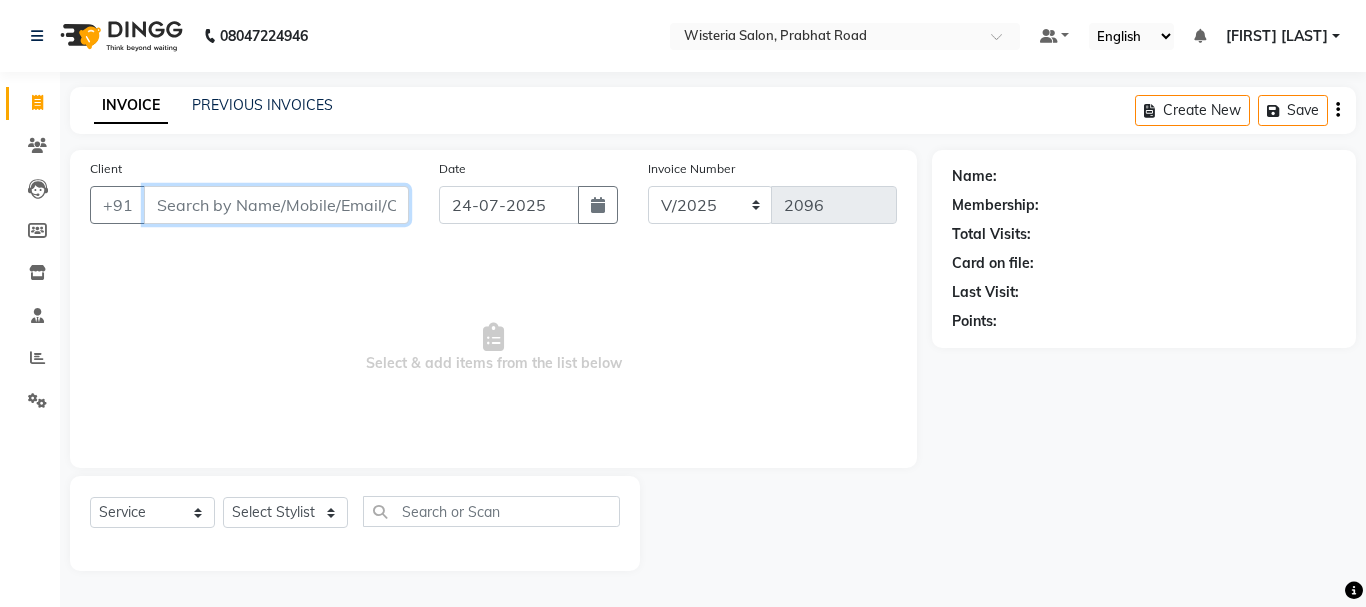 click on "Client" at bounding box center (276, 205) 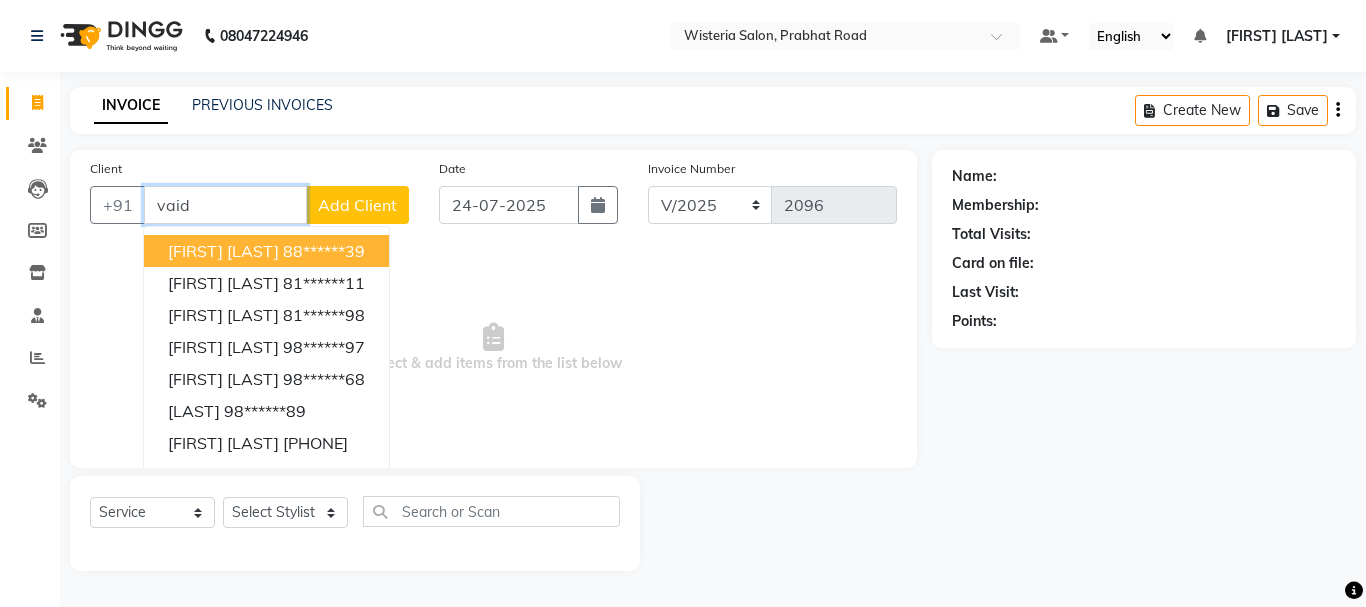 click on "[FIRST] [LAST]" at bounding box center [223, 251] 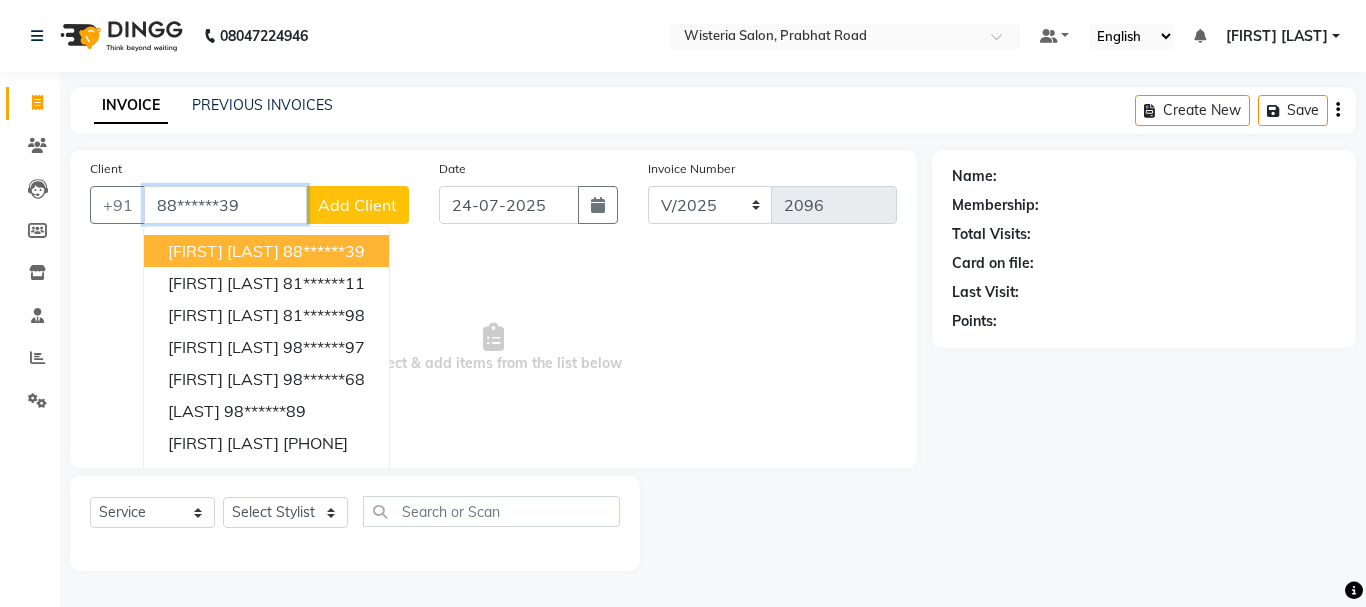 type on "88******39" 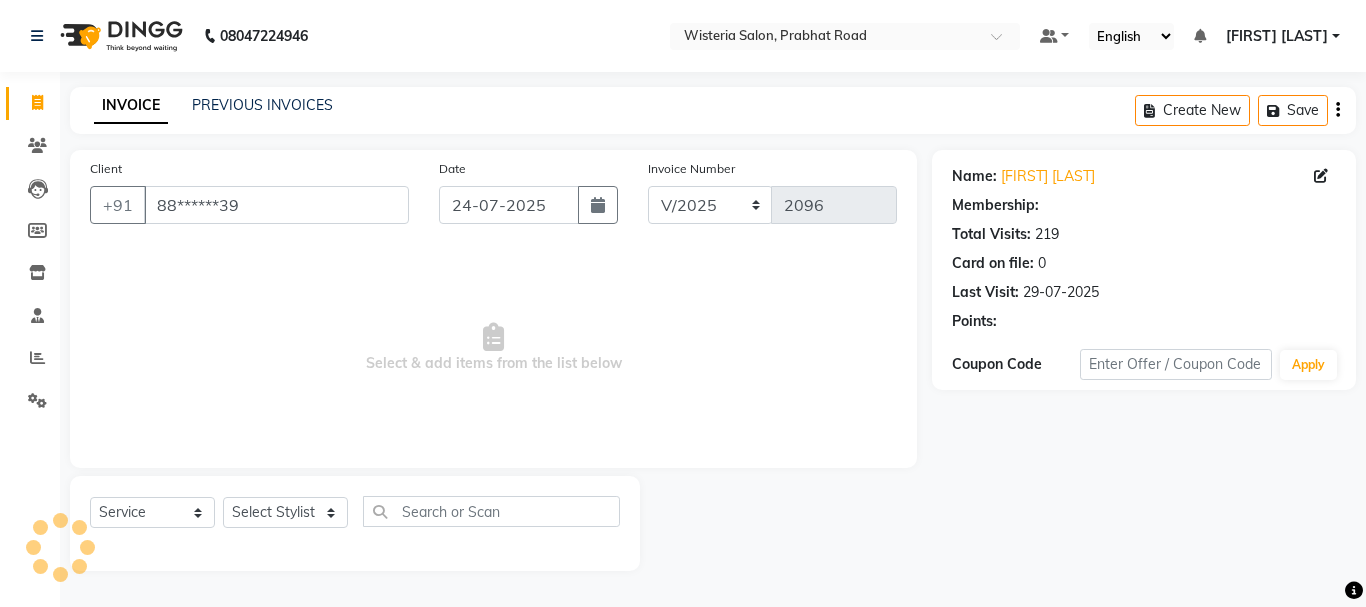 select on "1: Object" 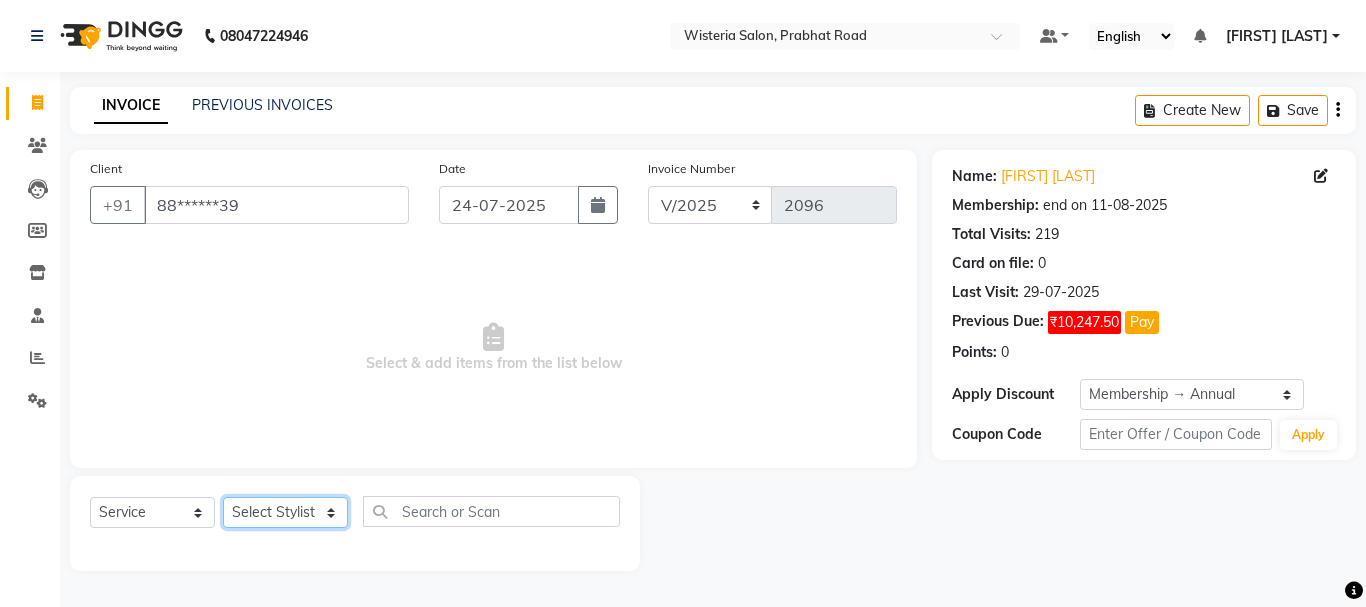 click on "Select Stylist Bharti dipali Firdos Patel gaurav Kedar Sain lakpa Mansi more Mayuri Partner id Pratiksha satpute Radhika Jadhav Rahul Raju sushma Vaidehi Kale Vijaya Katurde Vinay" 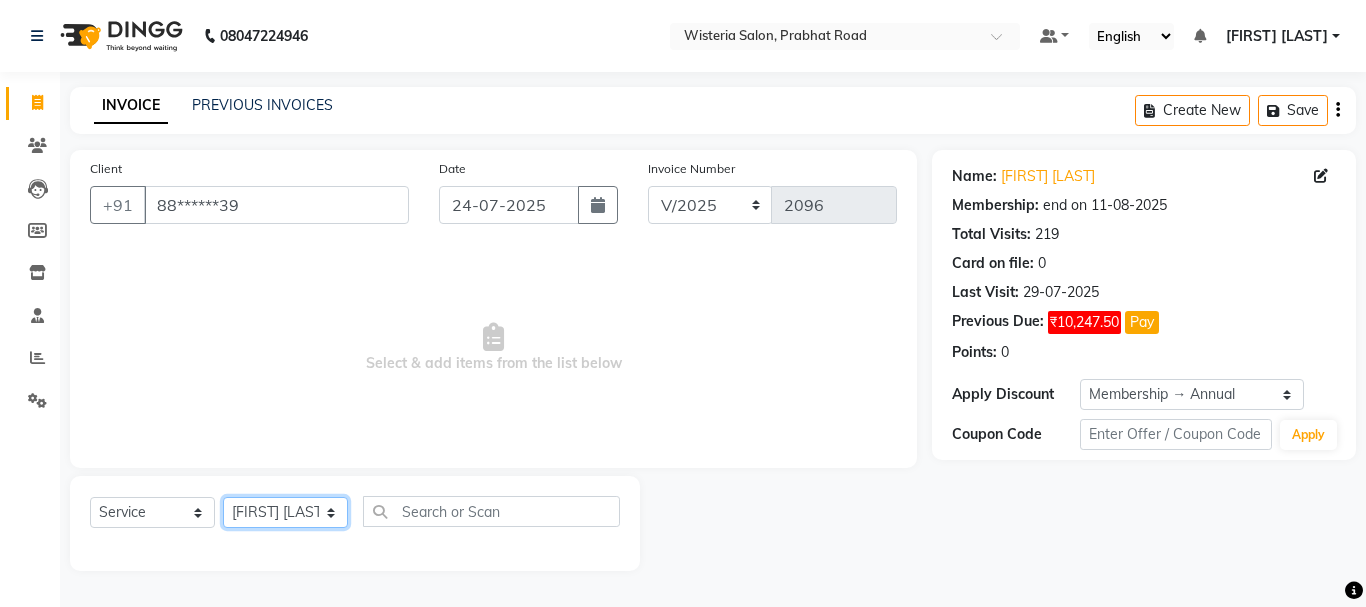 click on "Select Stylist Bharti dipali Firdos Patel gaurav Kedar Sain lakpa Mansi more Mayuri Partner id Pratiksha satpute Radhika Jadhav Rahul Raju sushma Vaidehi Kale Vijaya Katurde Vinay" 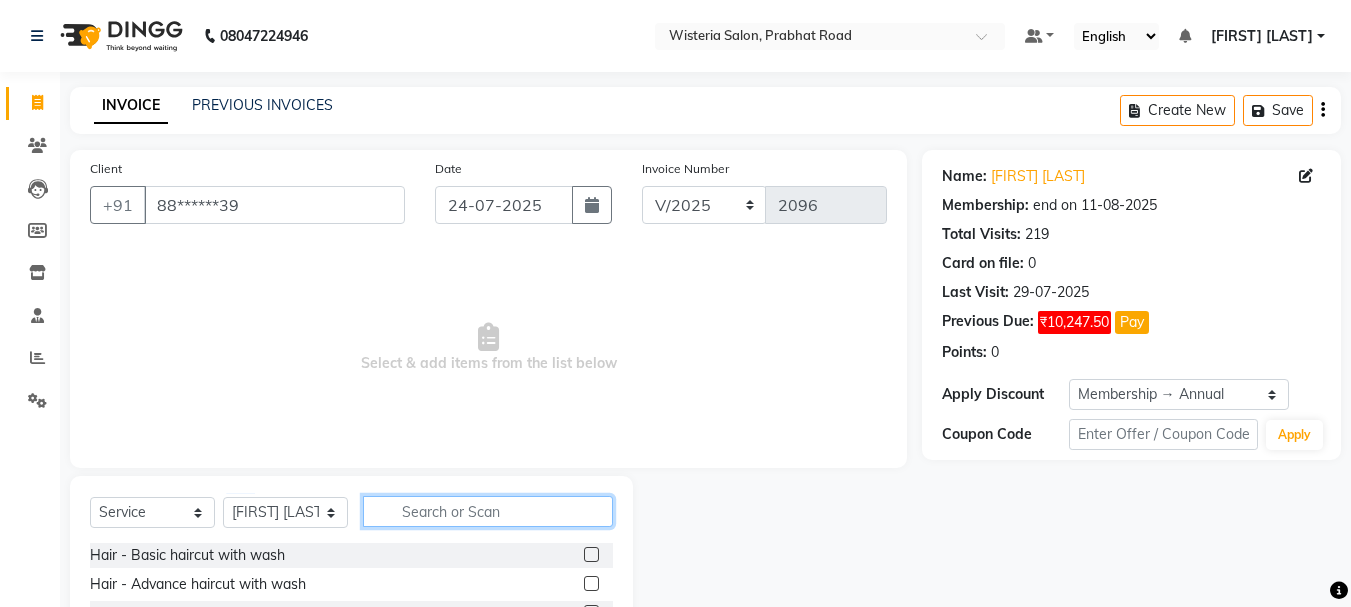 click 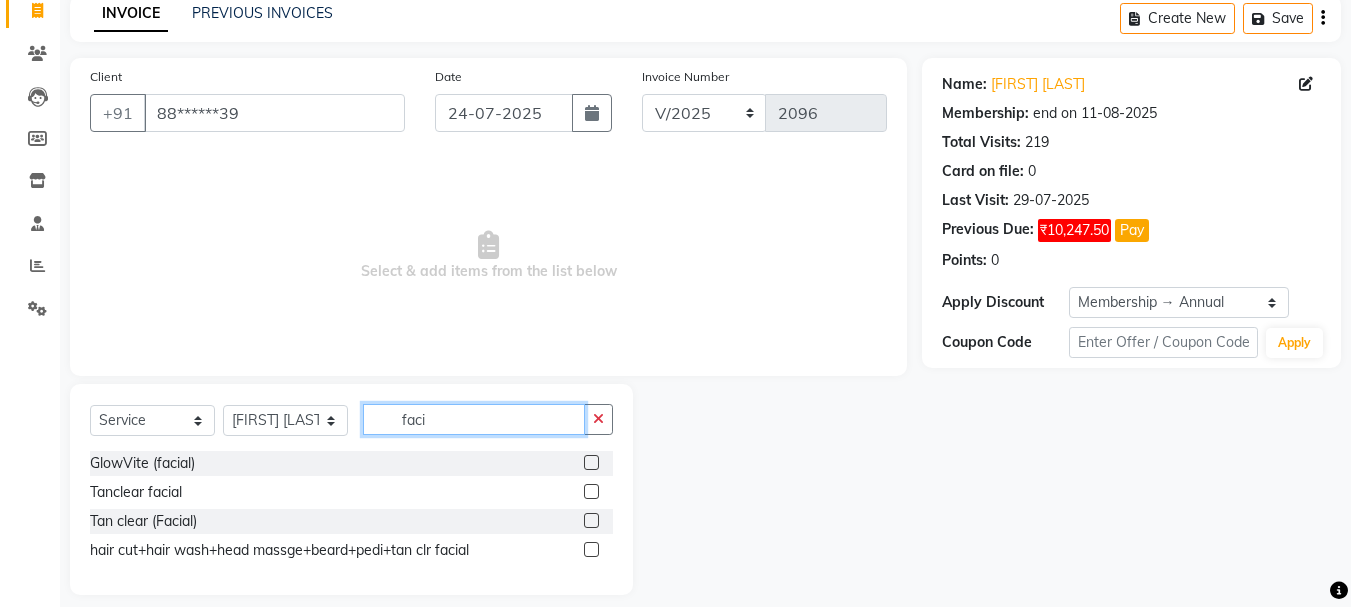 scroll, scrollTop: 110, scrollLeft: 0, axis: vertical 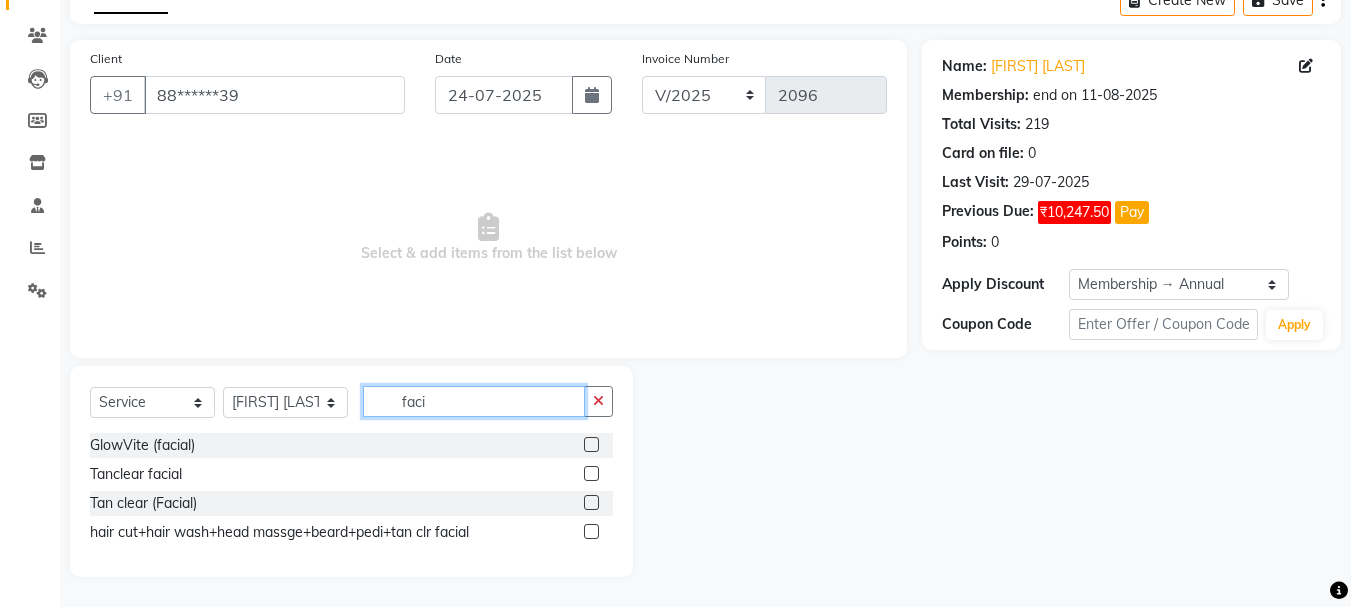 type on "faci" 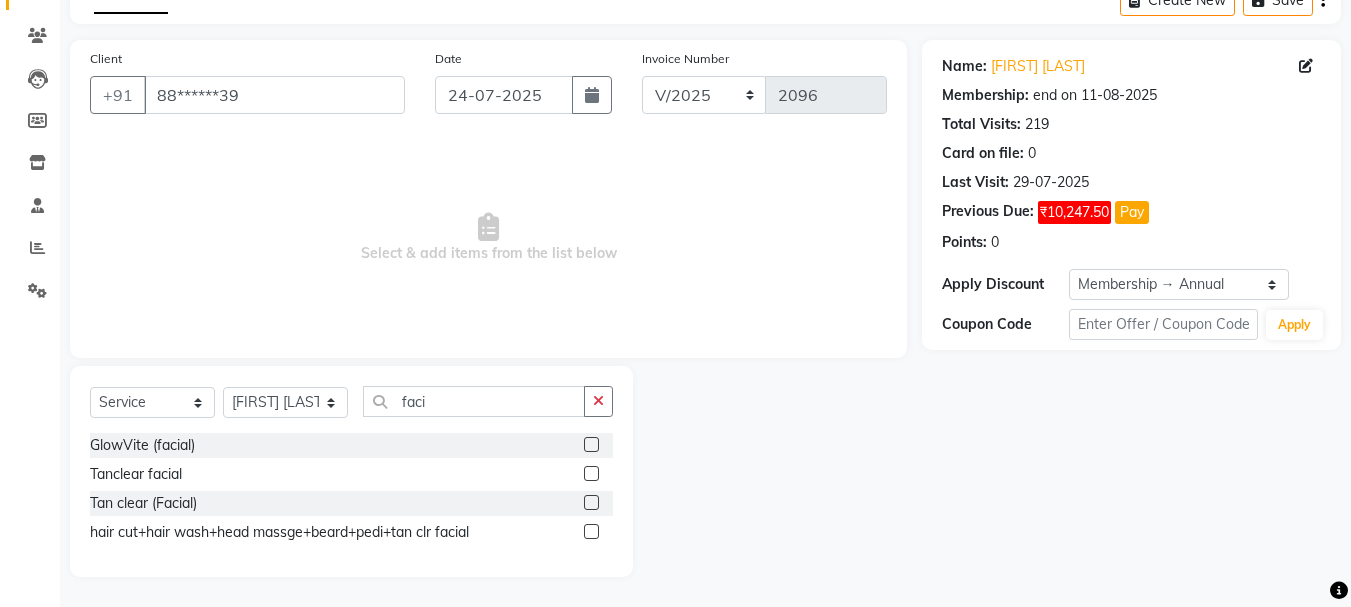 click 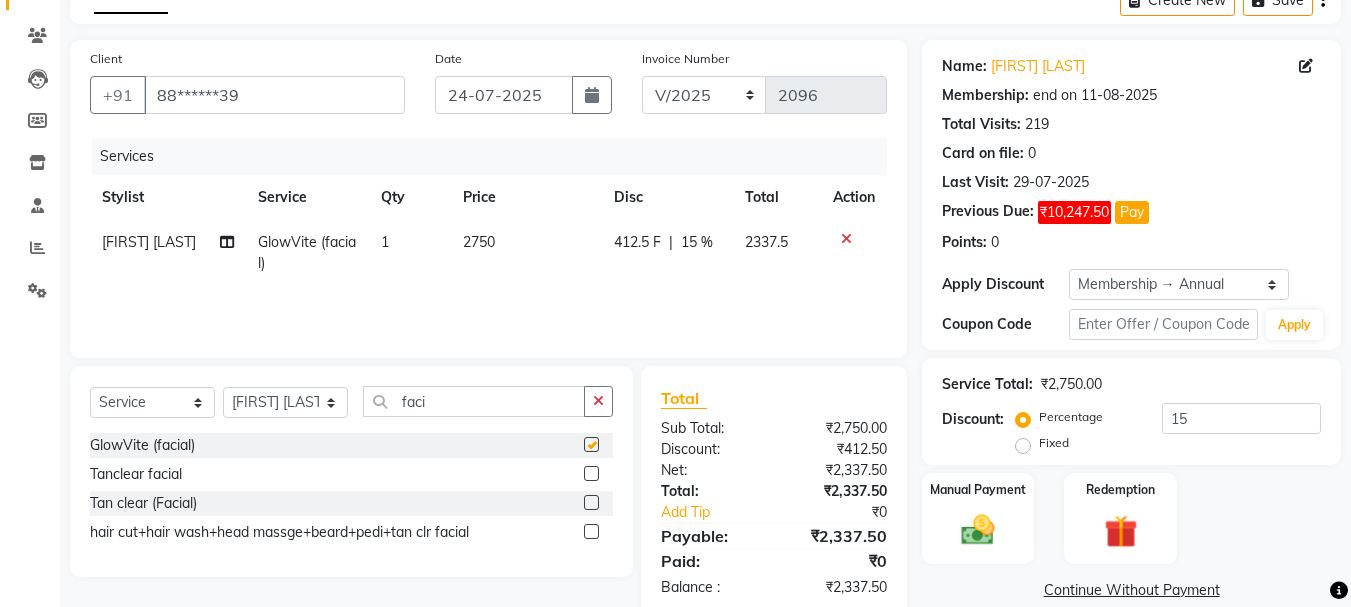 checkbox on "false" 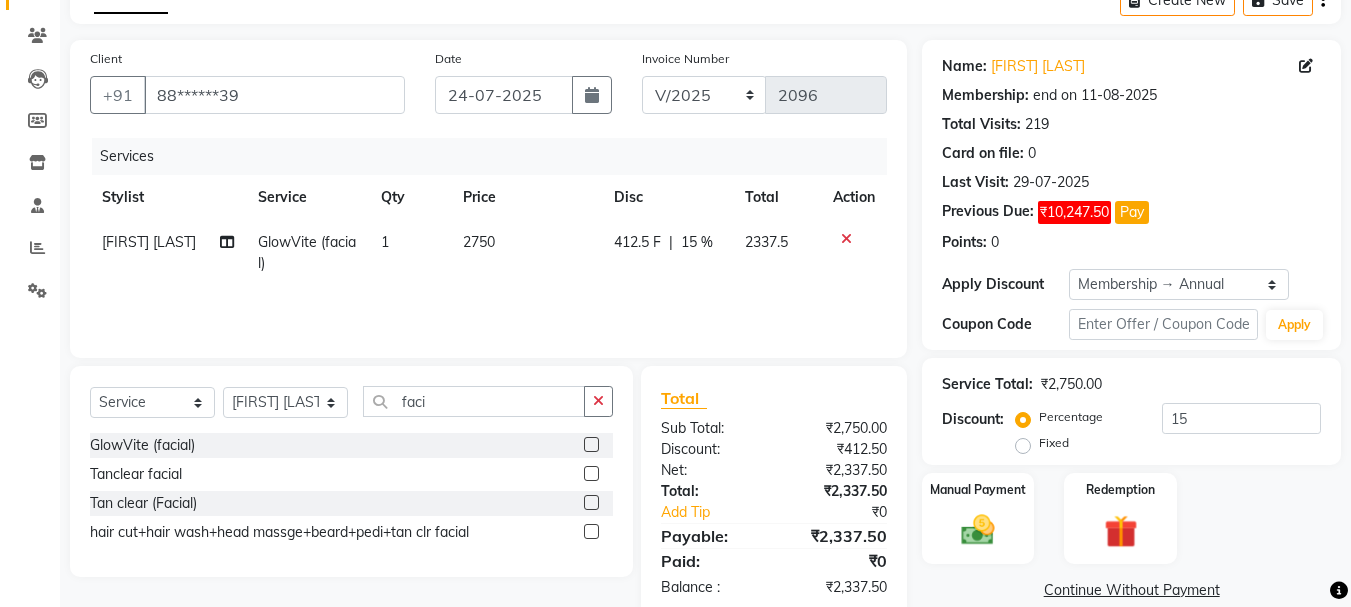 click on "2750" 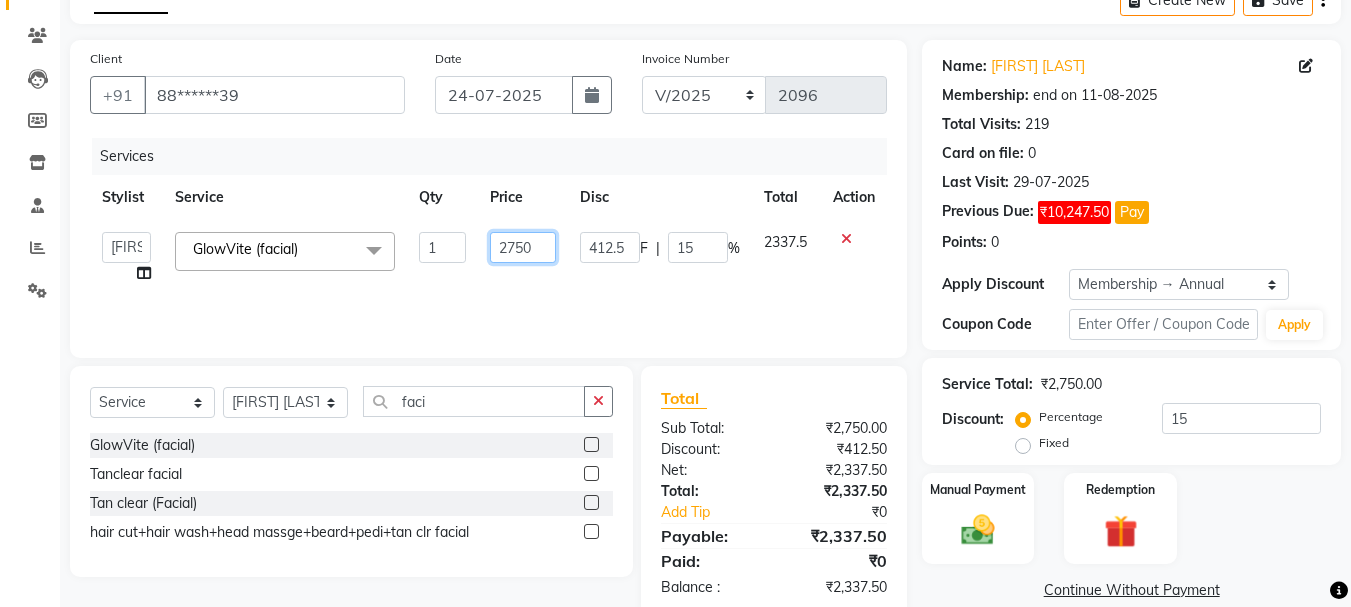 click on "2750" 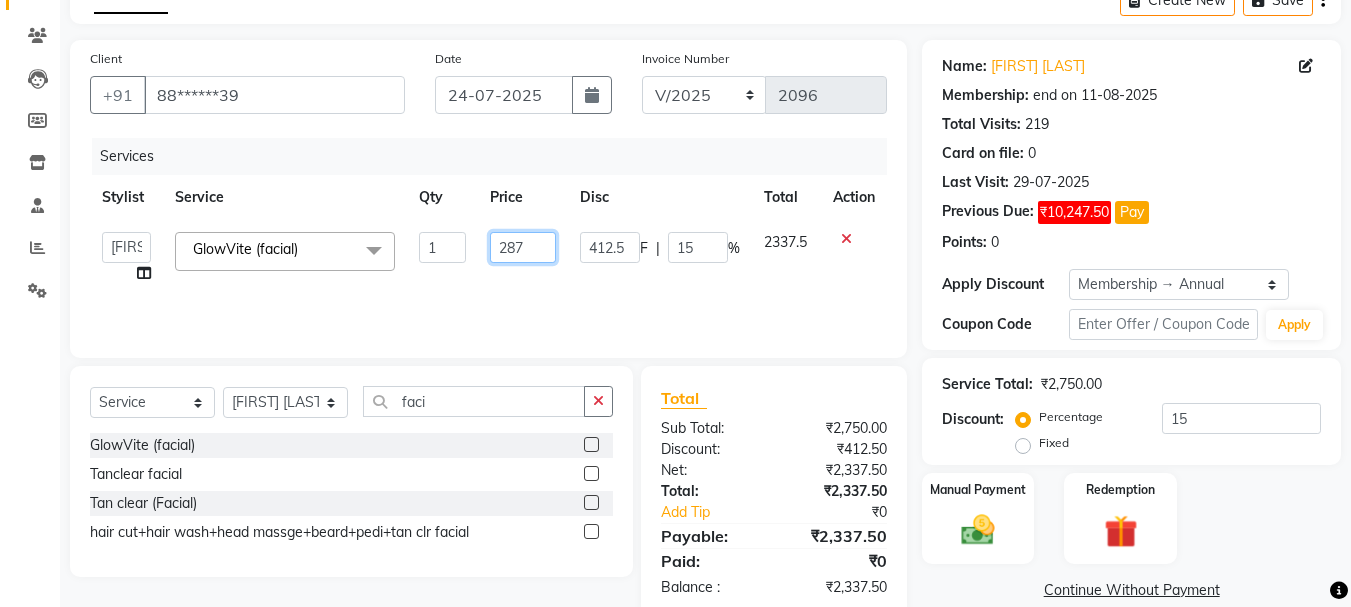 type on "2875" 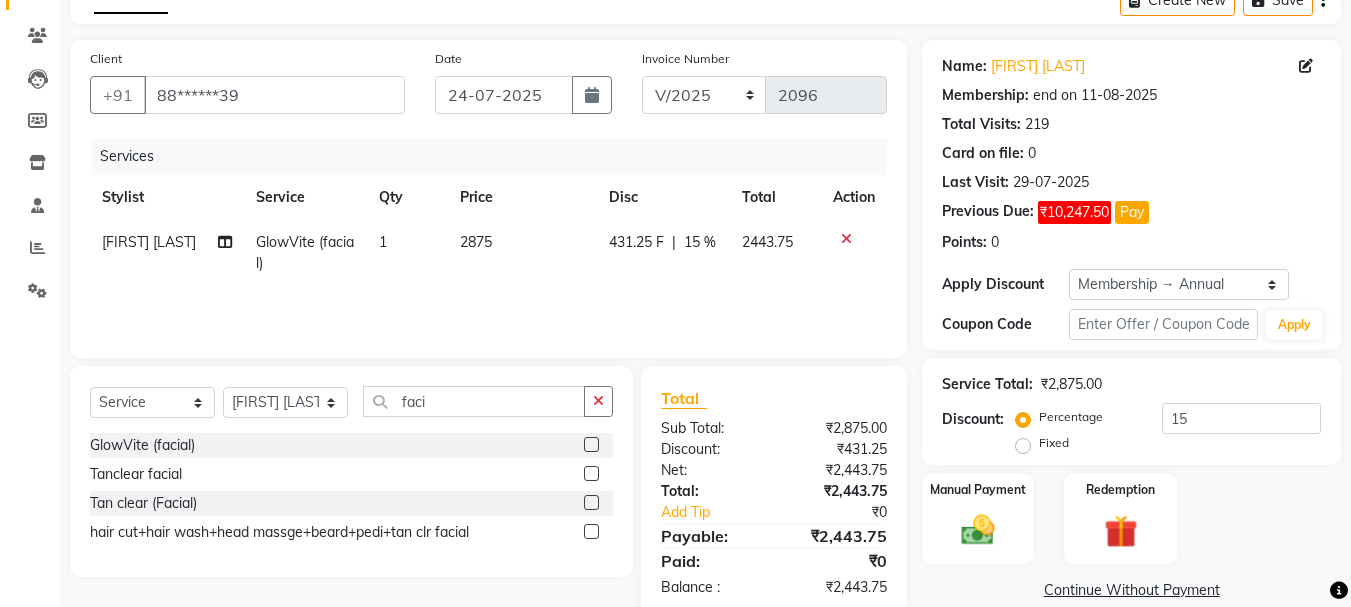 click on "Services Stylist Service Qty Price Disc Total Action [FIRST] [LAST] GlowVite (facial) 1 2875 431.25 F | 15 % 2443.75" 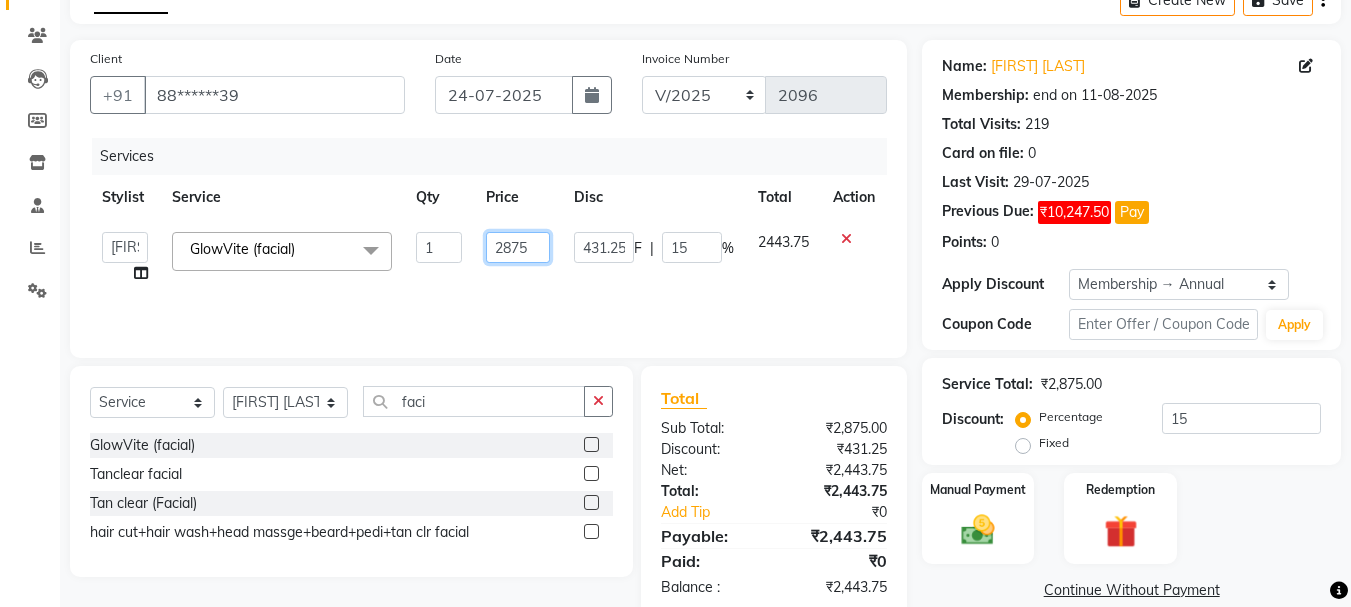 click on "2875" 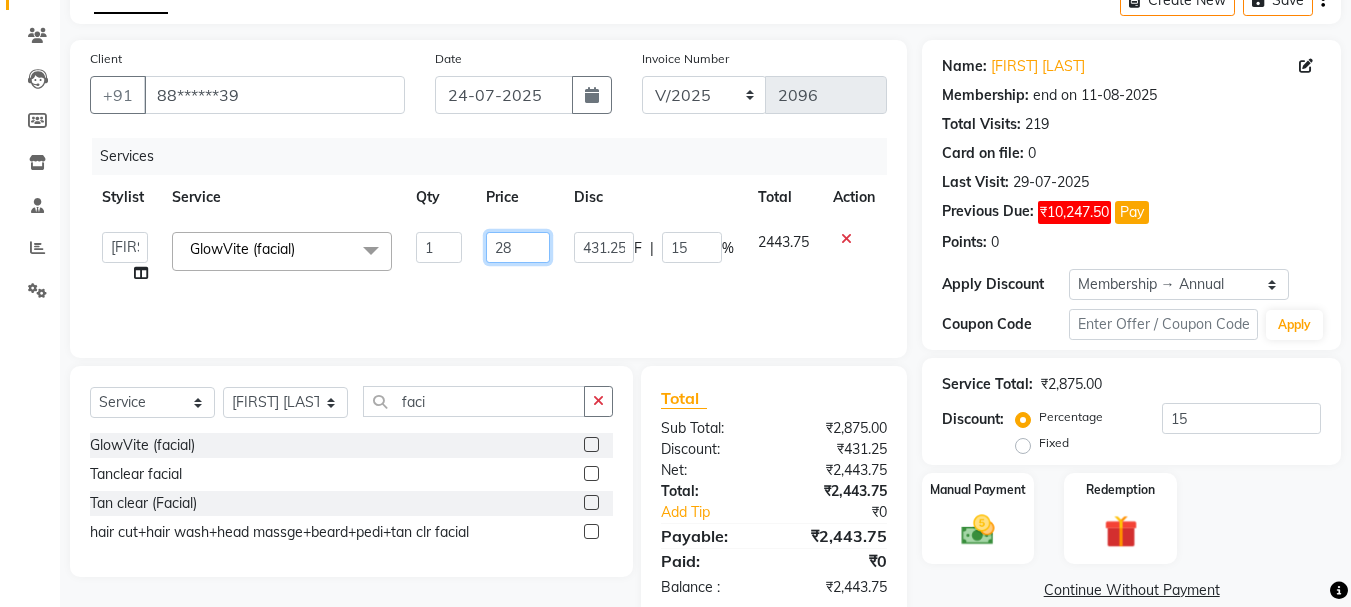 type on "2" 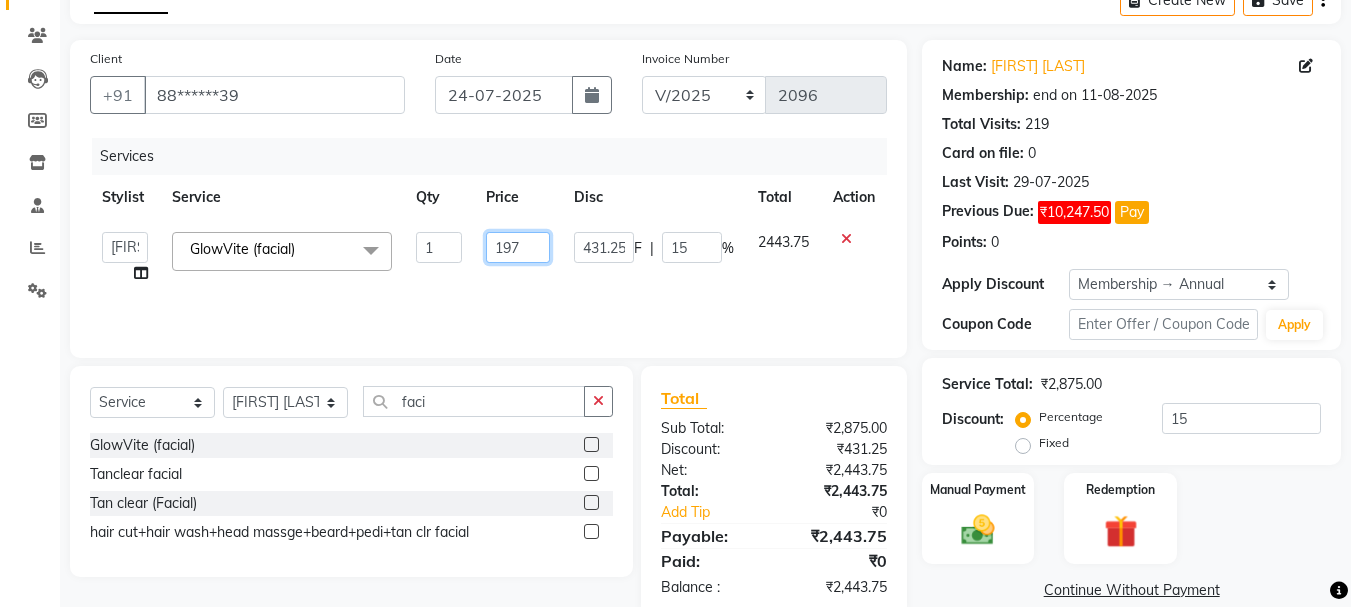 type on "1972" 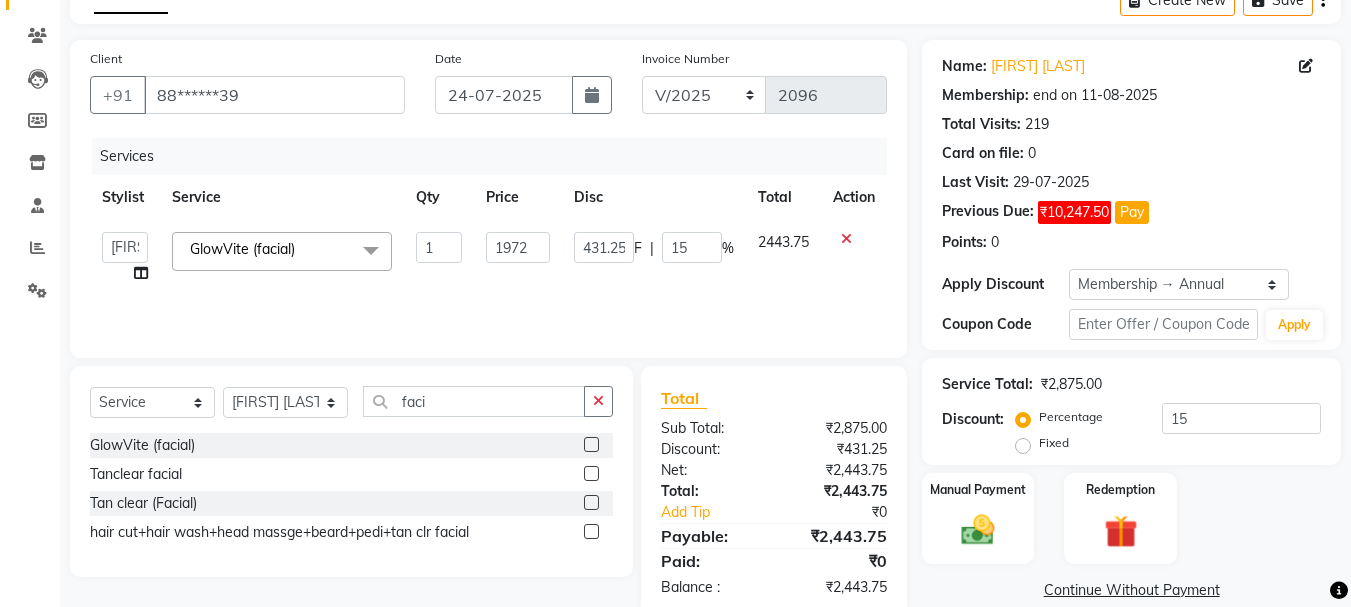 click on "Services Stylist Service Qty Price Disc Total Action Bharti dipali Firdos Patel gaurav Kedar Sain lakpa Mansi more Mayuri Partner id Pratiksha satpute Radhika Jadhav Rahul Raju sushma Vaidehi Kale Vijaya Katurde Vinay GlowVite (facial) x Hair - Basic haircut with wash Hair - Advance haircut with wash Hair - Shampoo, Conditioner & Blow Dry (F) Hair - Split End Removals (F) Hair - Ironing (F) Hair - Tongs (F) Hair - Crimping (F) Hair - 3 Curls (F) Hair - Head Massage With Steam Coconut oil (F) Hair - Head Massage With Steam (F) Ayurvedic oil Hair - Head Massage With Steam (F) Argon oil Hair - Blow Dry With-Out Curls (F) Hair - Shampoo (F) Hair - Wash With DeepConditioning (F) Hair - Girl hair cut without wash Hair - Hair Cut (M) Hair - Hair Cut (With Shampoo & Conditioning ) (M) Hair - Boy Hair Cut (M) Hair - Hair Cut (With Shampoo & Conditioning ) (Boy) Hair - Shampoo & Conditioning (M) Hair - Male Hair Styling (M) Beard - Clean Express Shave (M) Beard Spa And Styling 1 F" 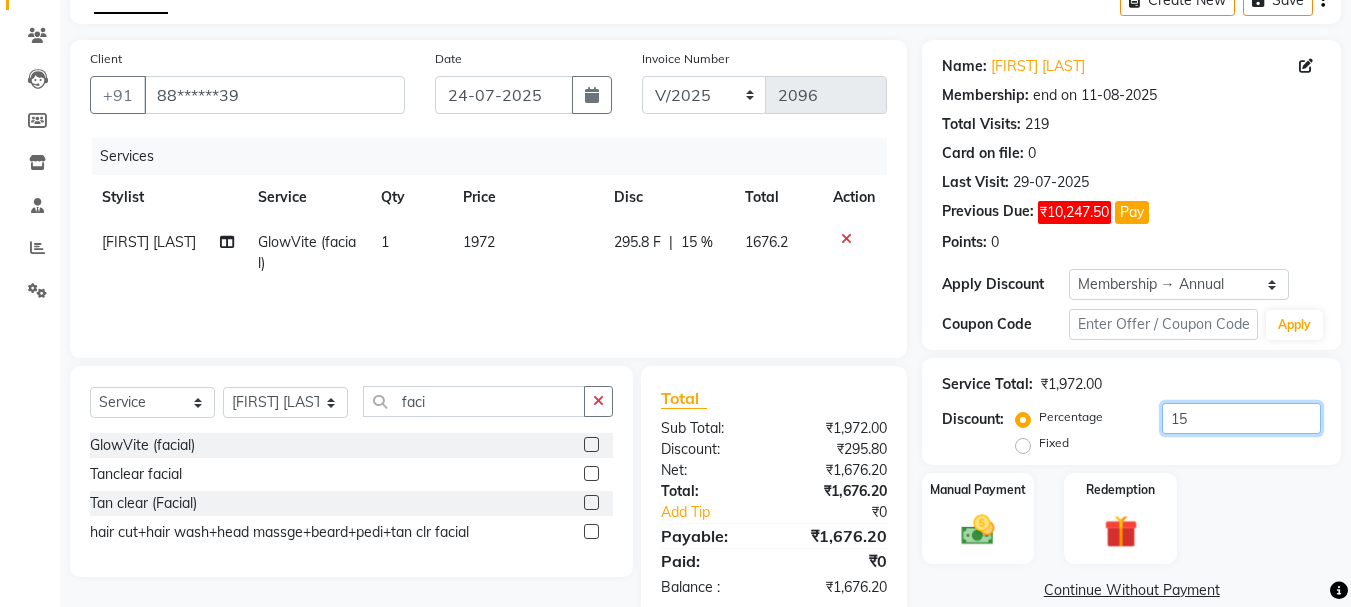 click on "15" 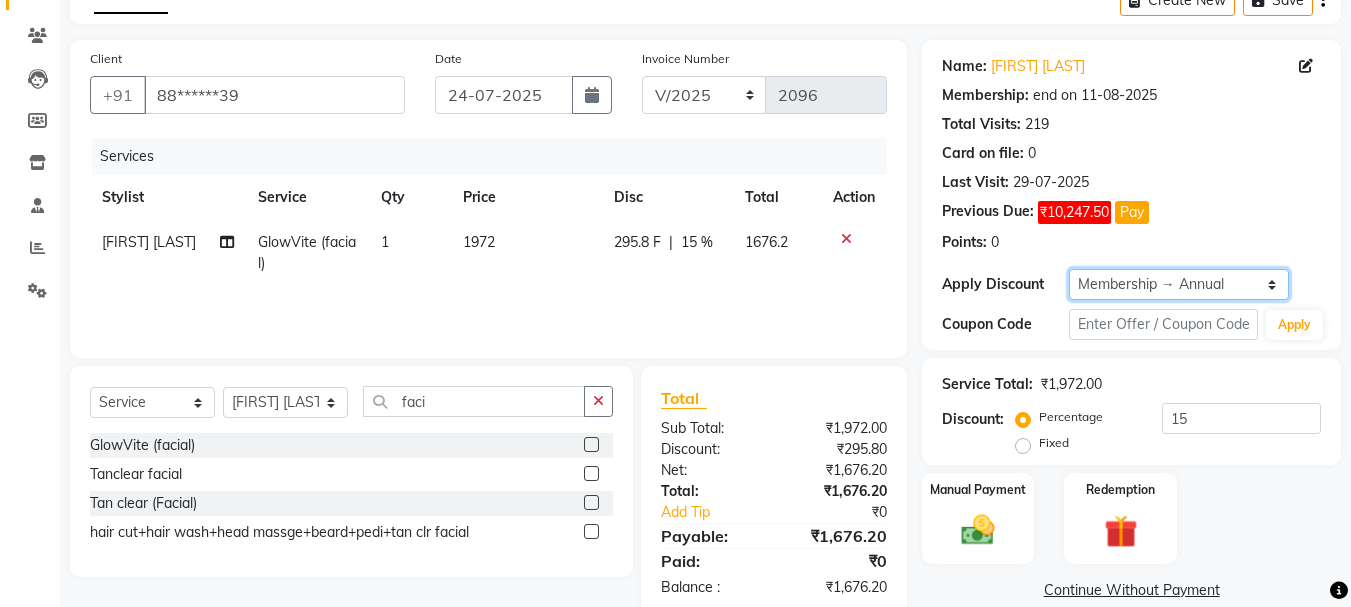 click on "Select Membership → Annual" 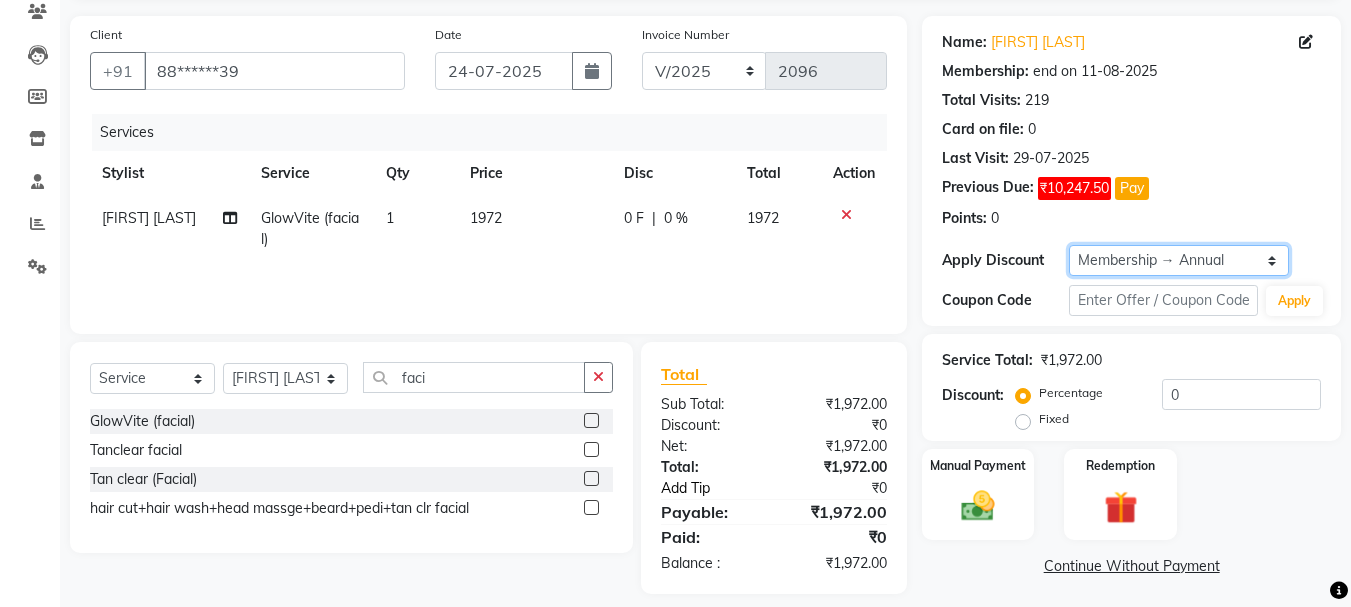 scroll, scrollTop: 151, scrollLeft: 0, axis: vertical 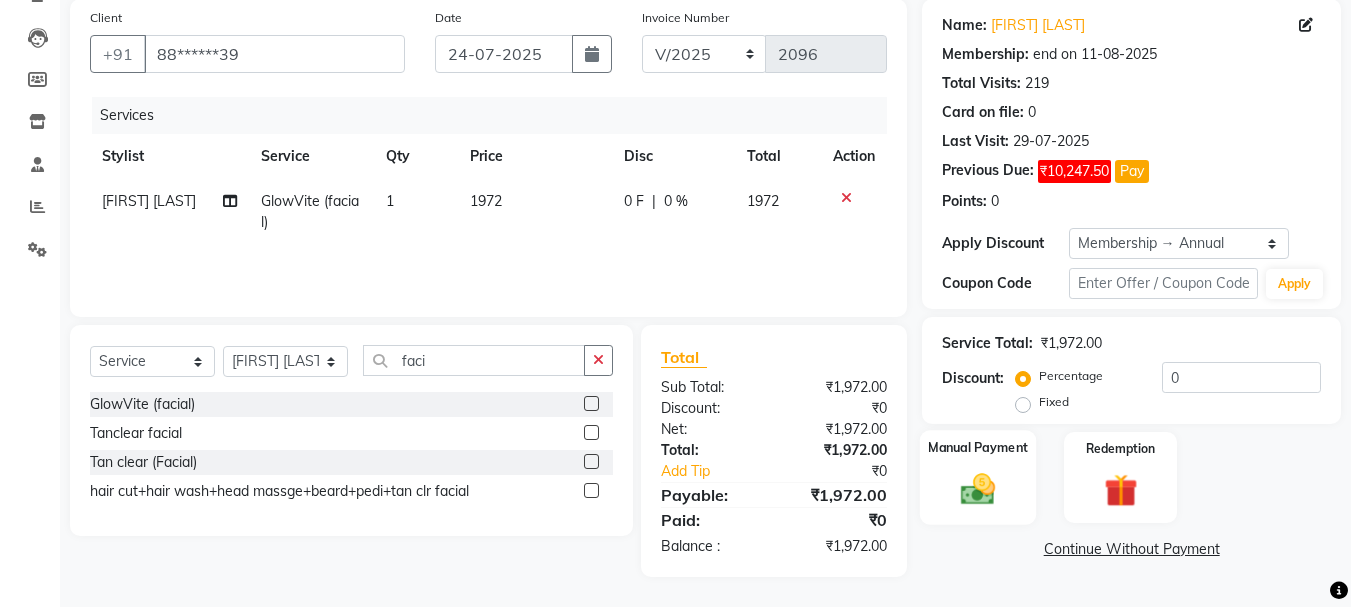 click 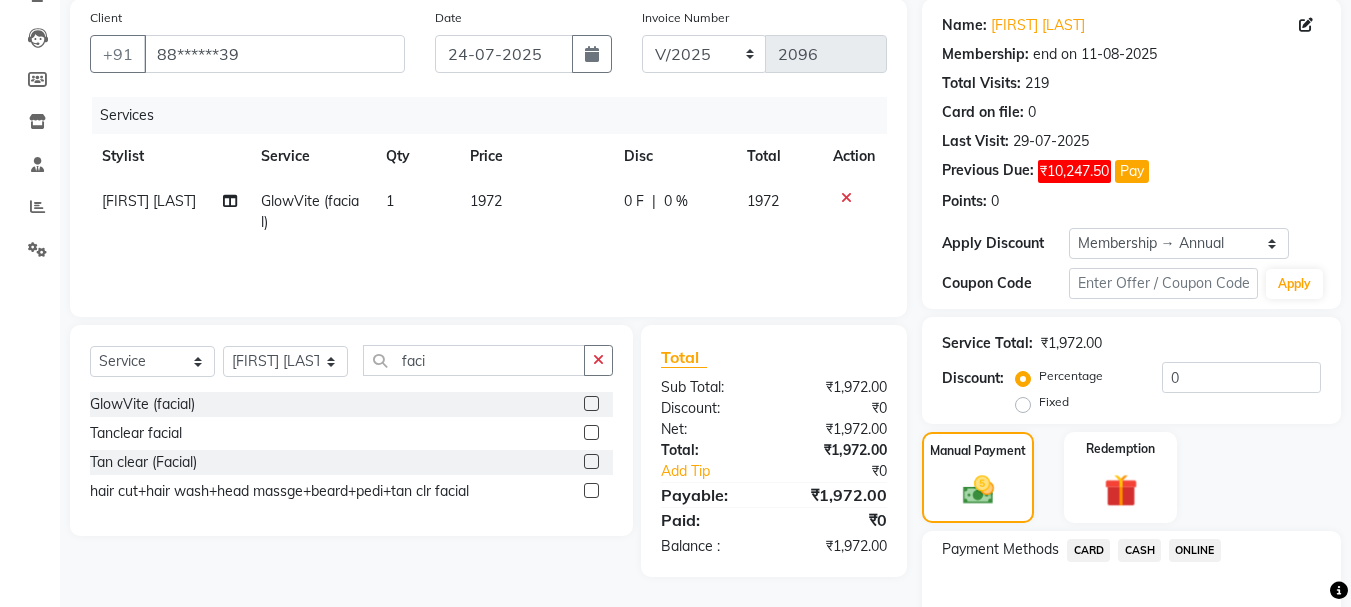 click on "ONLINE" 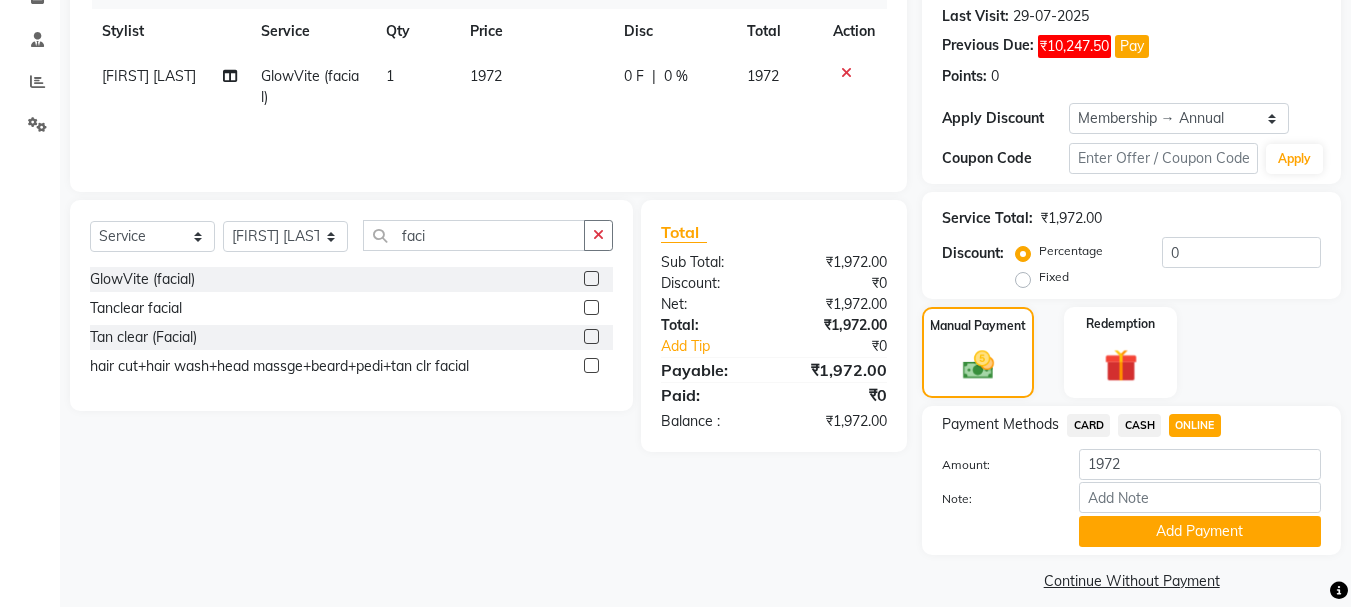 scroll, scrollTop: 278, scrollLeft: 0, axis: vertical 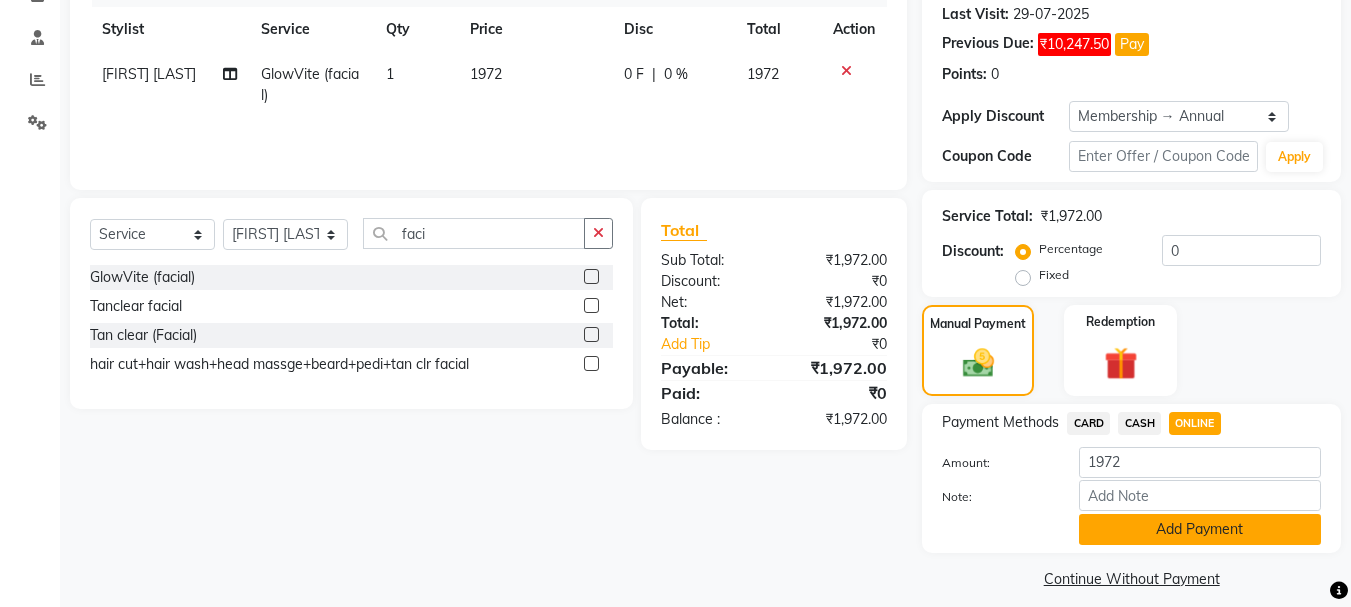 click on "Add Payment" 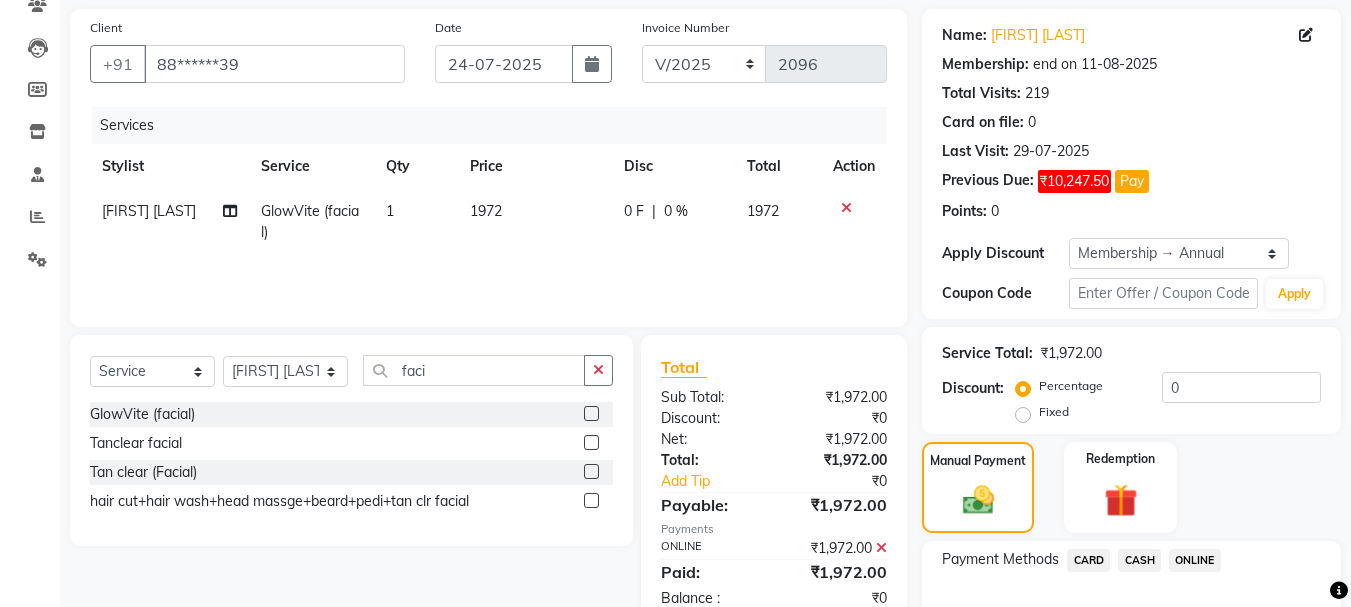 scroll, scrollTop: 379, scrollLeft: 0, axis: vertical 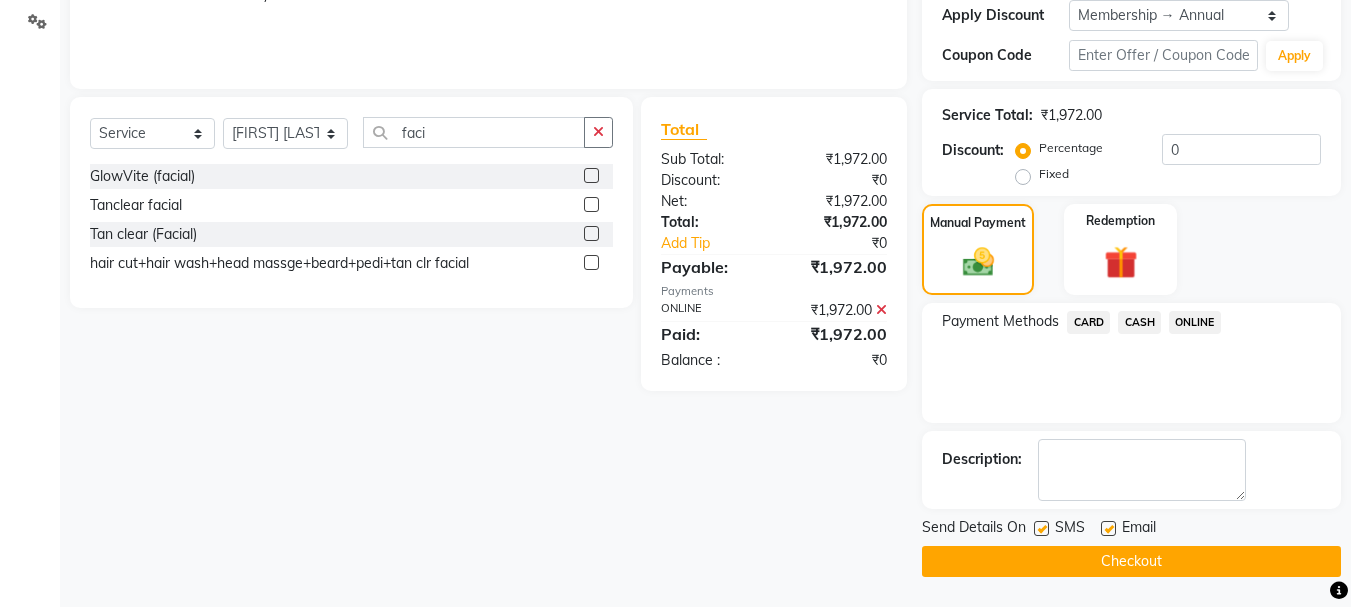 click on "Checkout" 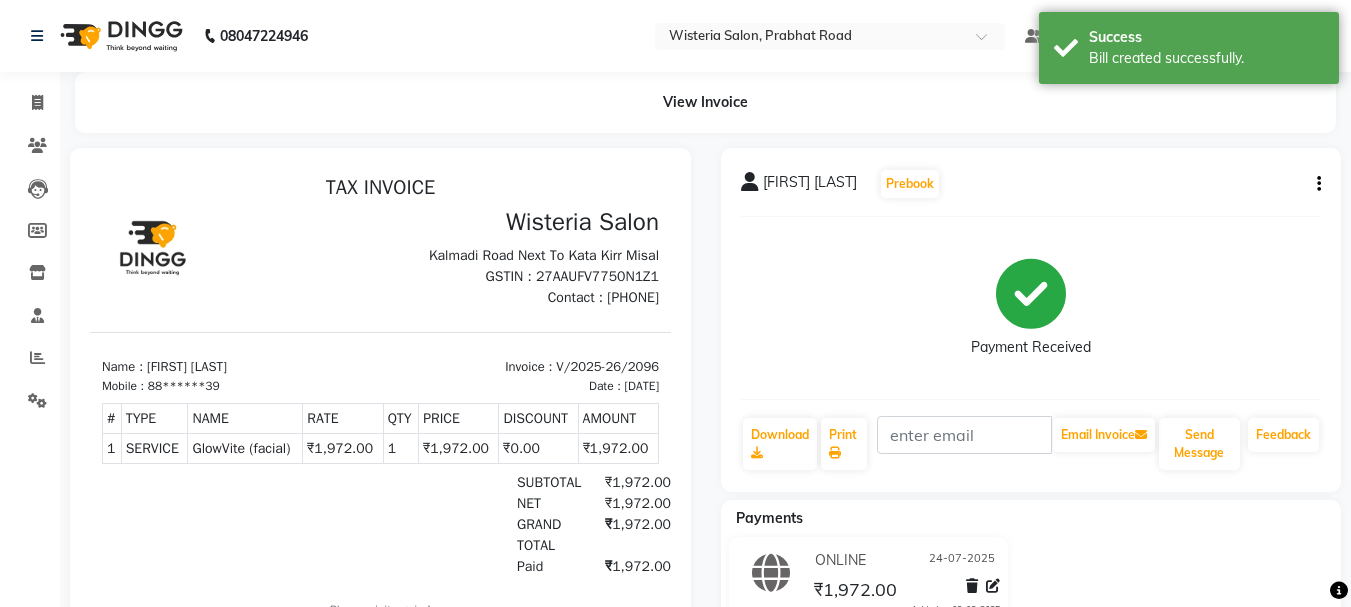 scroll, scrollTop: 0, scrollLeft: 0, axis: both 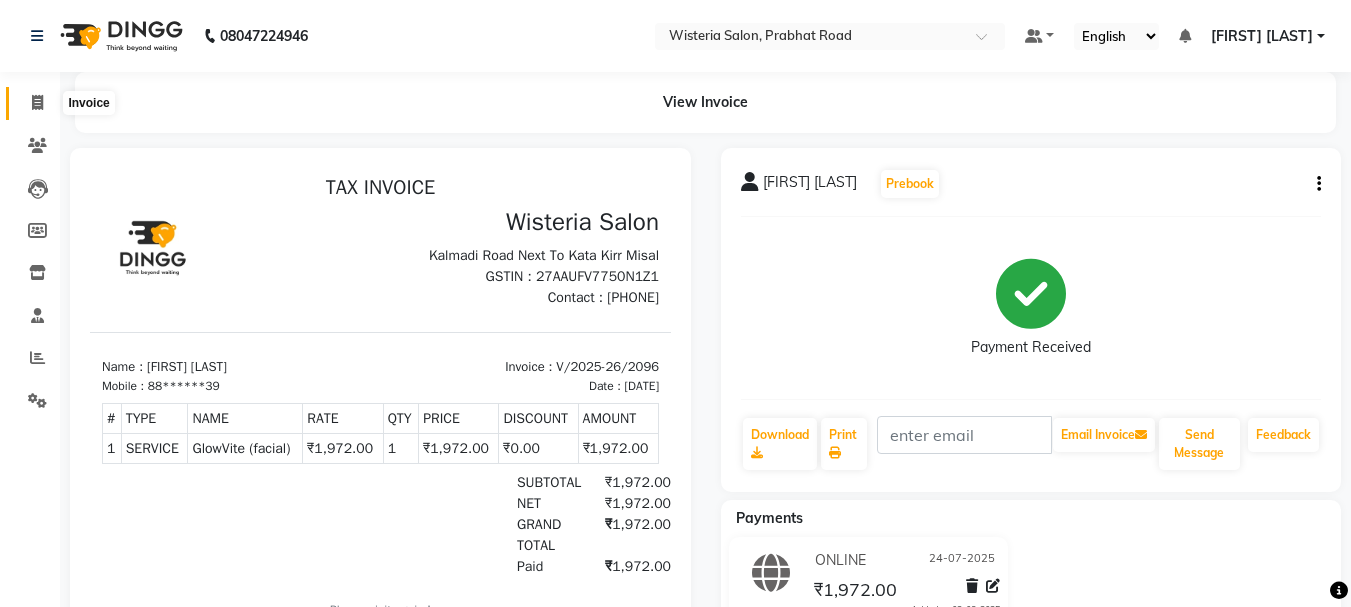 click 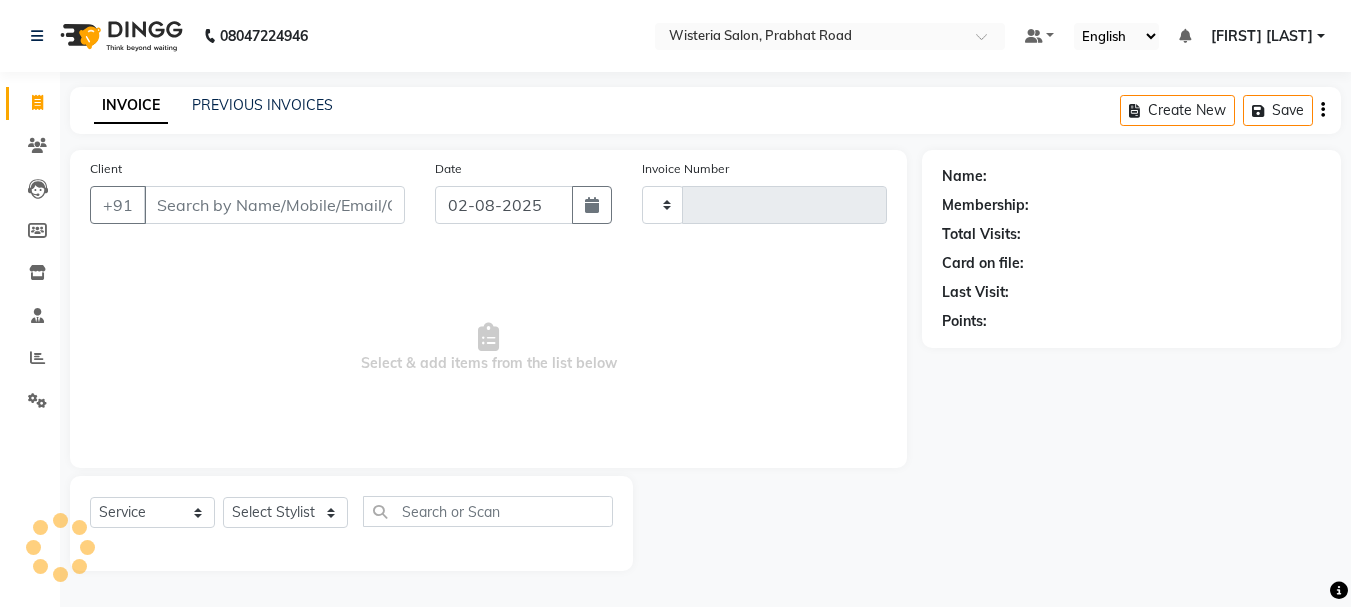 type on "2097" 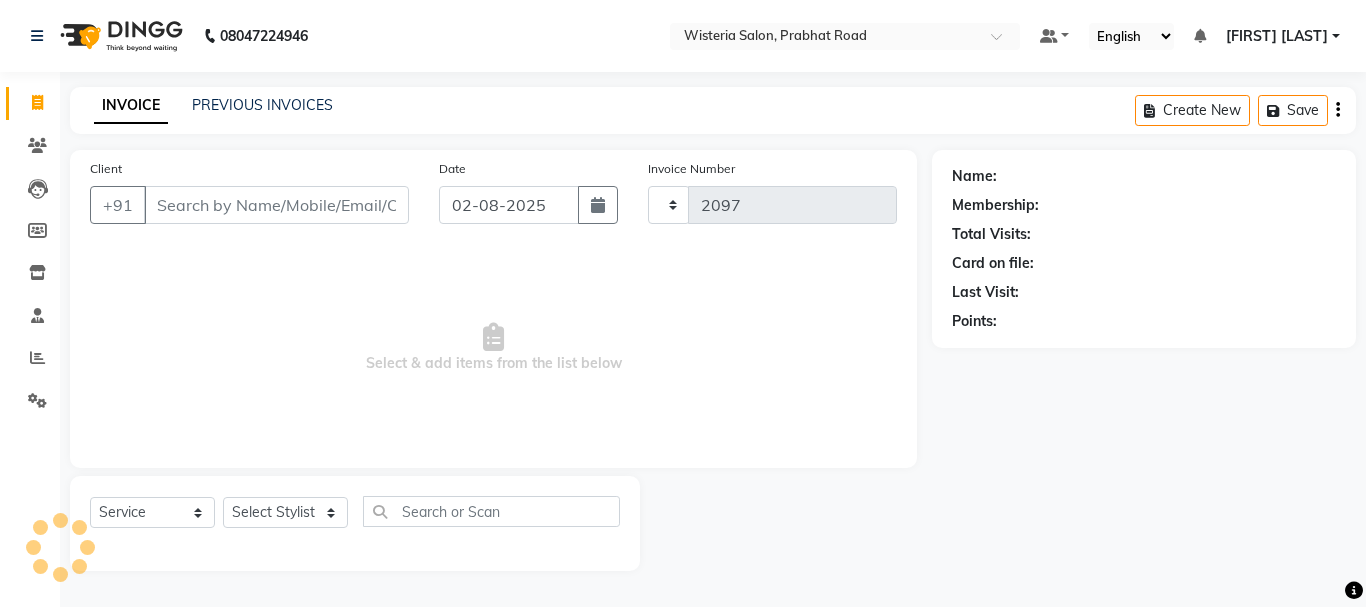 select on "911" 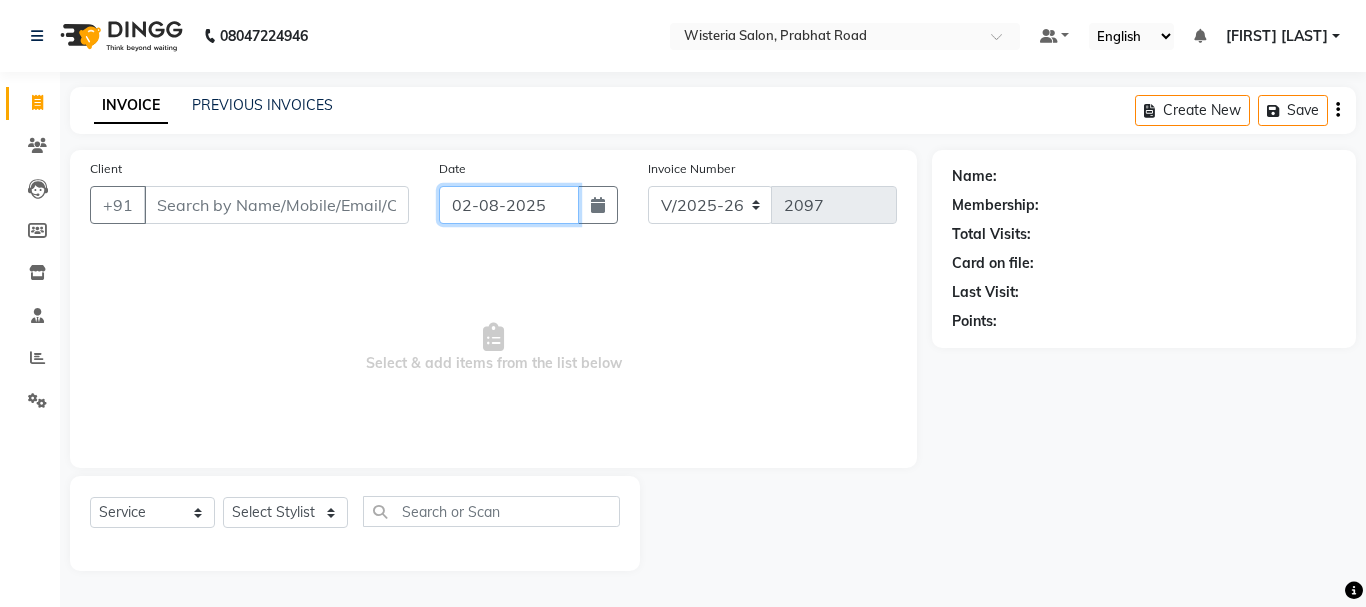 click on "02-08-2025" 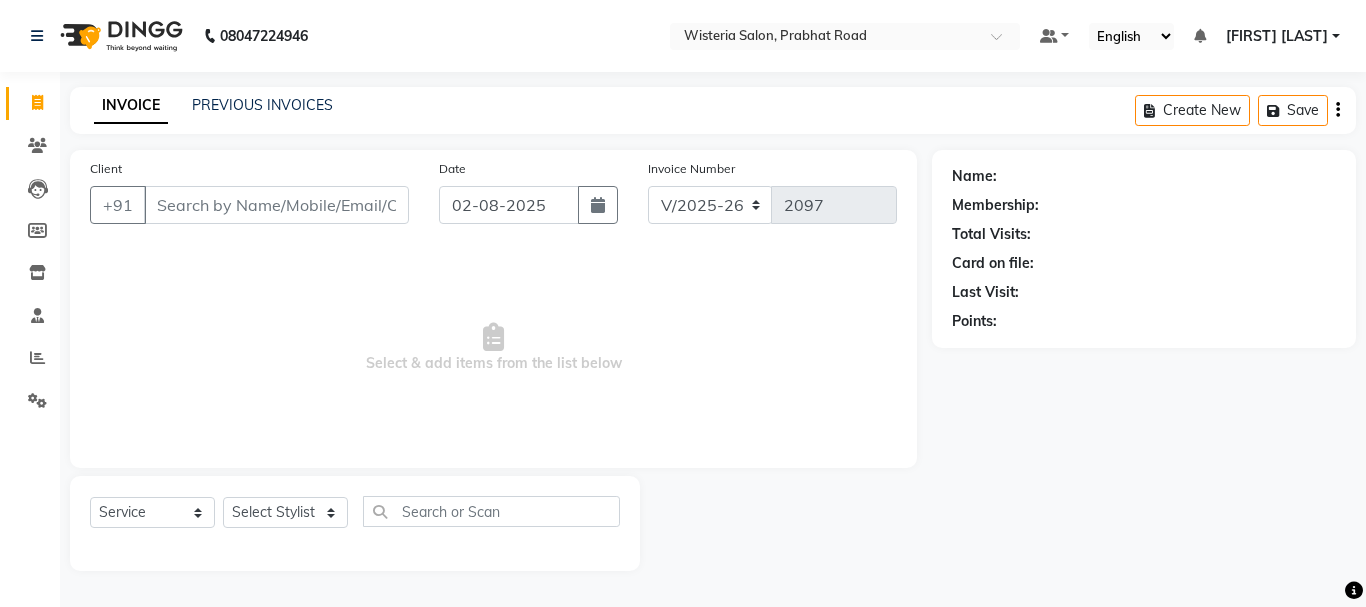select on "8" 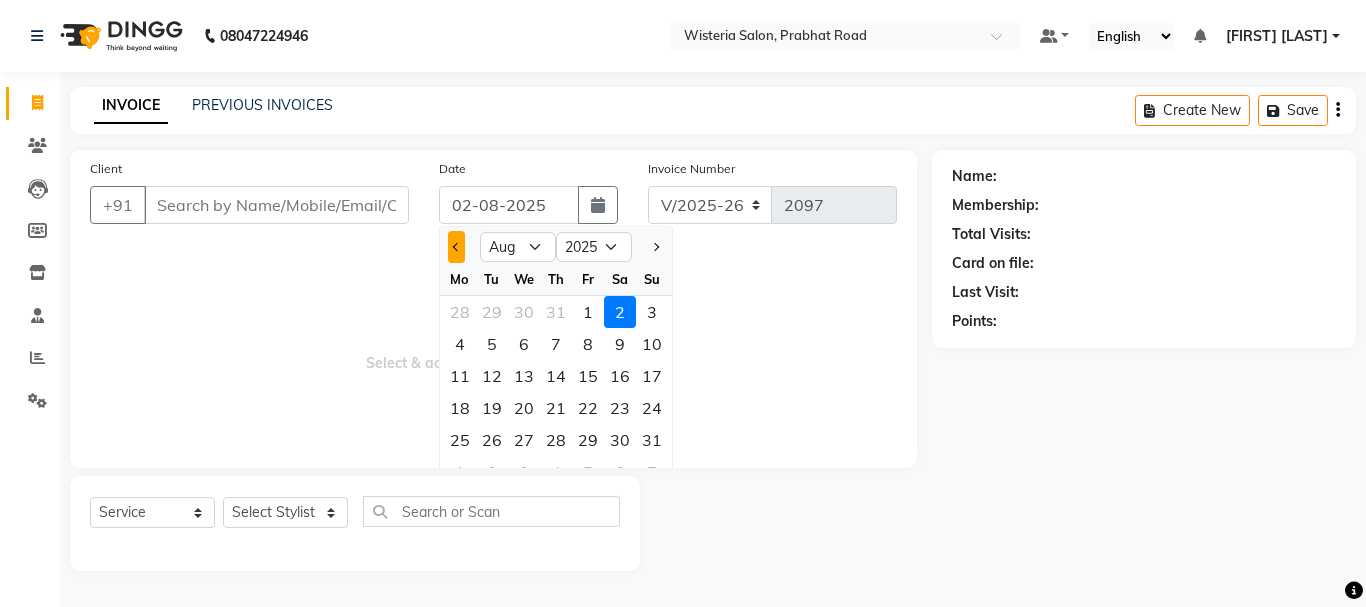 click 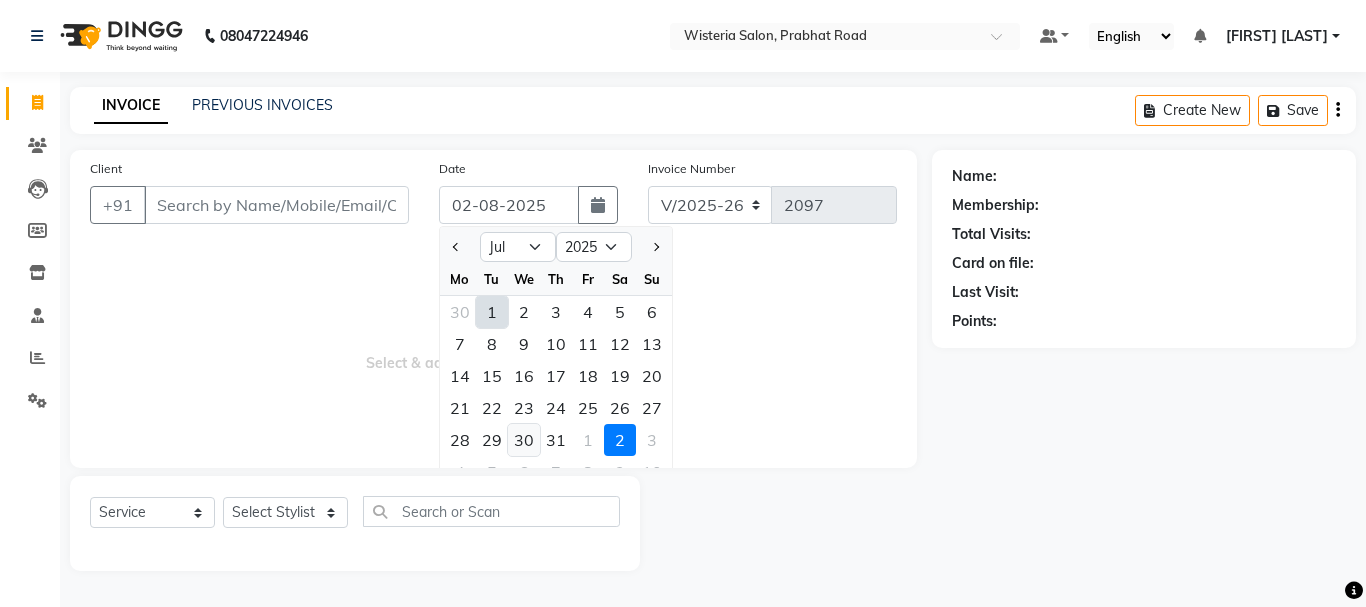 click on "30" 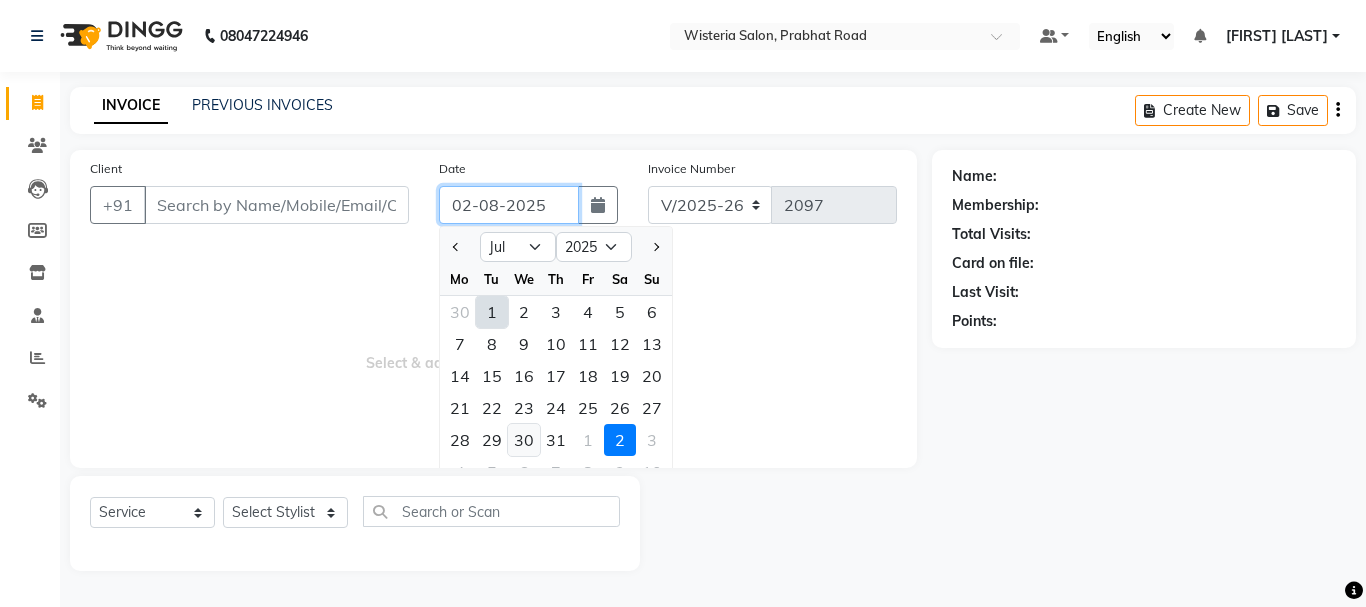 type on "30-07-2025" 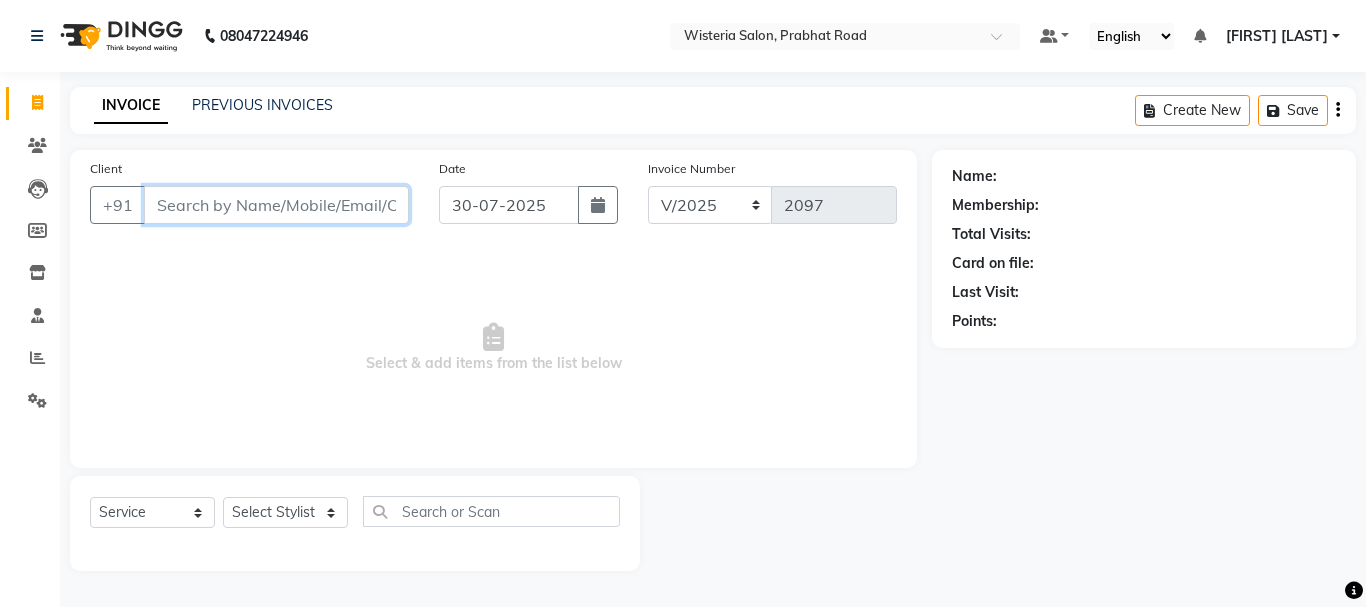 click on "Client" at bounding box center (276, 205) 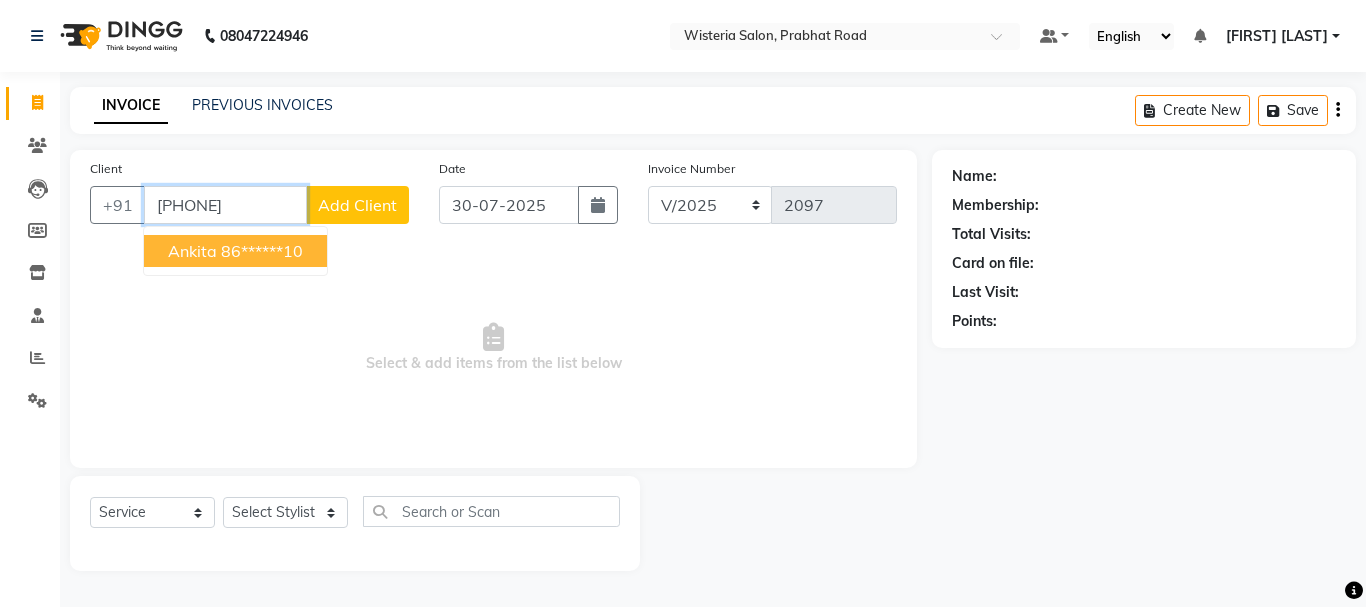 click on "[NAME] [PHONE]" at bounding box center [235, 251] 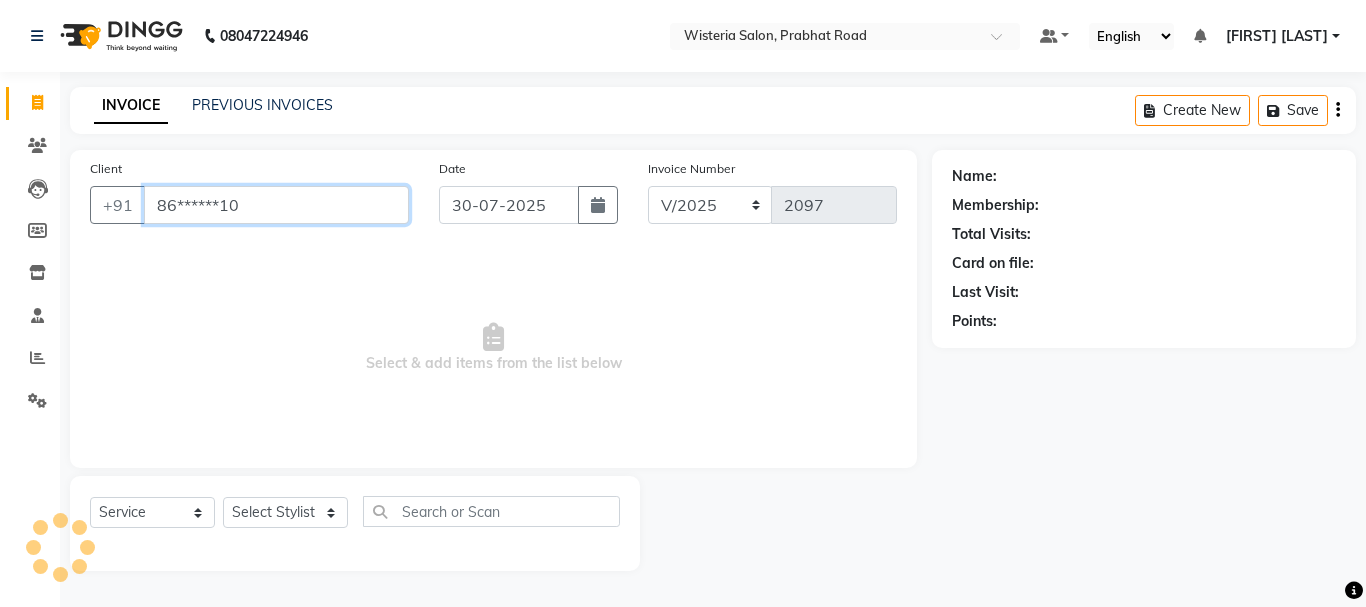 type on "86******10" 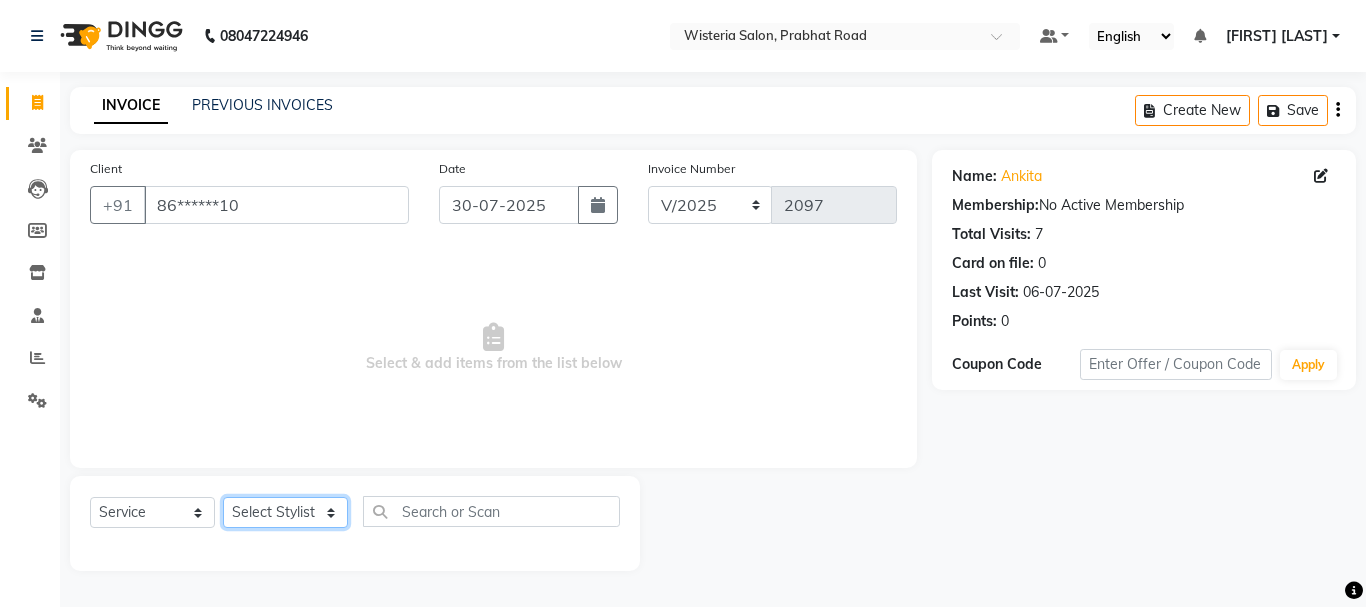 click on "Select Stylist Bharti dipali Firdos Patel gaurav Kedar Sain lakpa Mansi more Mayuri Partner id Pratiksha satpute Radhika Jadhav Rahul Raju sushma Vaidehi Kale Vijaya Katurde Vinay" 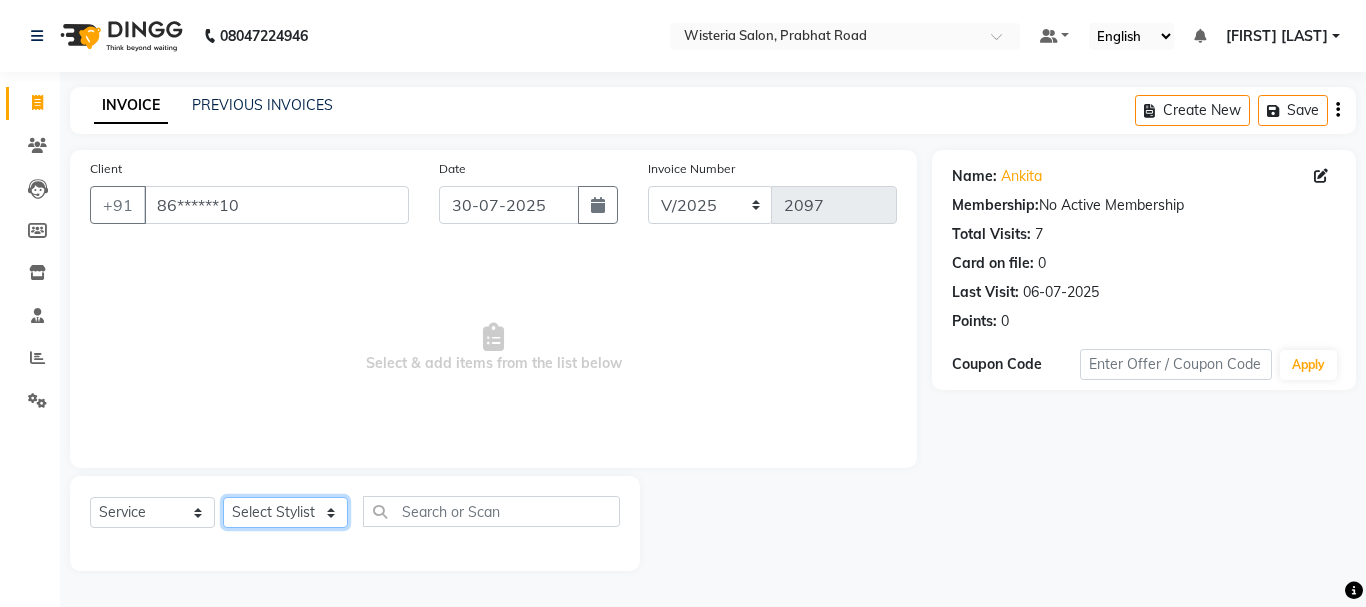 select on "47321" 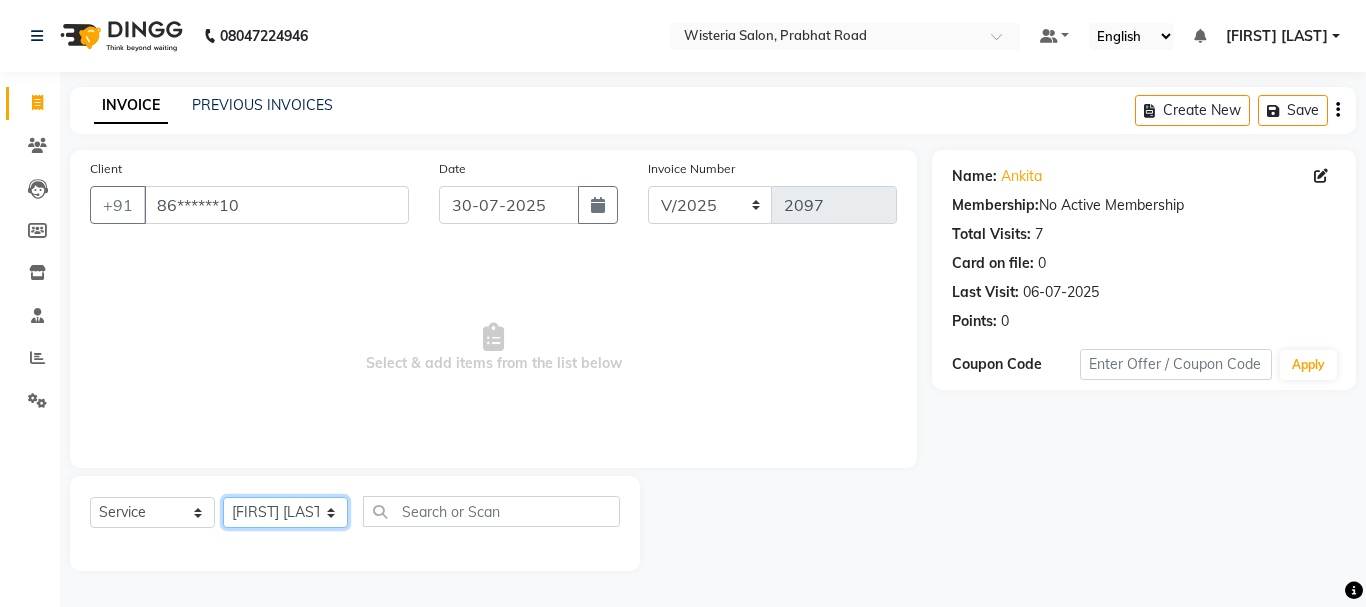 click on "Select Stylist Bharti dipali Firdos Patel gaurav Kedar Sain lakpa Mansi more Mayuri Partner id Pratiksha satpute Radhika Jadhav Rahul Raju sushma Vaidehi Kale Vijaya Katurde Vinay" 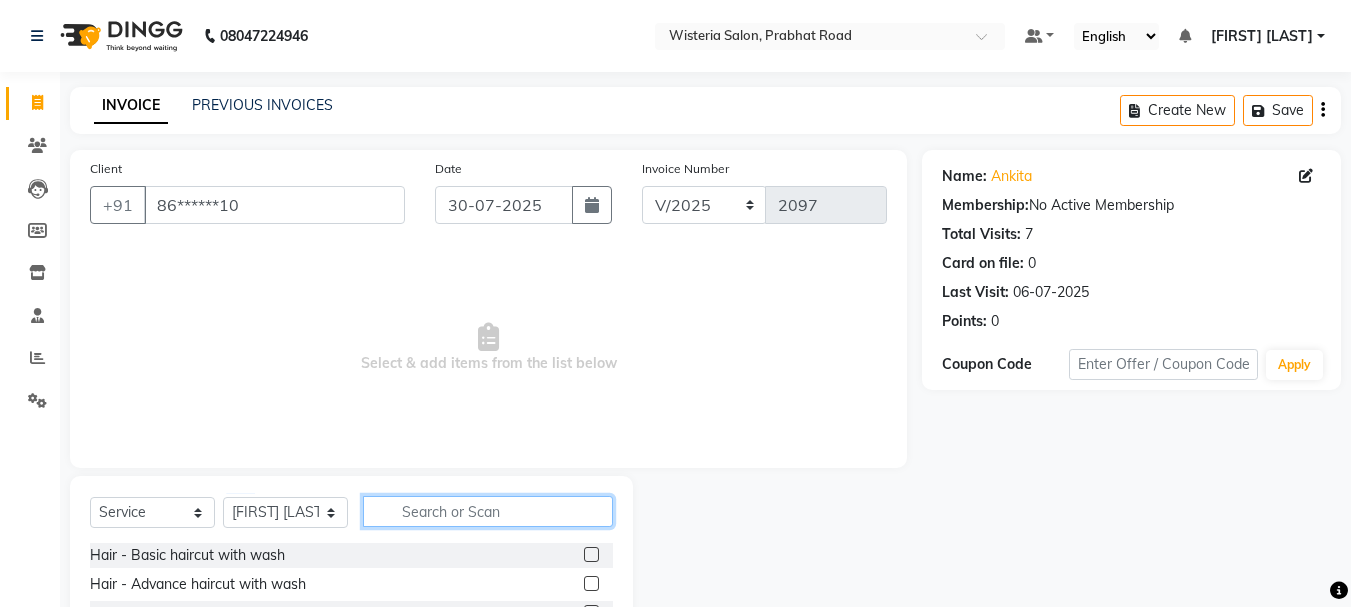 click 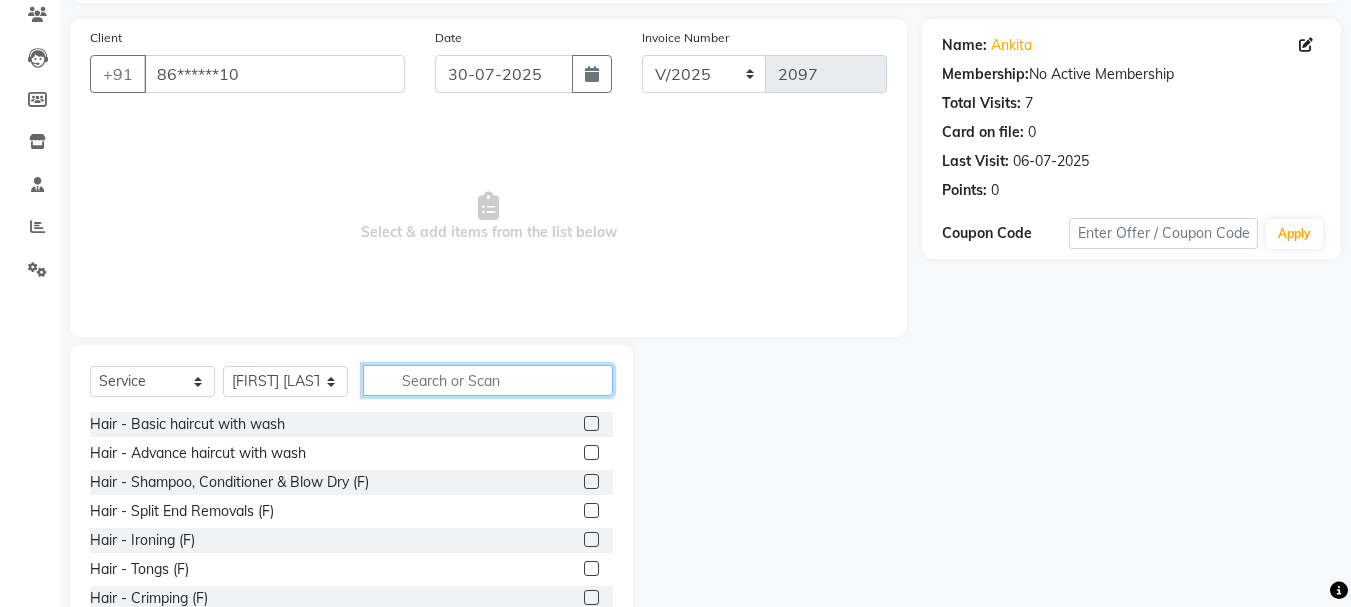 scroll, scrollTop: 132, scrollLeft: 0, axis: vertical 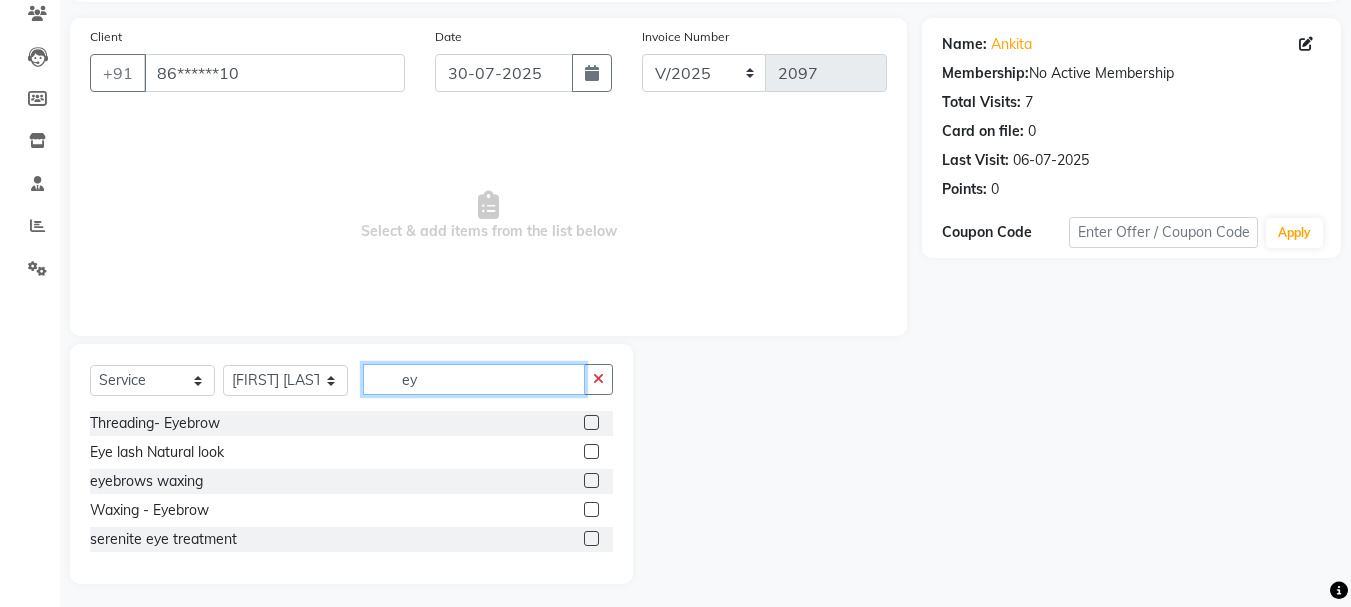 type on "ey" 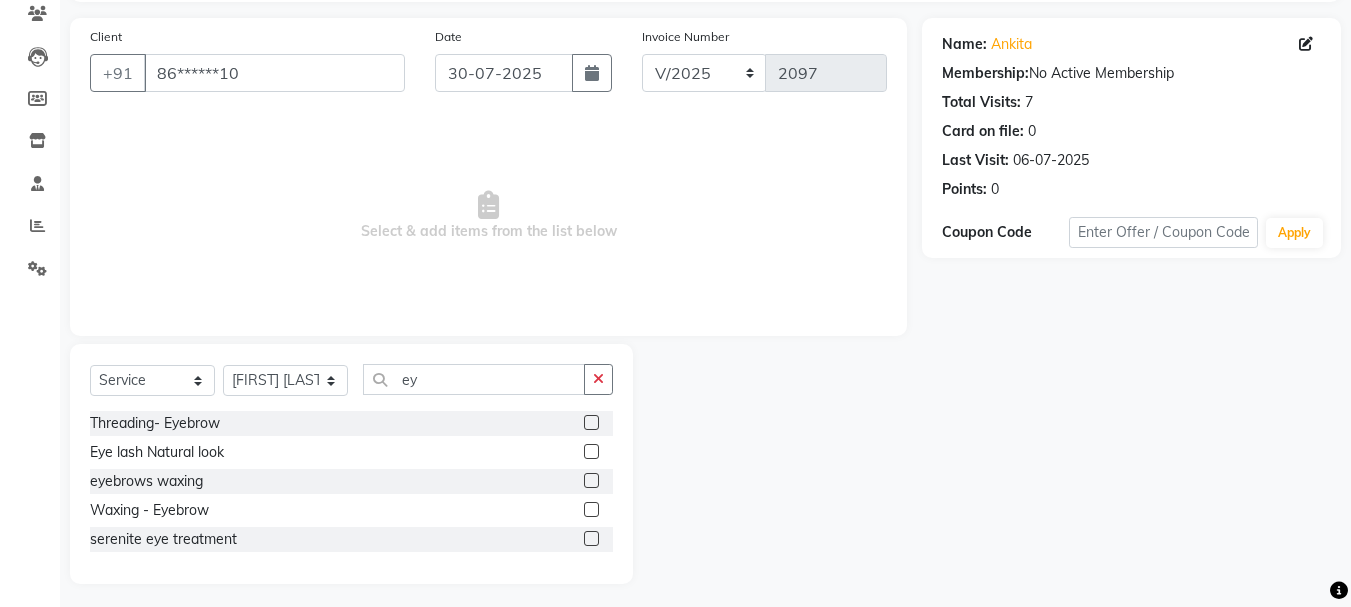 click 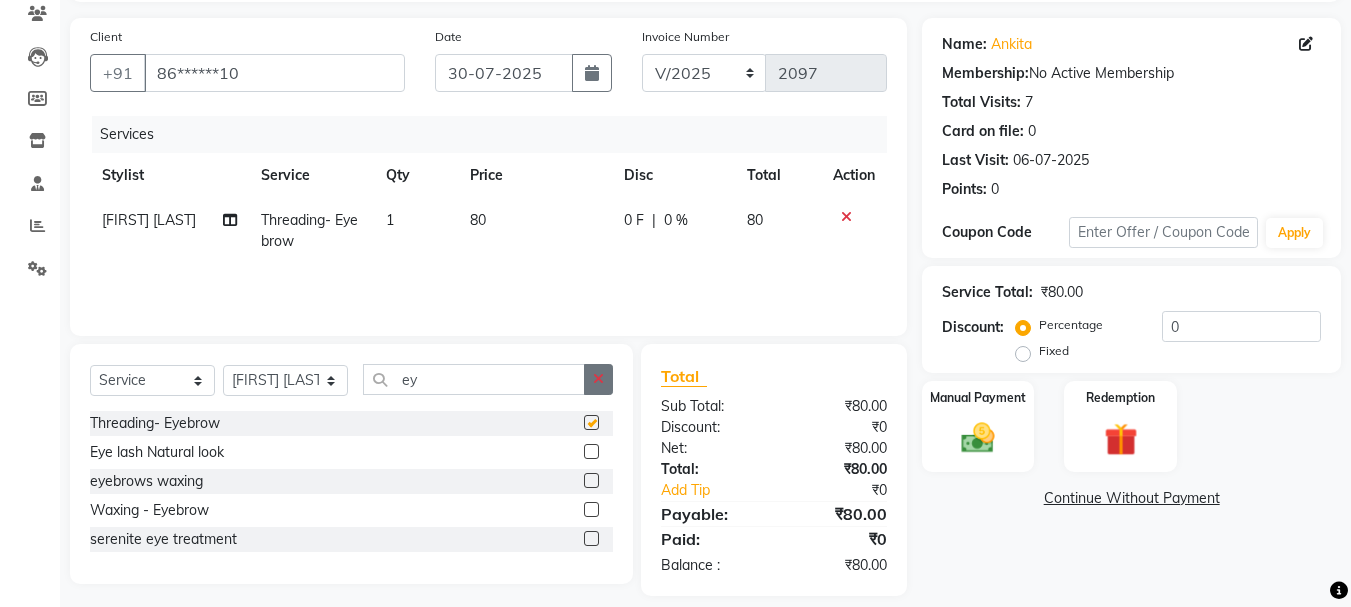 checkbox on "false" 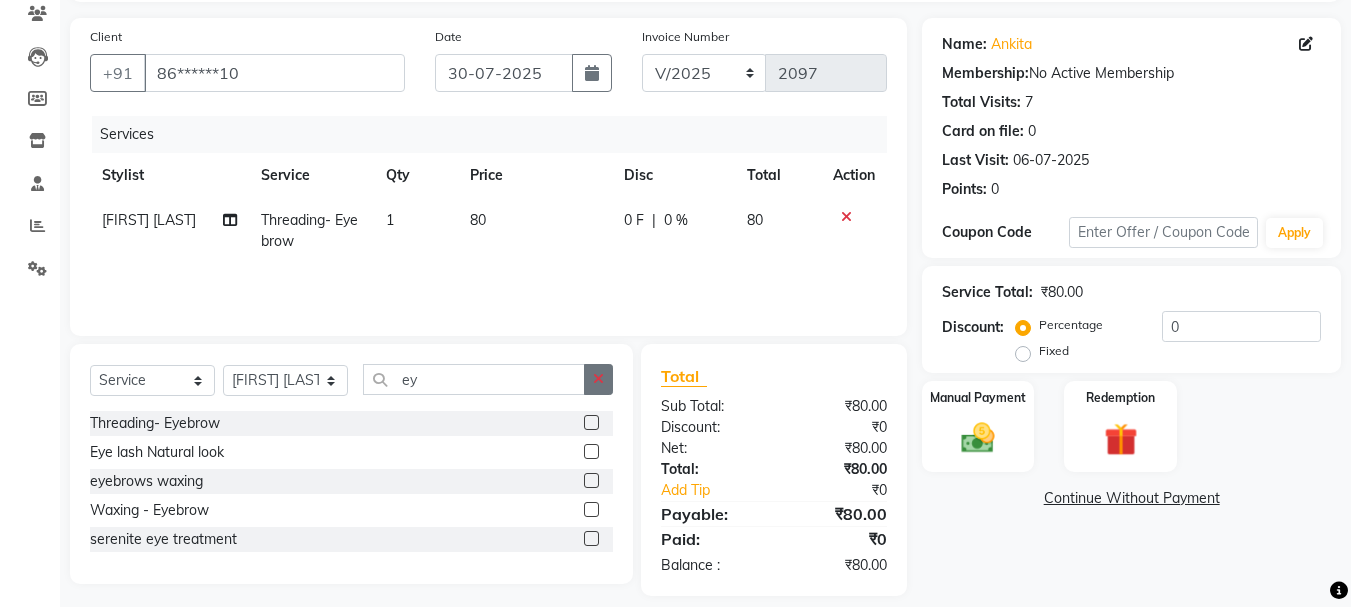 click 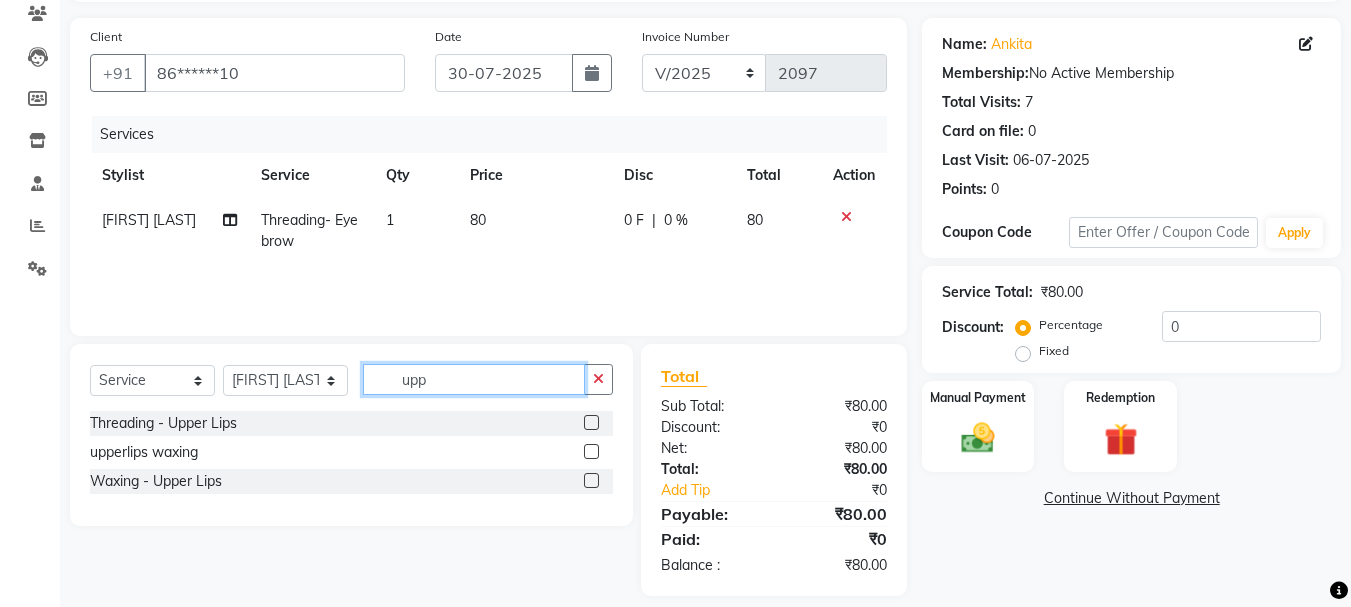 type on "upp" 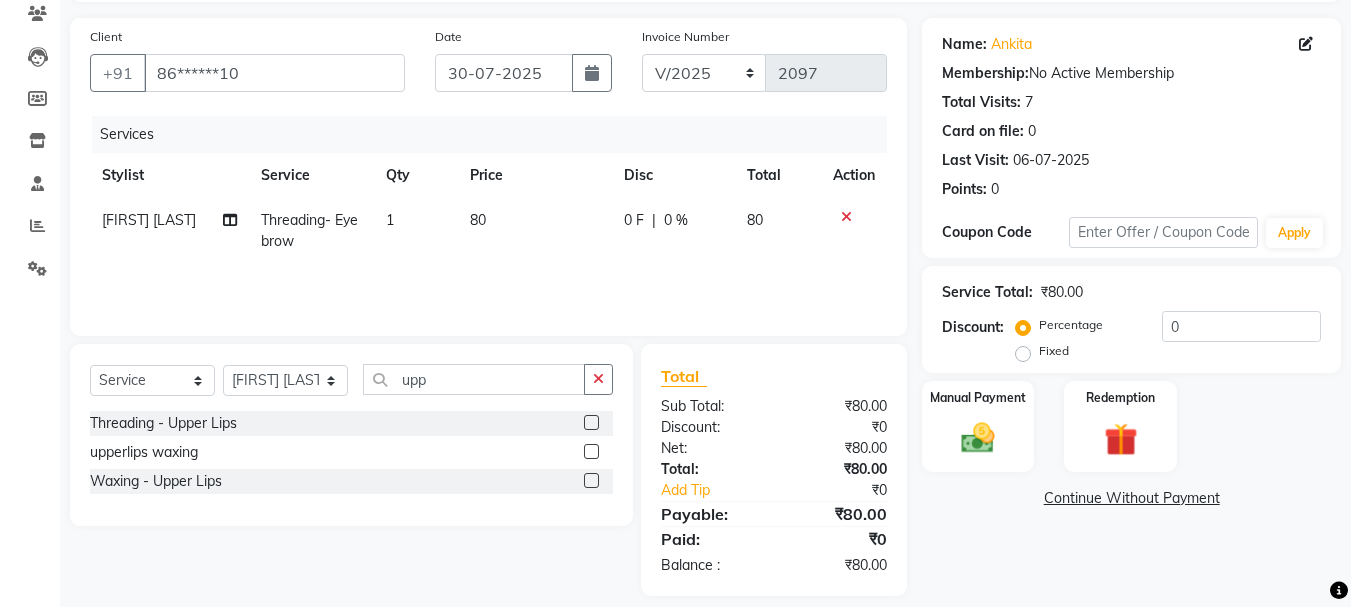 click 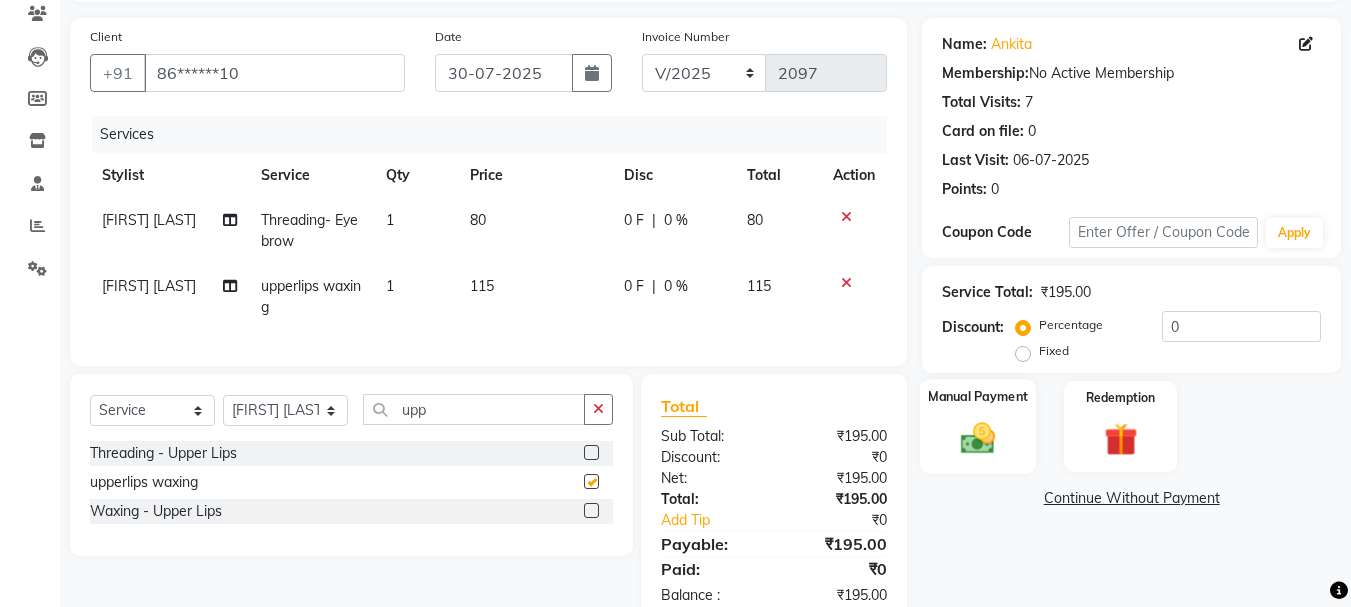 checkbox on "false" 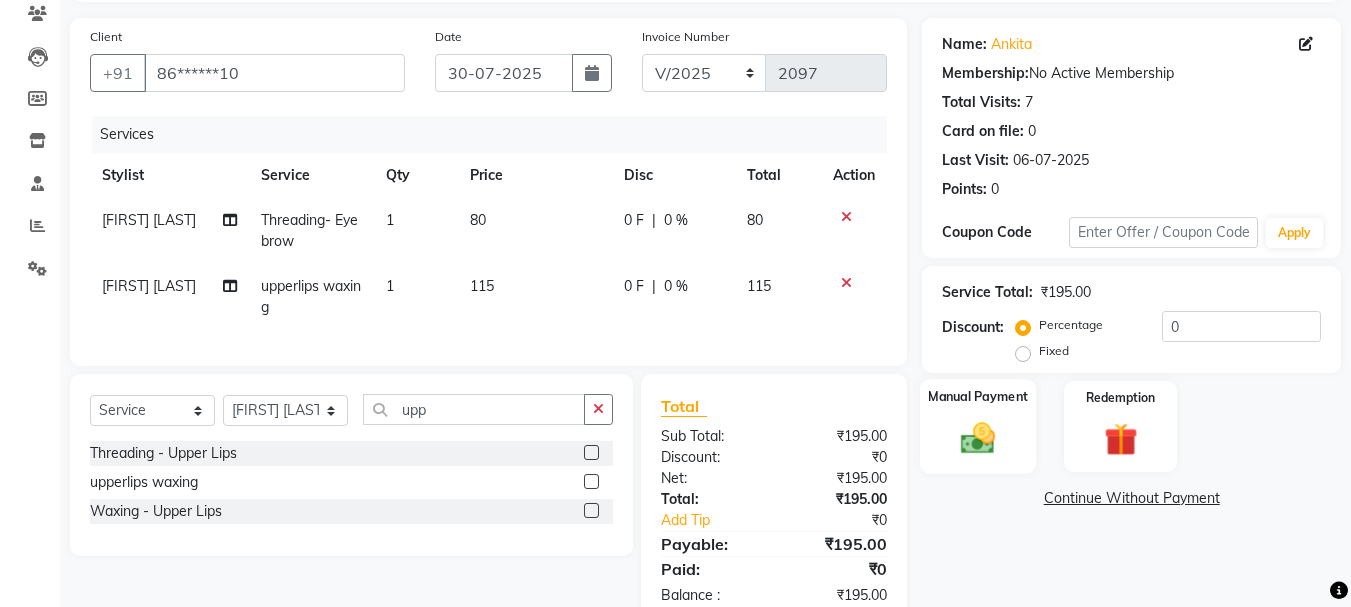 click 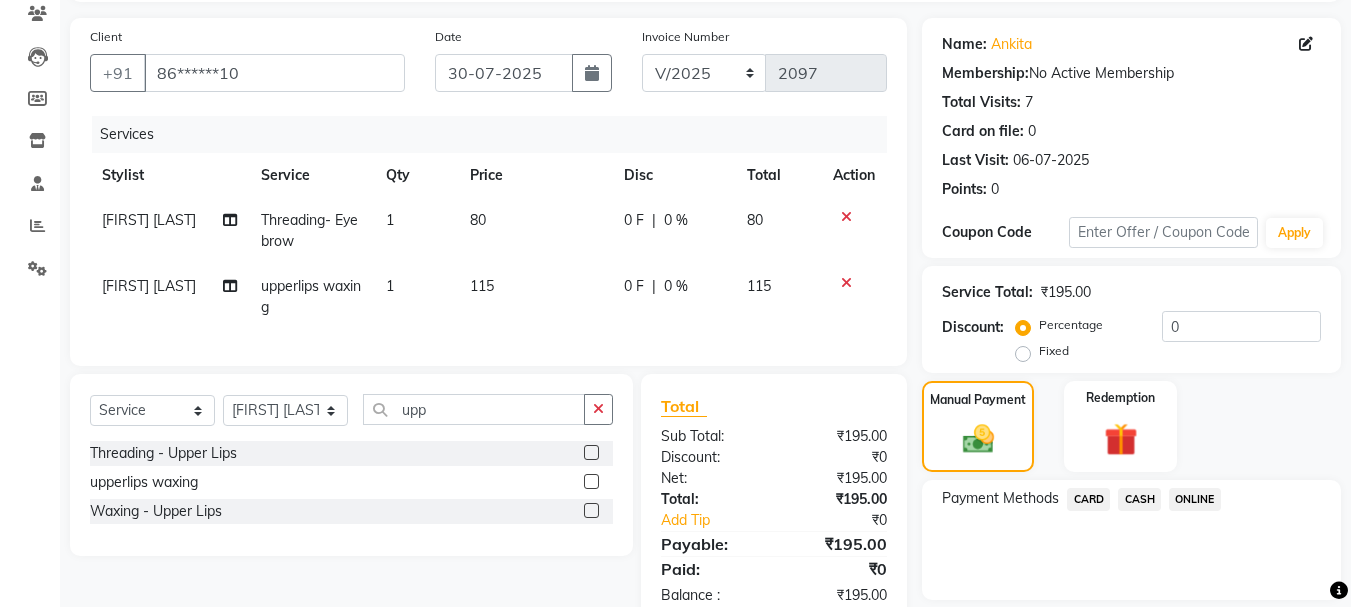 click on "ONLINE" 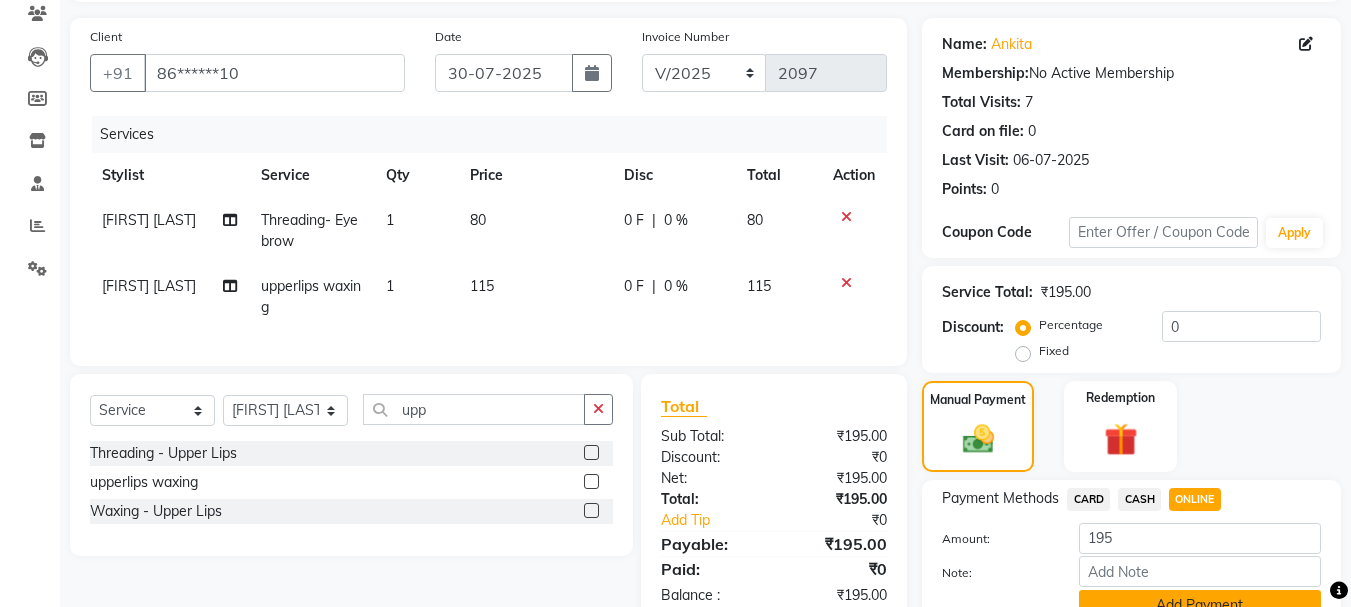 click on "Add Payment" 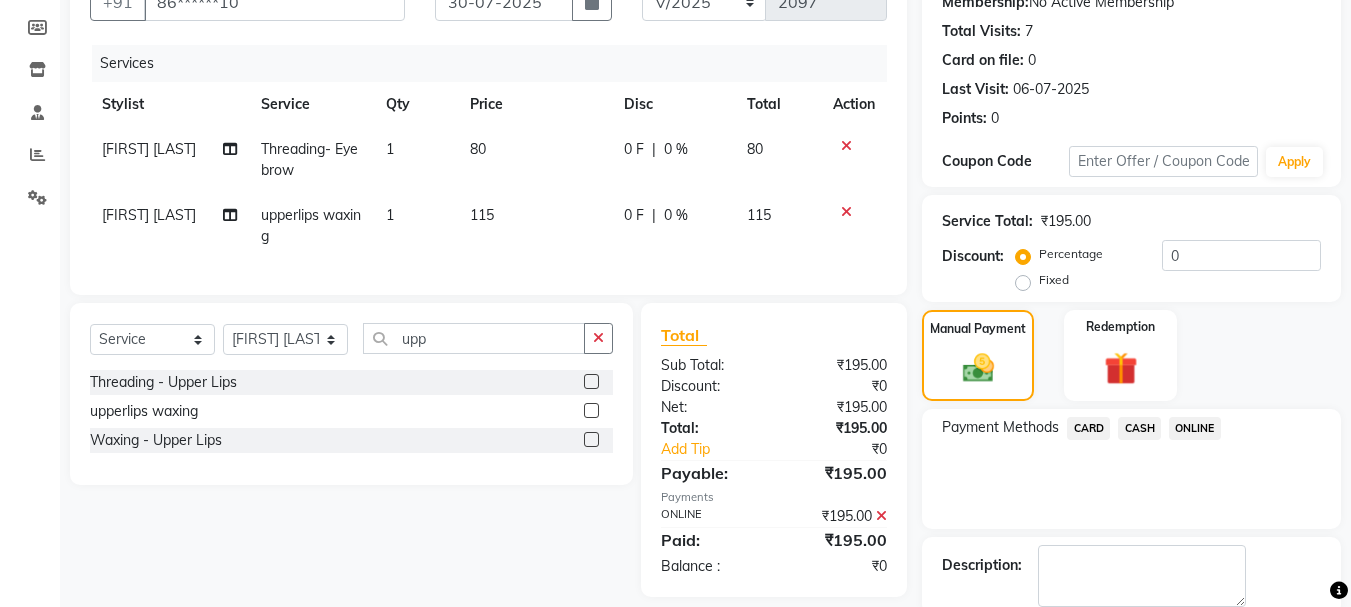 scroll, scrollTop: 309, scrollLeft: 0, axis: vertical 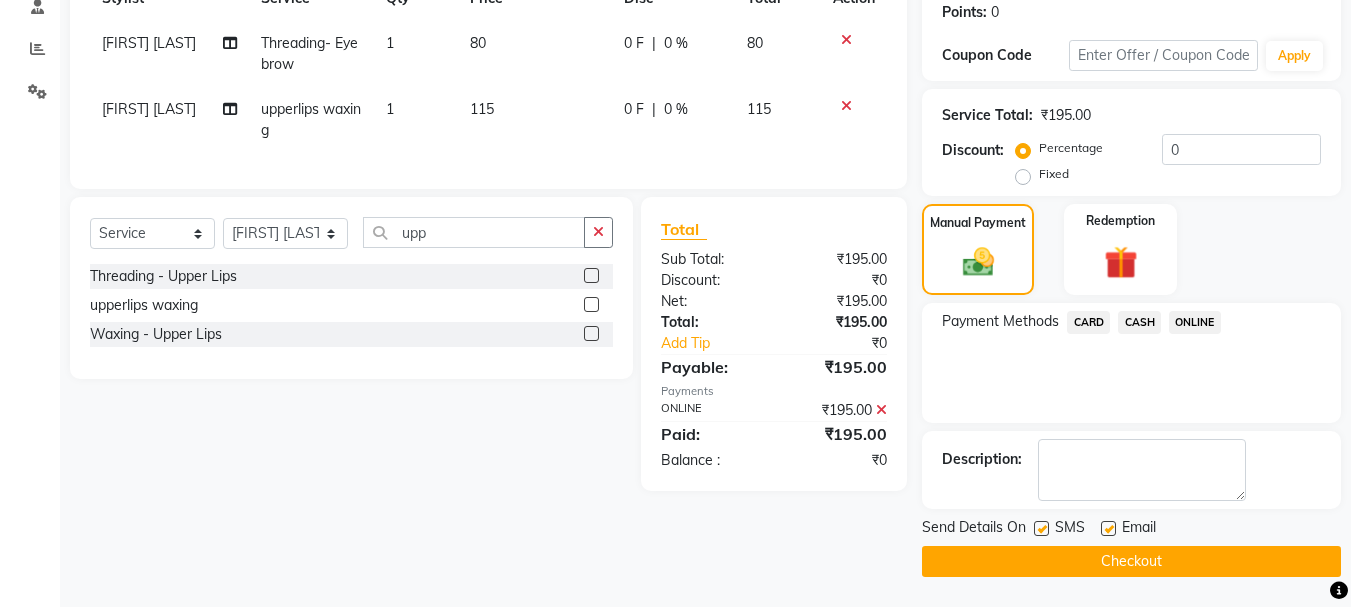 click on "Checkout" 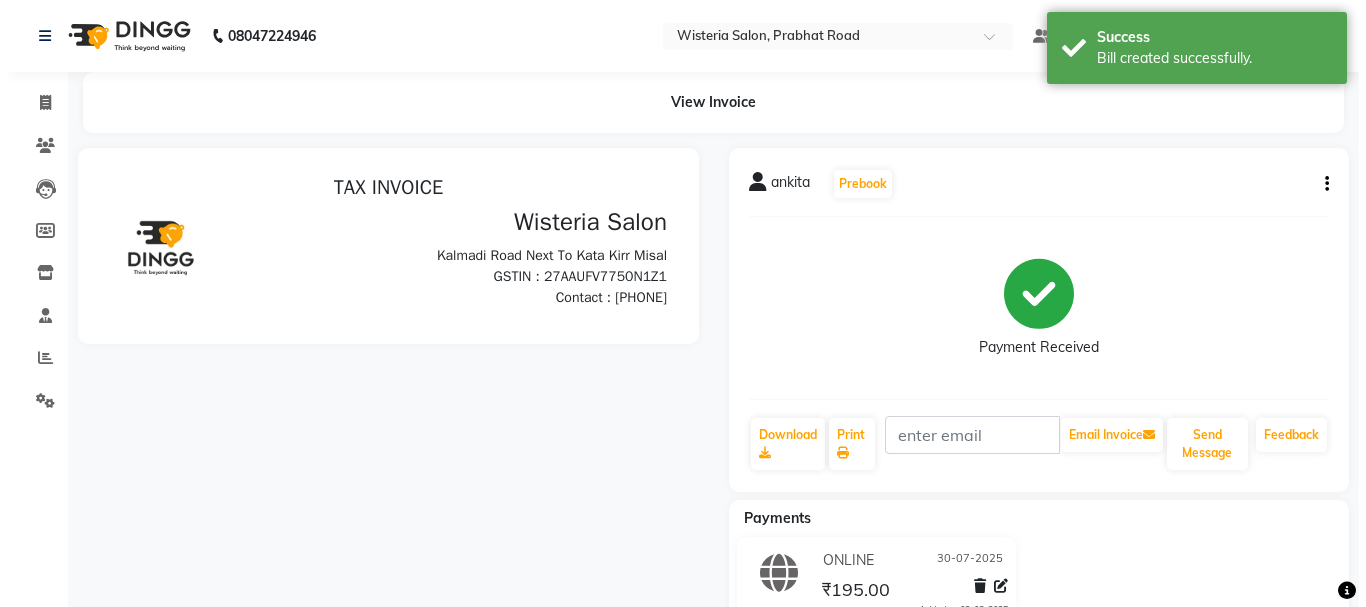 scroll, scrollTop: 0, scrollLeft: 0, axis: both 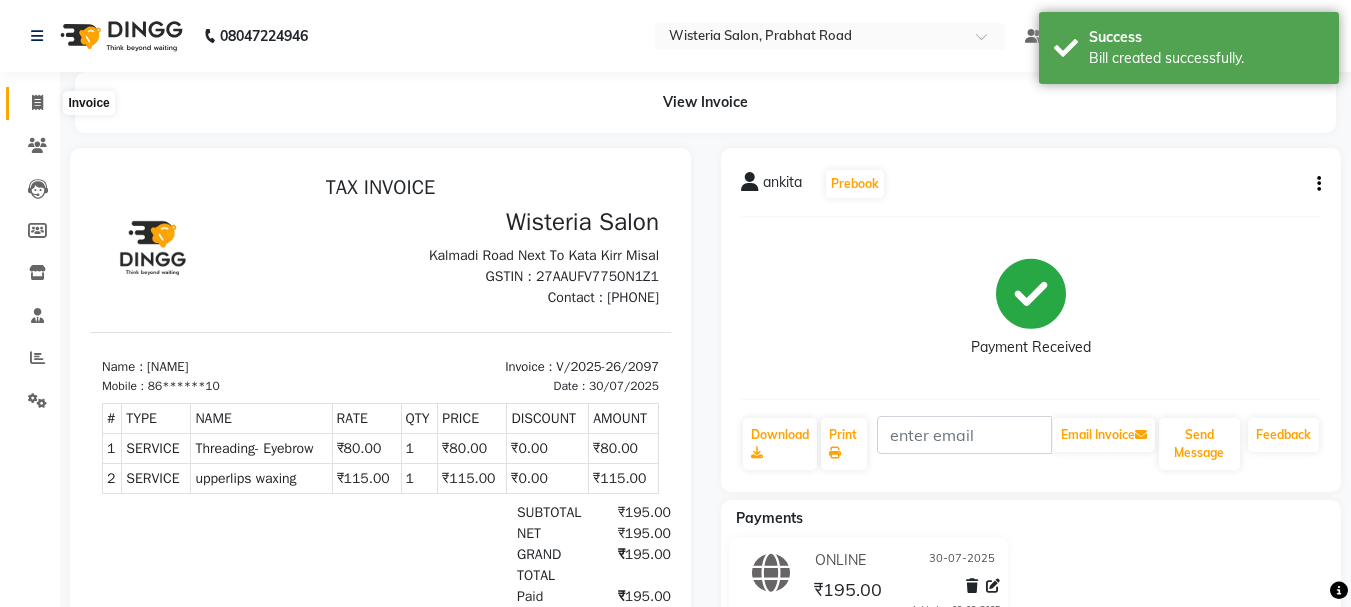 click 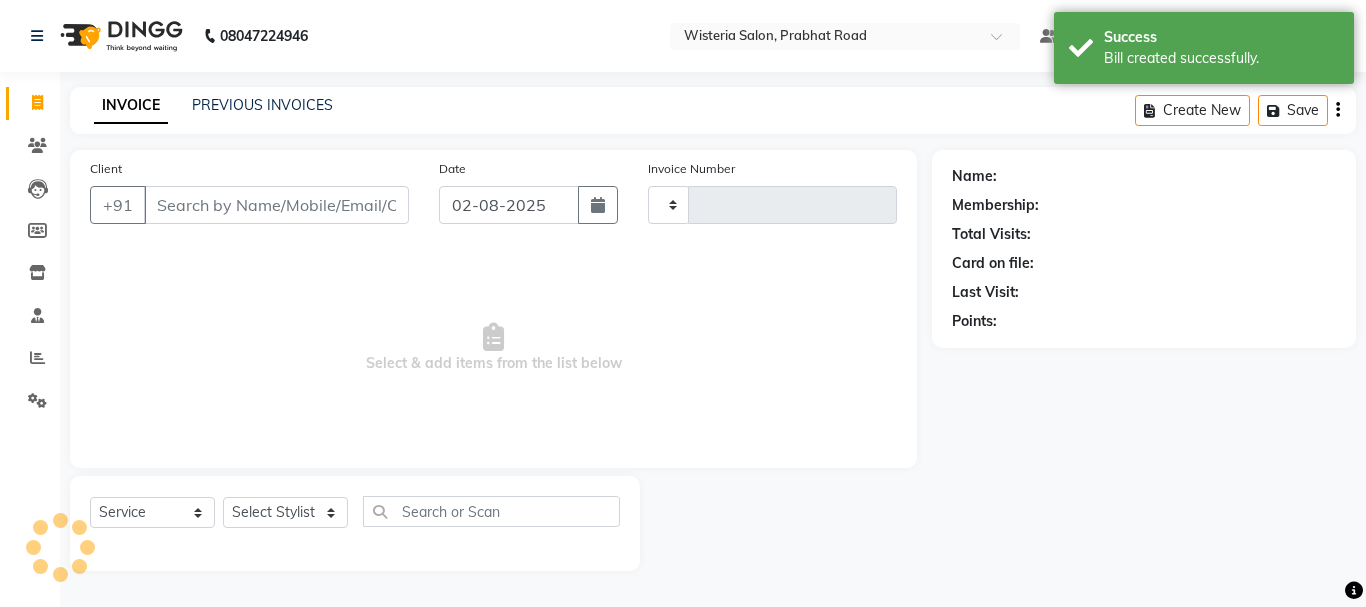 type on "2098" 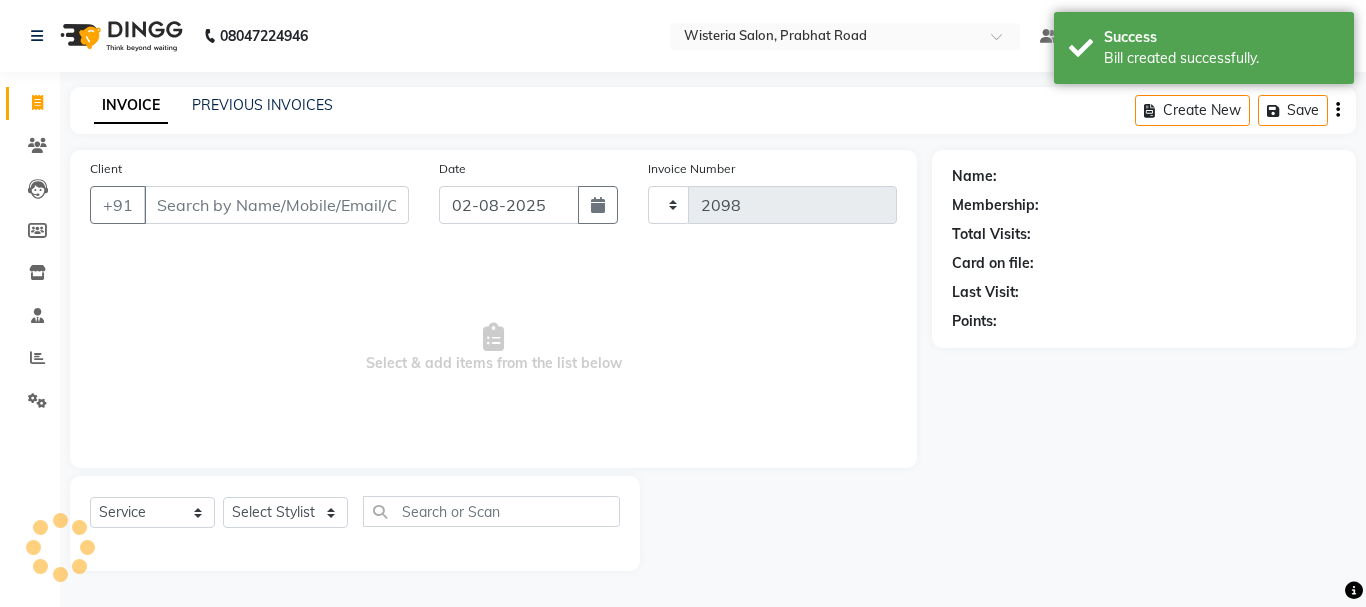 select on "911" 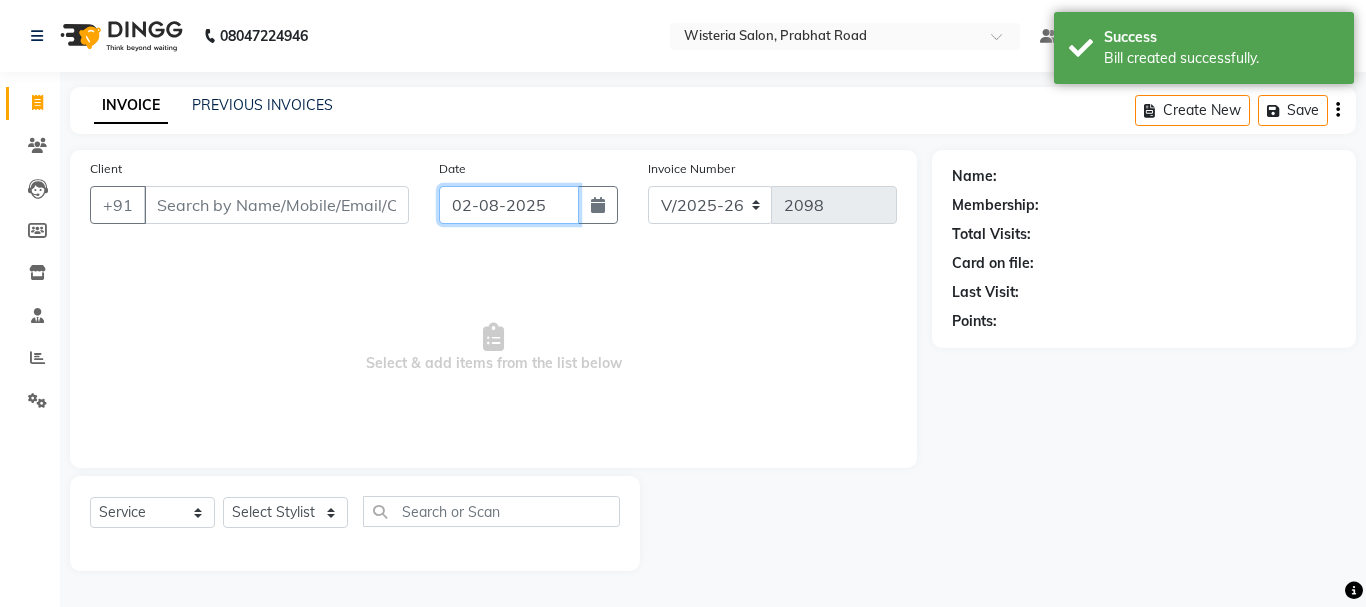 click on "02-08-2025" 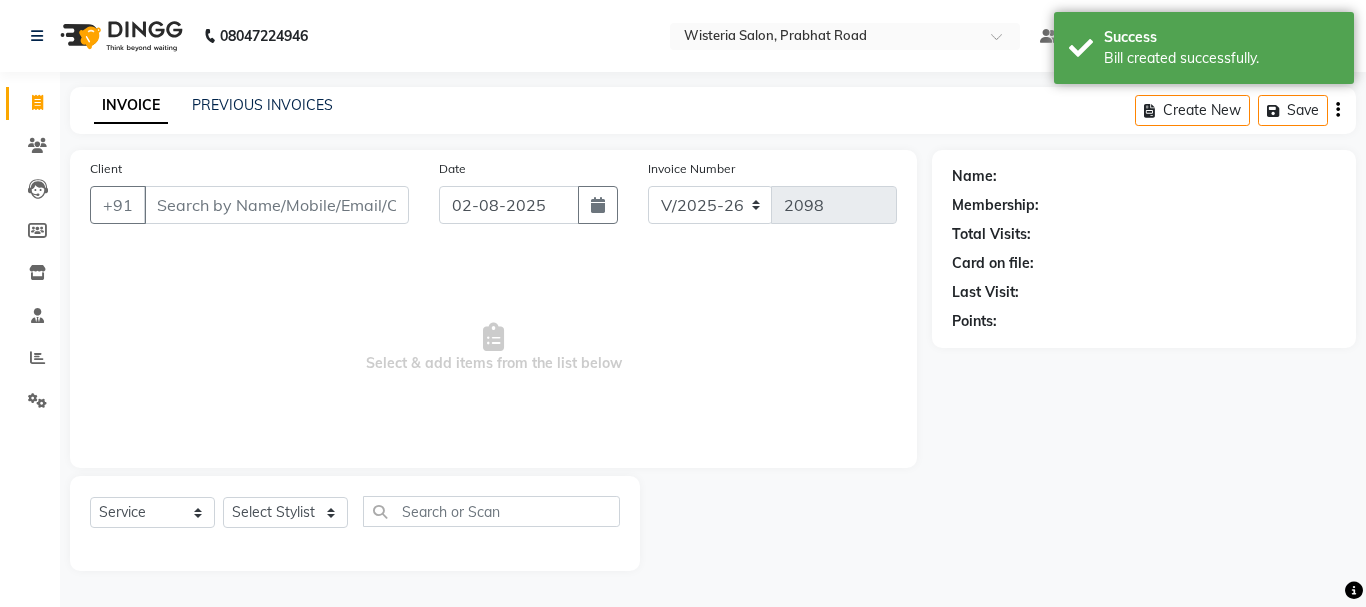 select on "8" 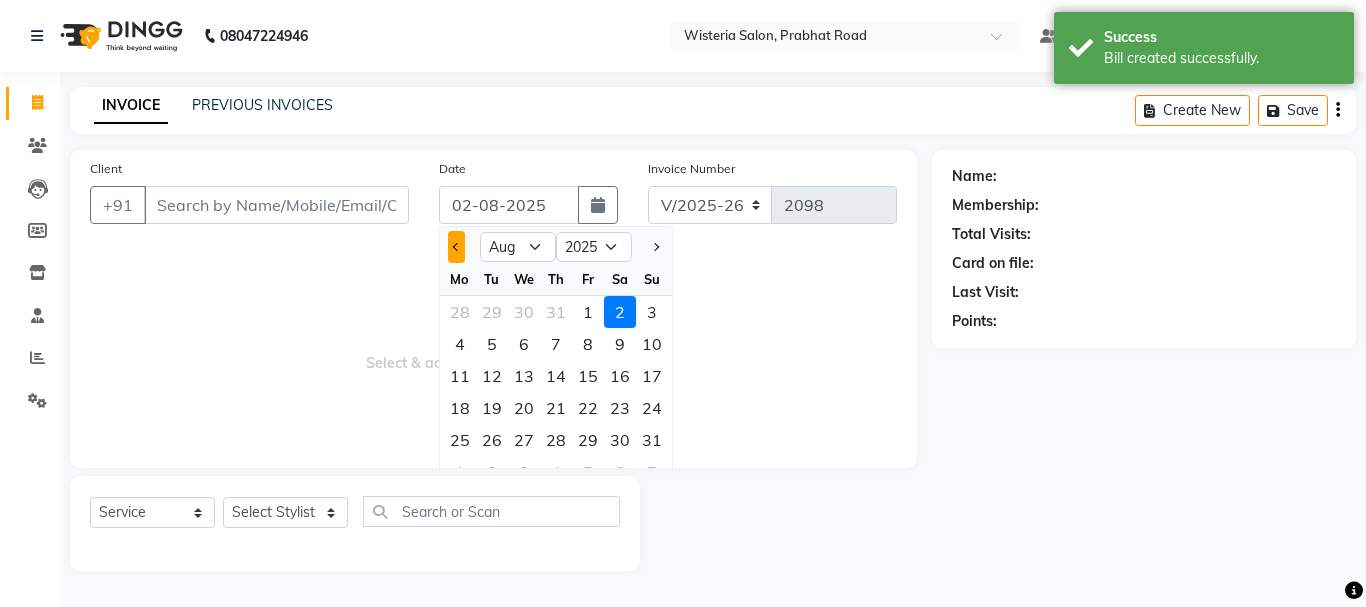 click 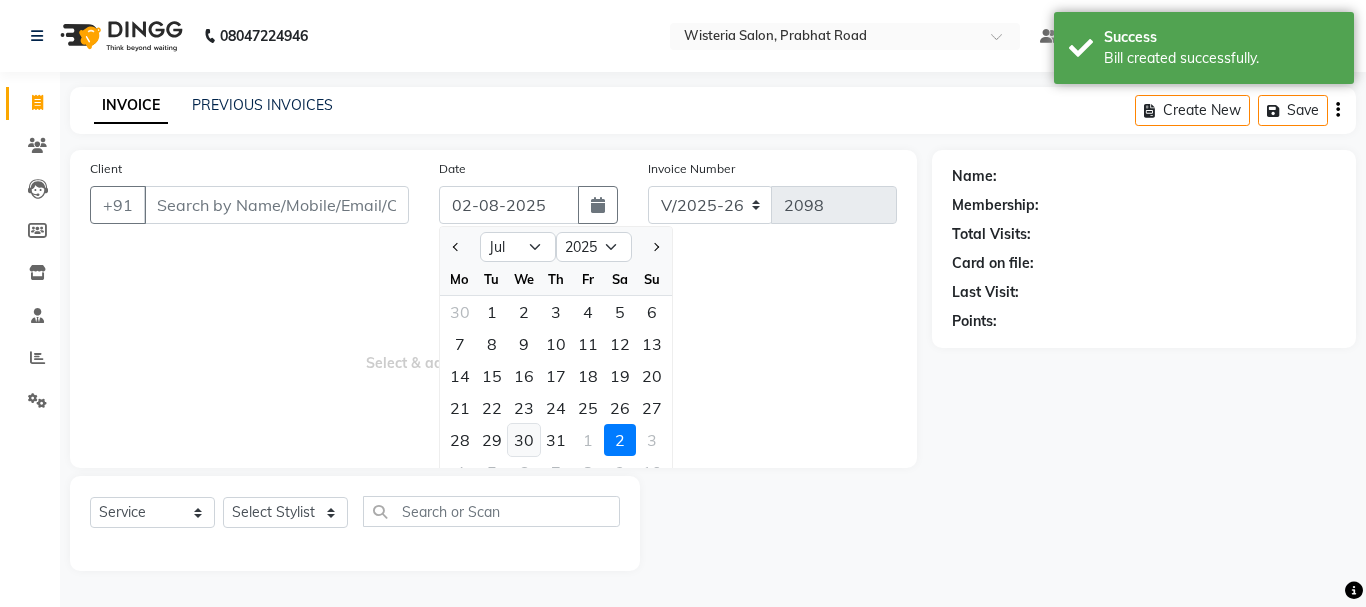 click on "30" 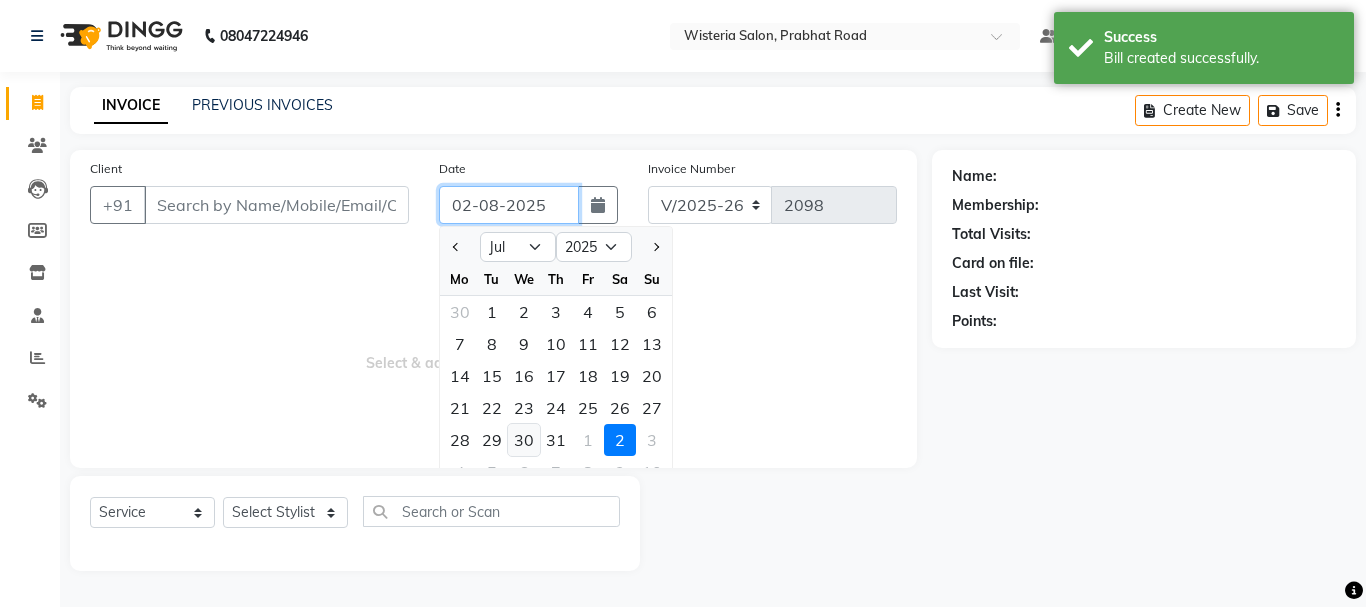 type on "30-07-2025" 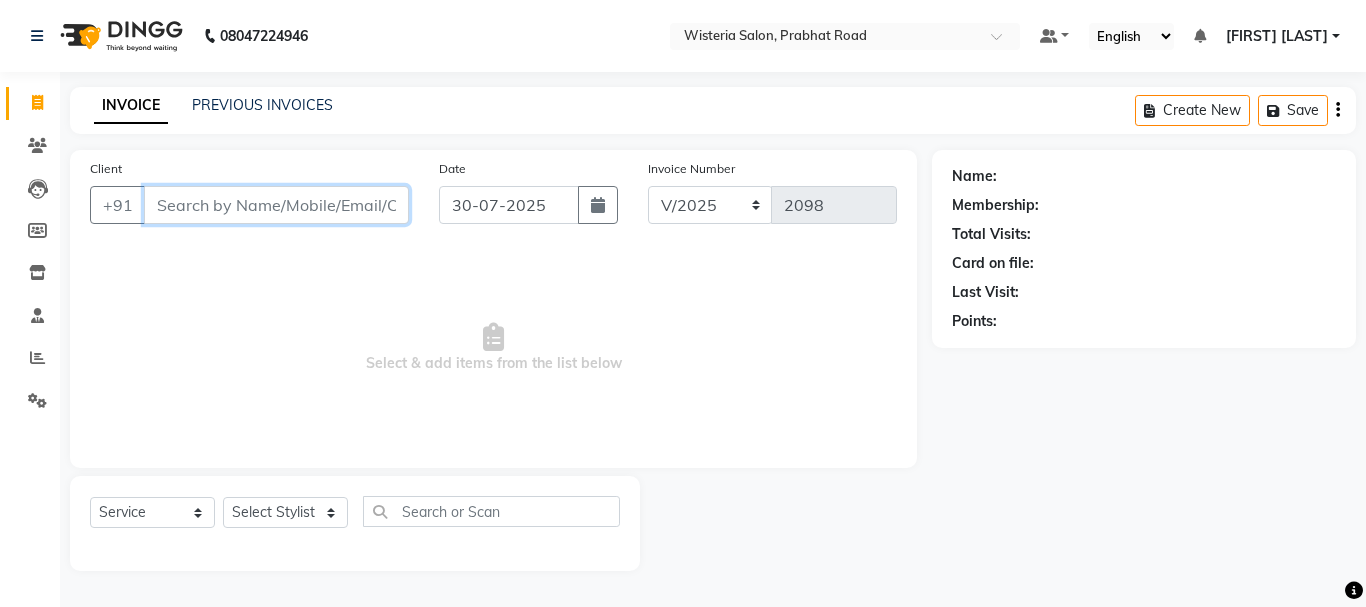 click on "Client" at bounding box center (276, 205) 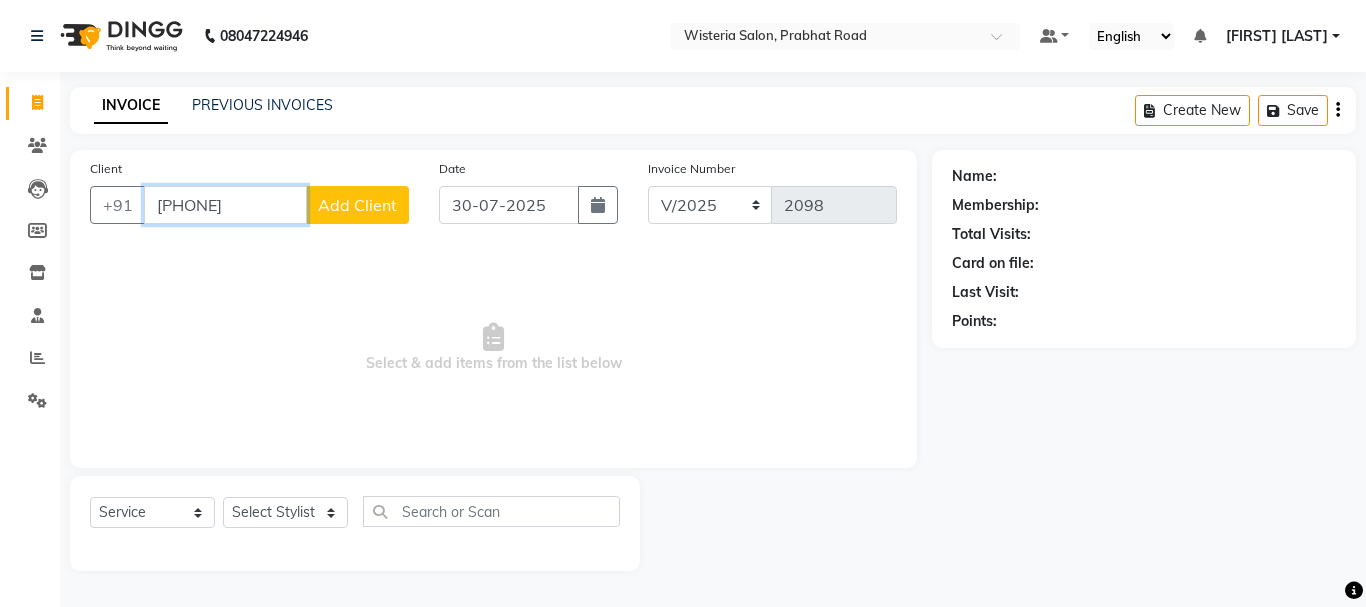 type on "[PHONE]" 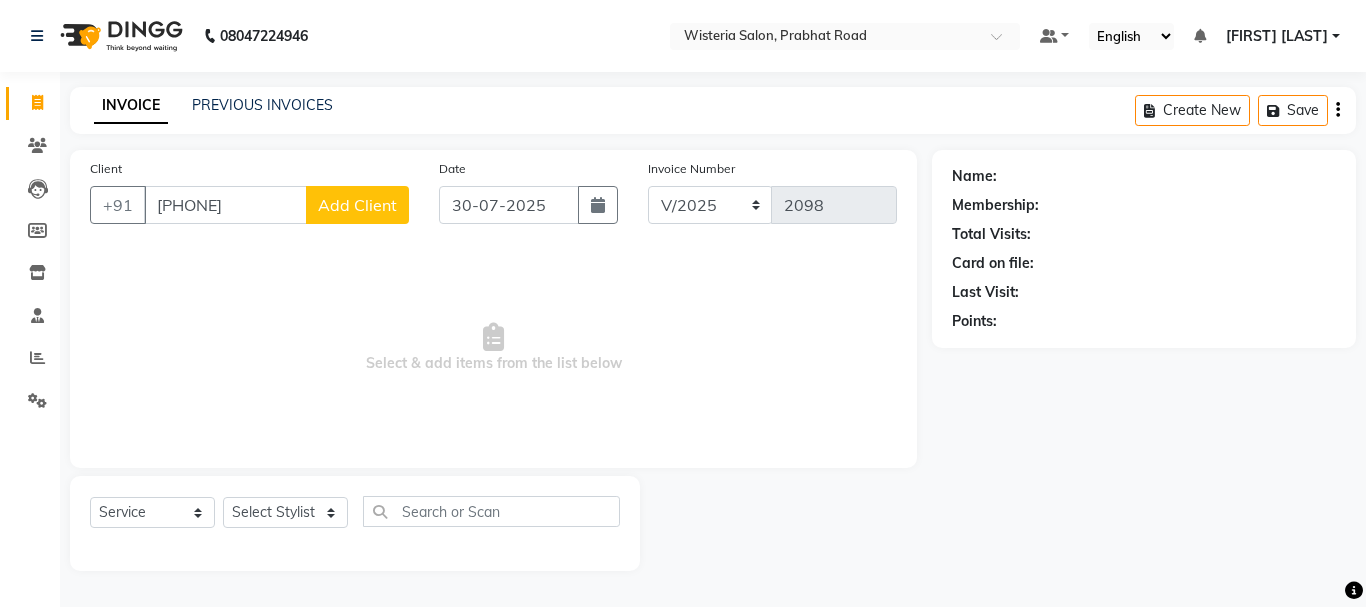 click on "Add Client" 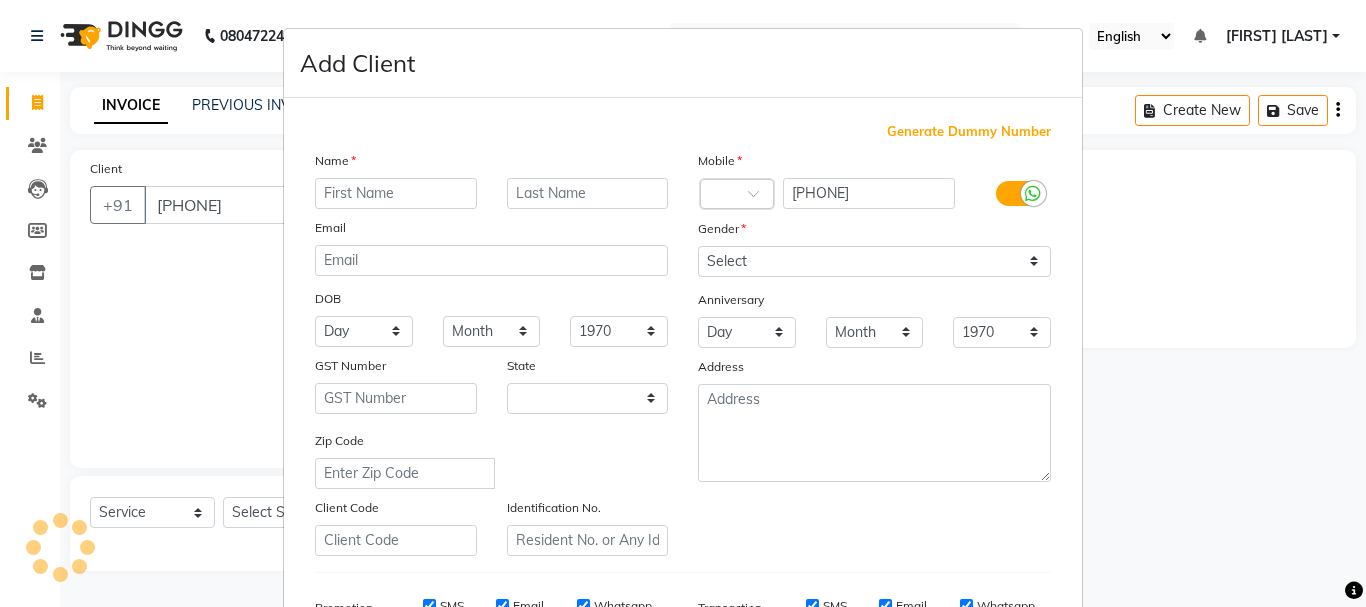 select on "22" 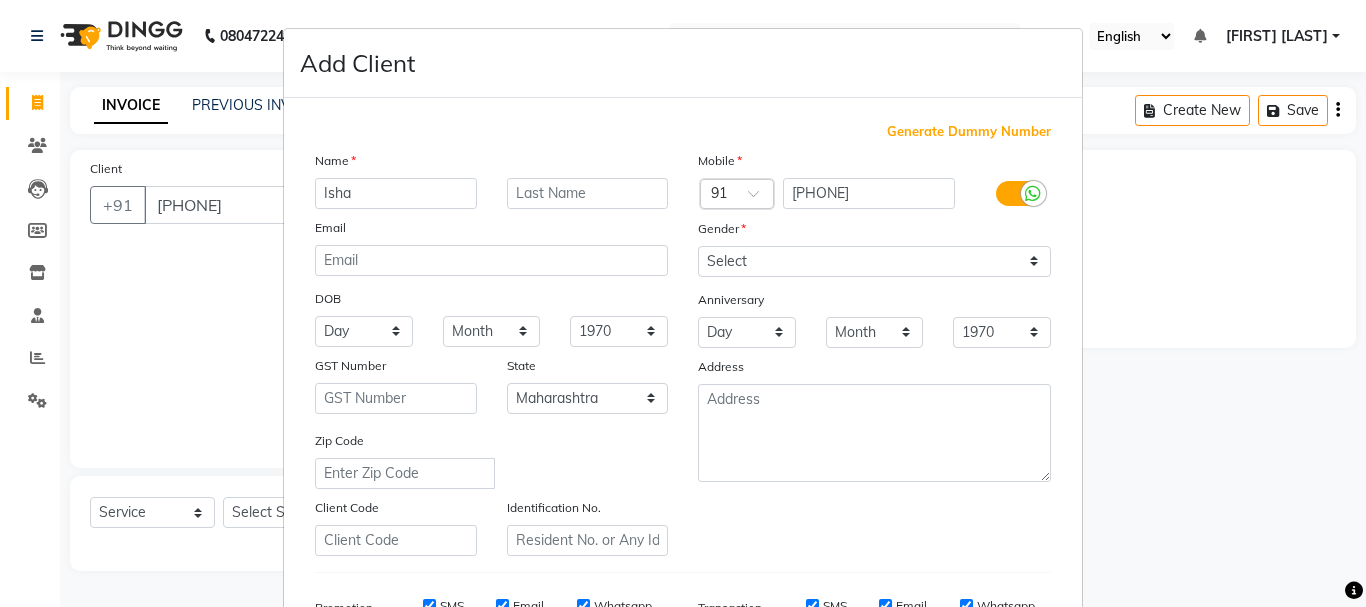 type on "Isha" 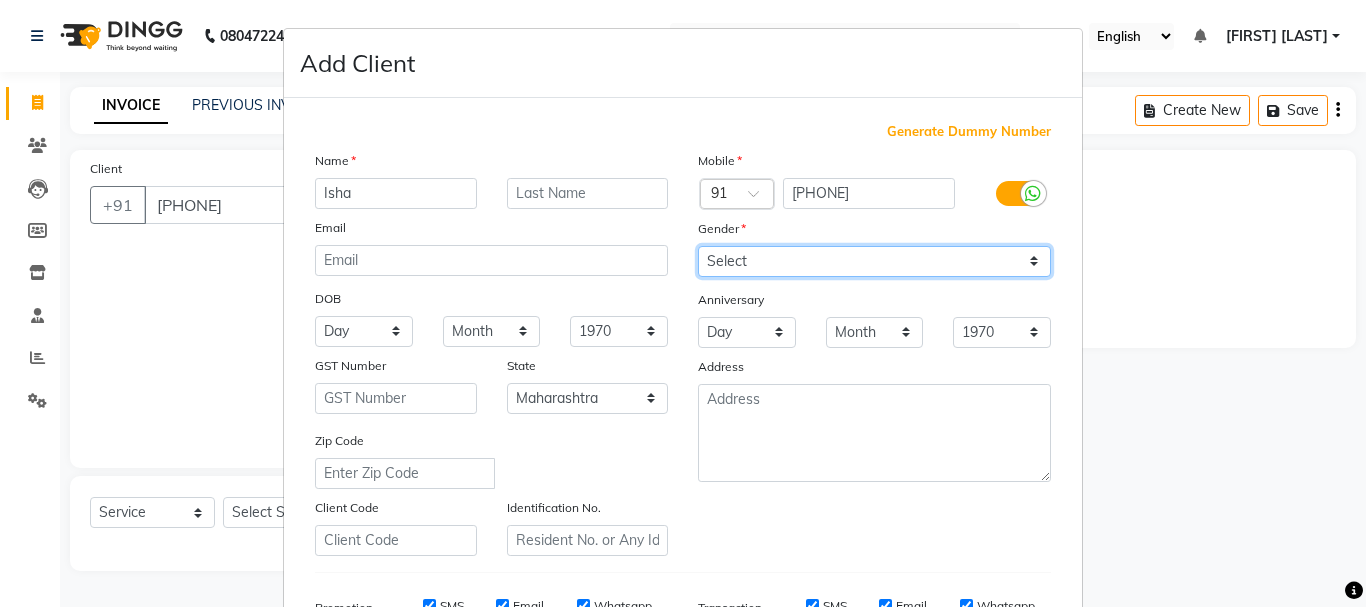 click on "Select Male Female Other Prefer Not To Say" at bounding box center (874, 261) 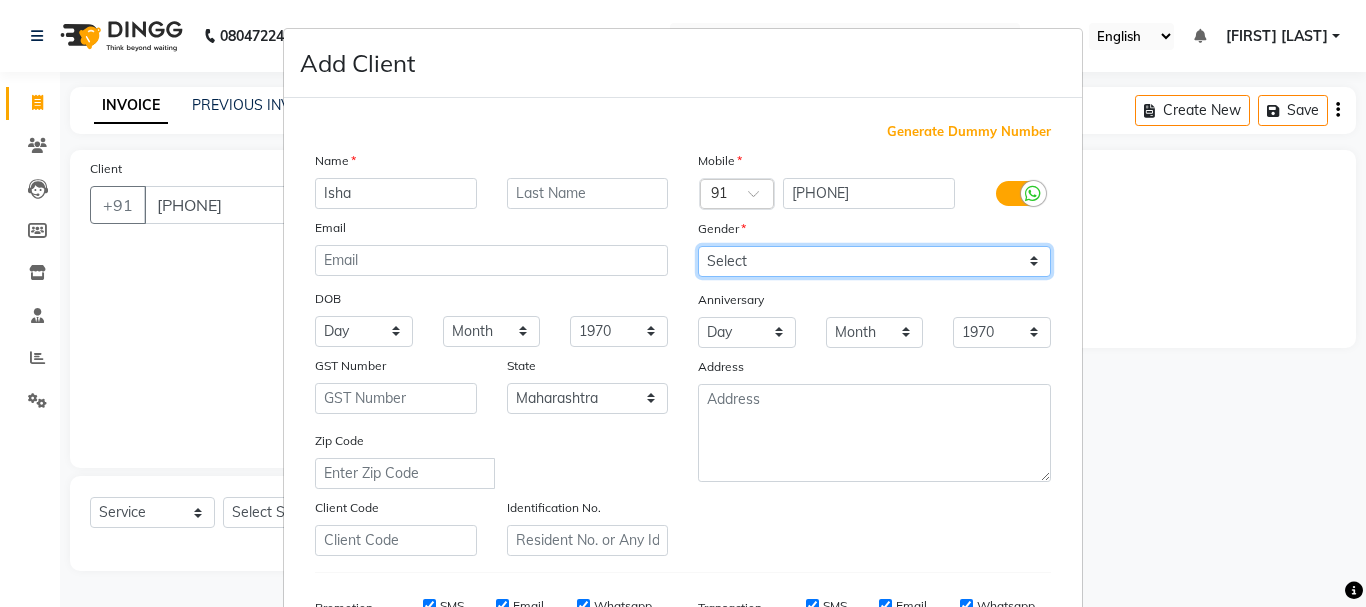 select on "female" 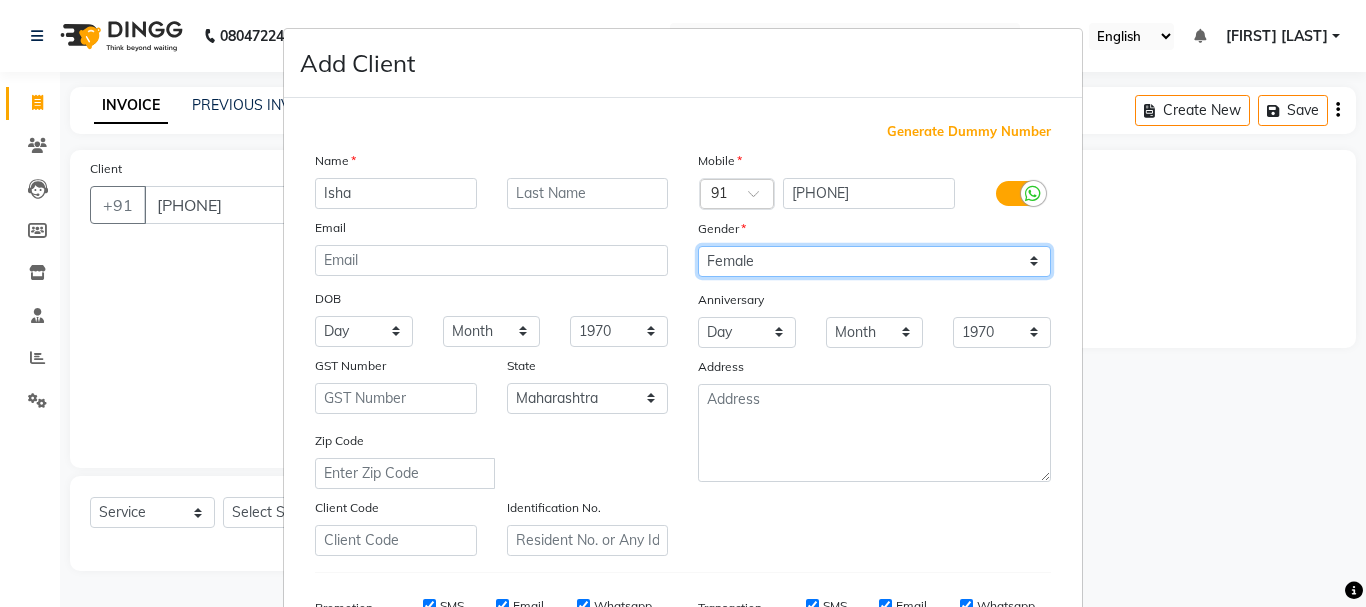 click on "Select Male Female Other Prefer Not To Say" at bounding box center (874, 261) 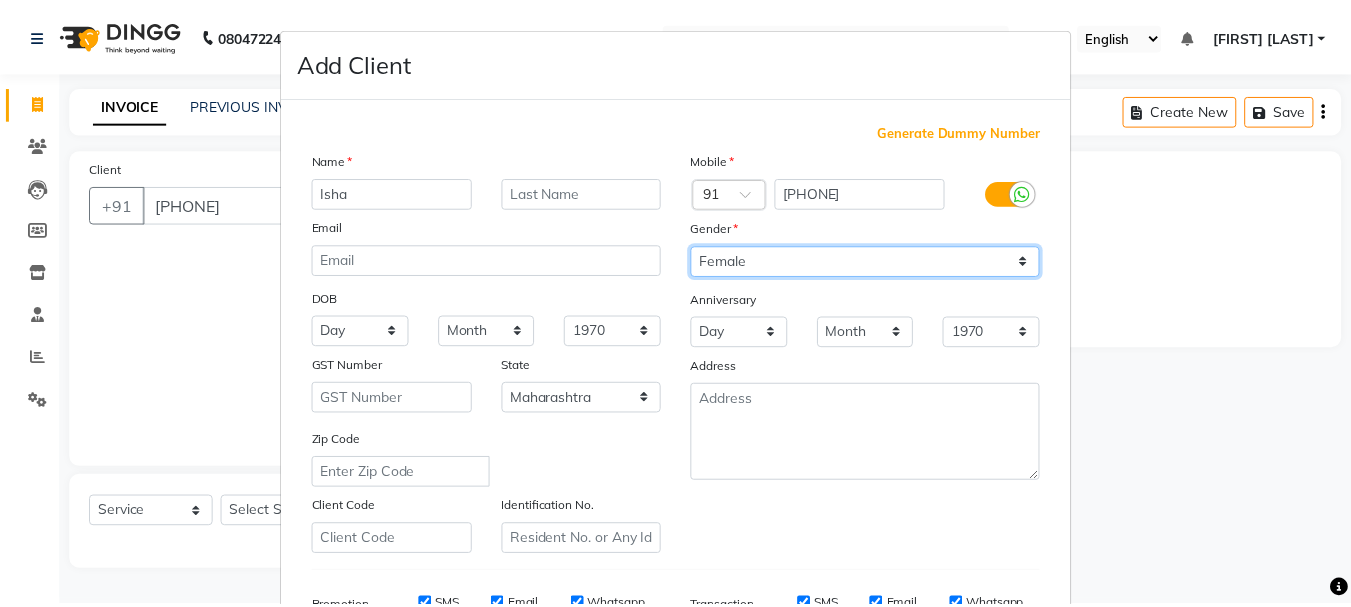 scroll, scrollTop: 316, scrollLeft: 0, axis: vertical 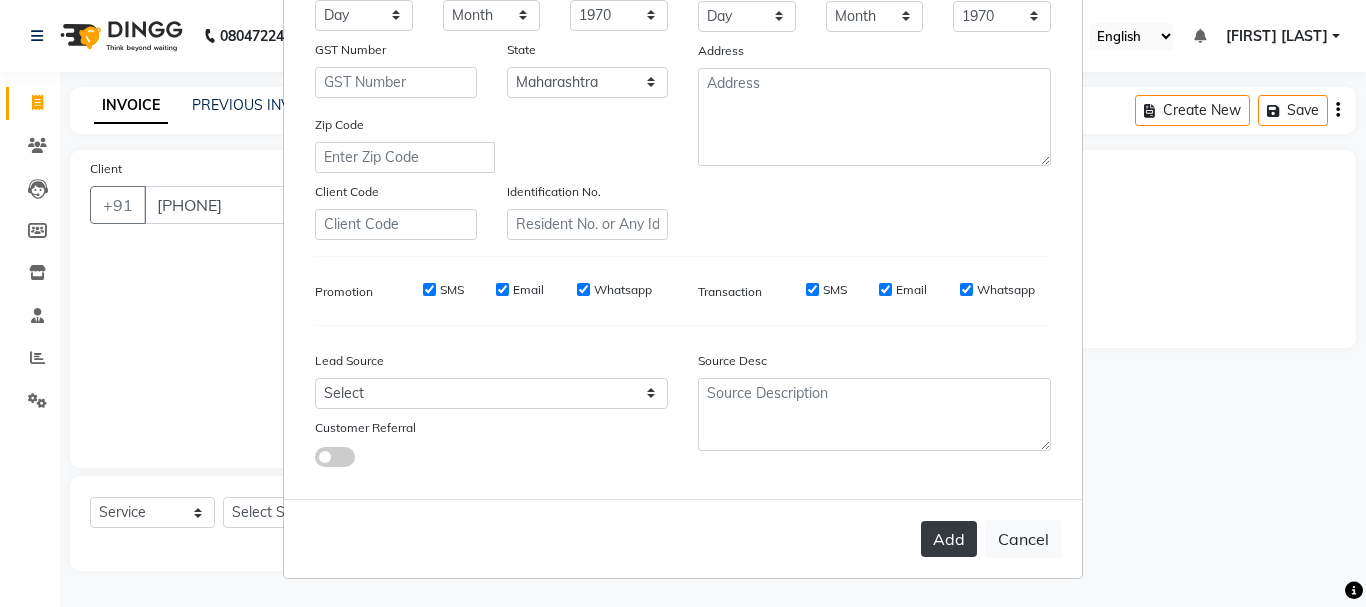 click on "Add" at bounding box center (949, 539) 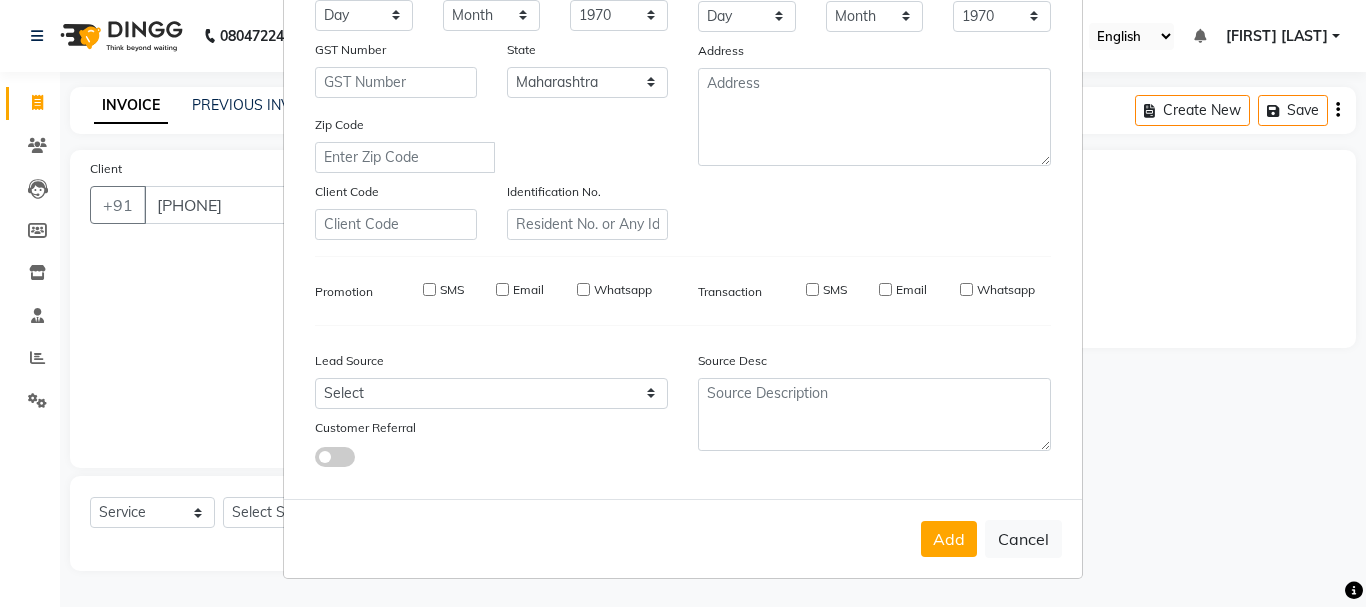 type on "83******86" 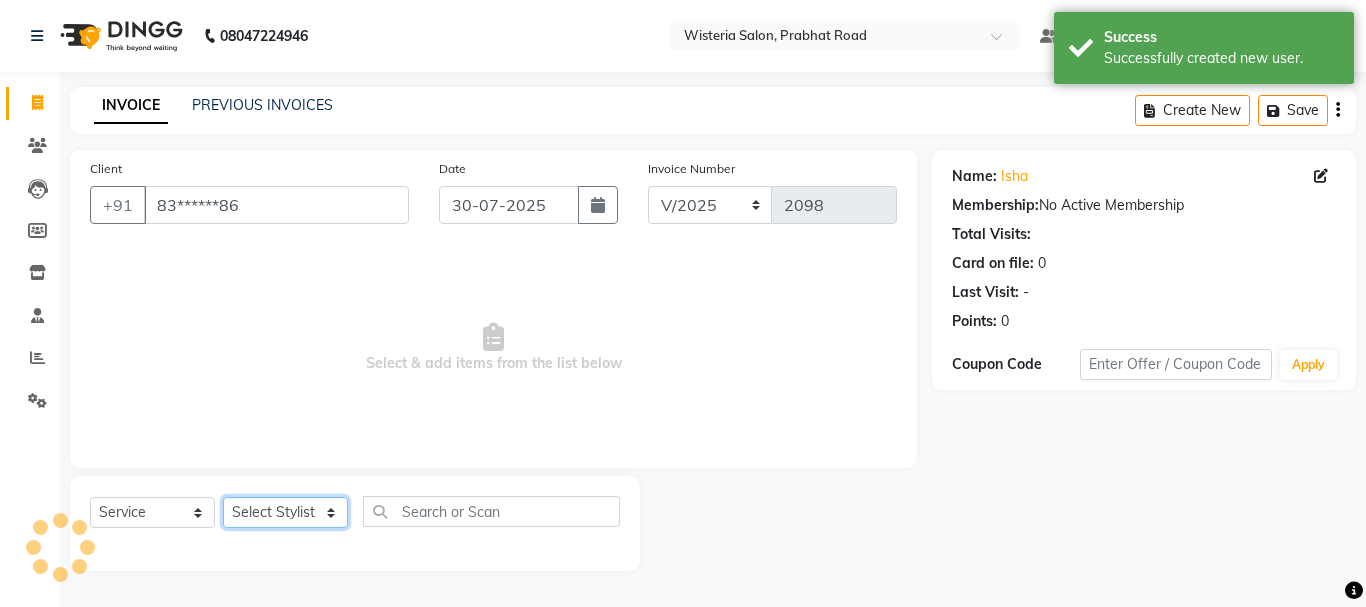 click on "Select Stylist Bharti dipali Firdos Patel gaurav Kedar Sain lakpa Mansi more Mayuri Partner id Pratiksha satpute Radhika Jadhav Rahul Raju sushma Vaidehi Kale Vijaya Katurde Vinay" 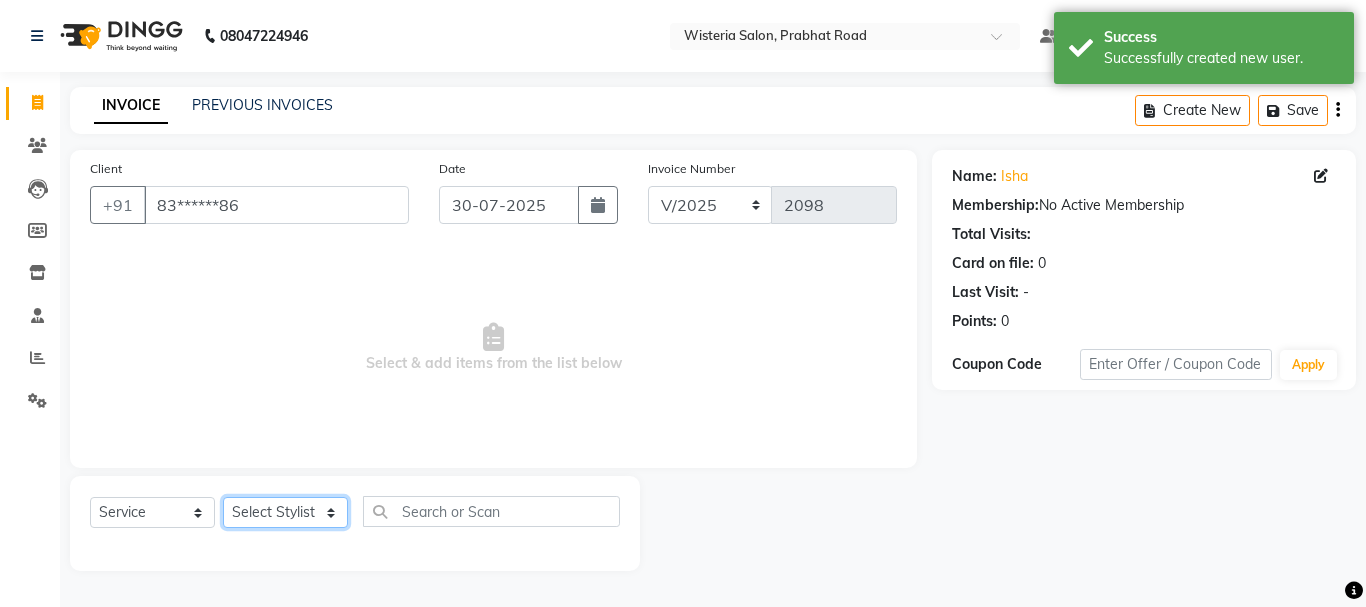 select on "53875" 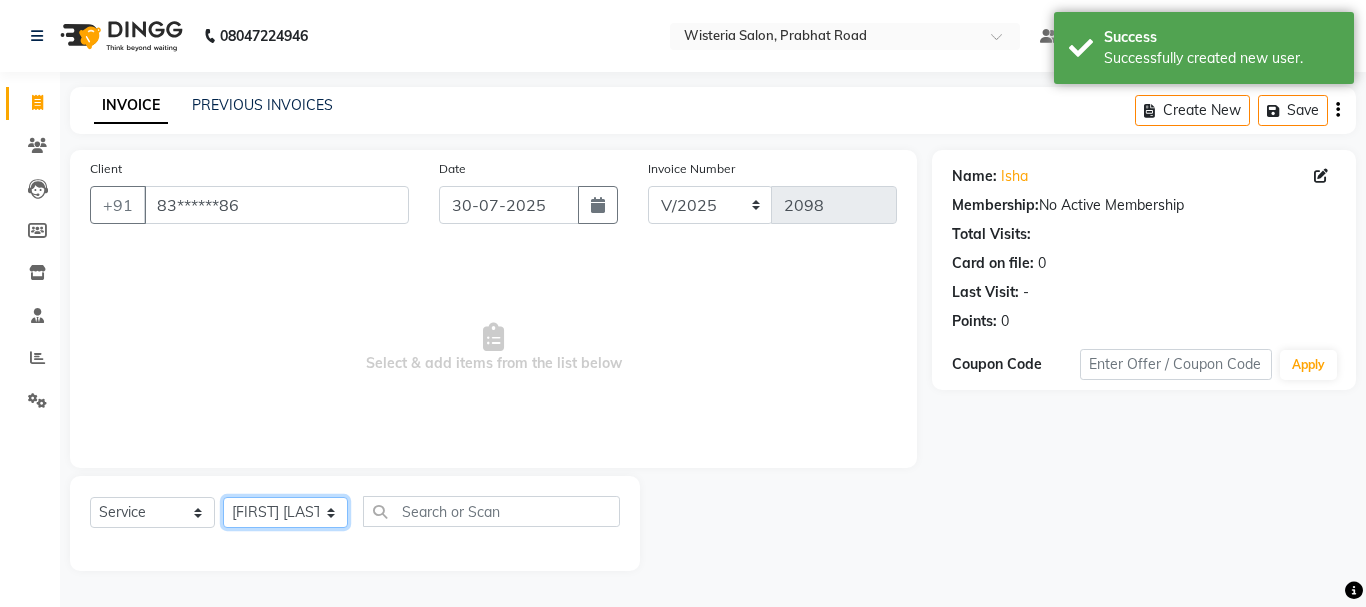 click on "Select Stylist Bharti dipali Firdos Patel gaurav Kedar Sain lakpa Mansi more Mayuri Partner id Pratiksha satpute Radhika Jadhav Rahul Raju sushma Vaidehi Kale Vijaya Katurde Vinay" 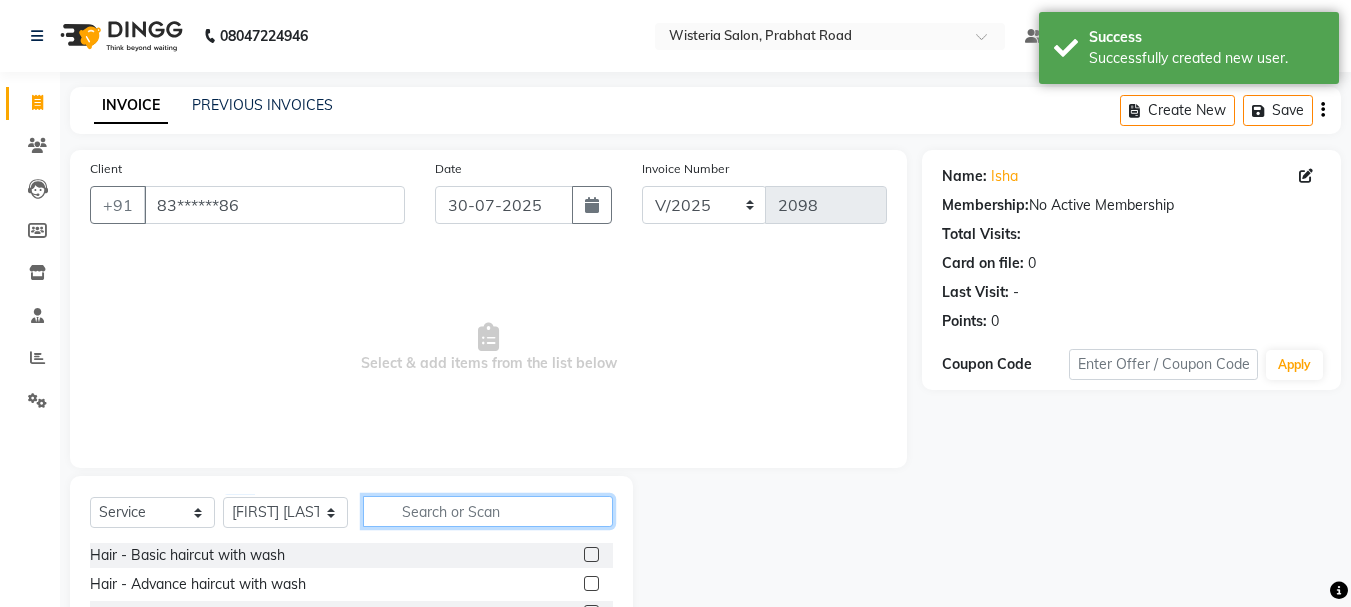 click 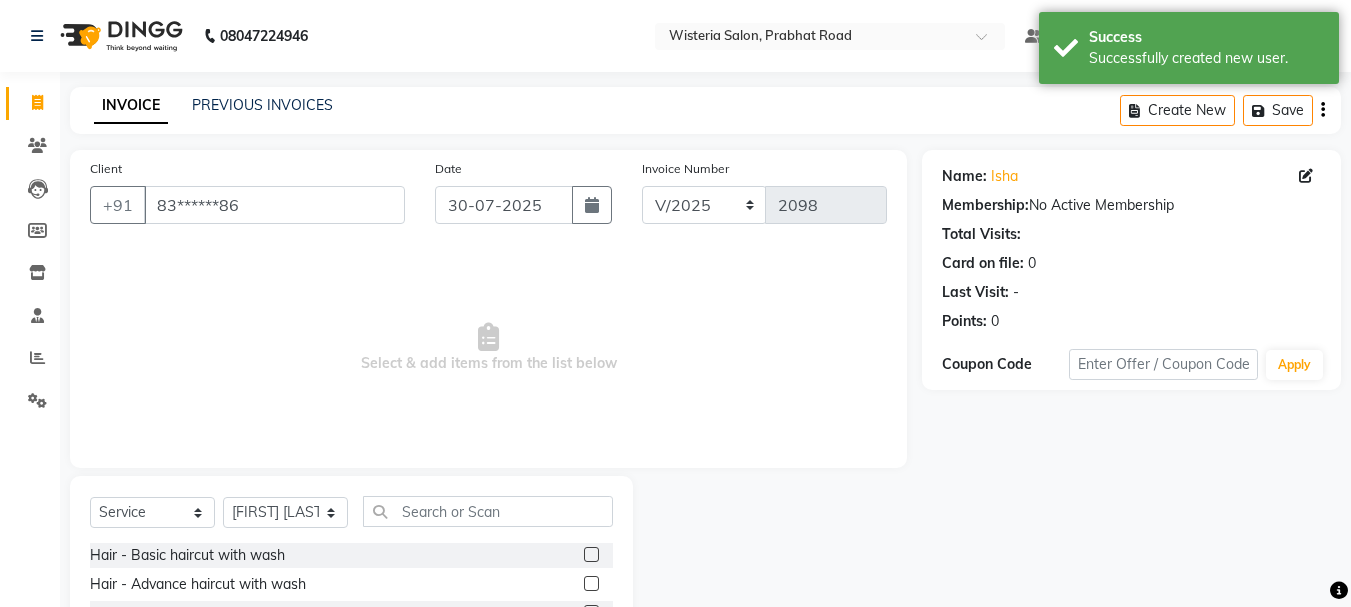 click 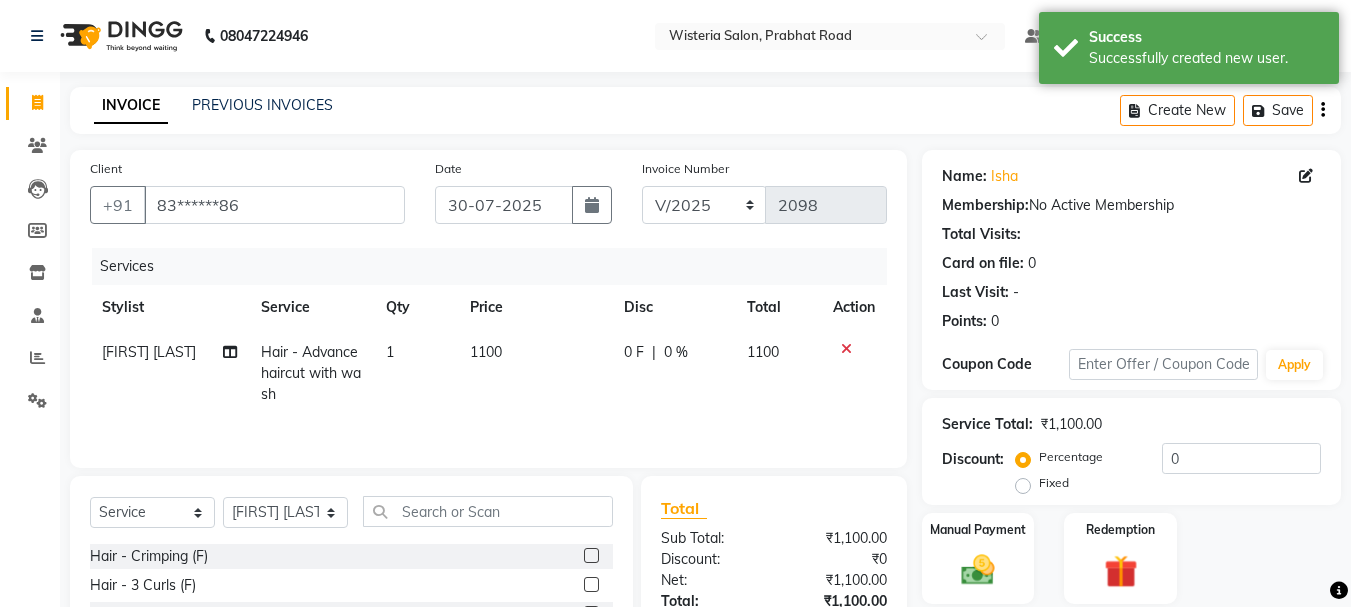 checkbox on "false" 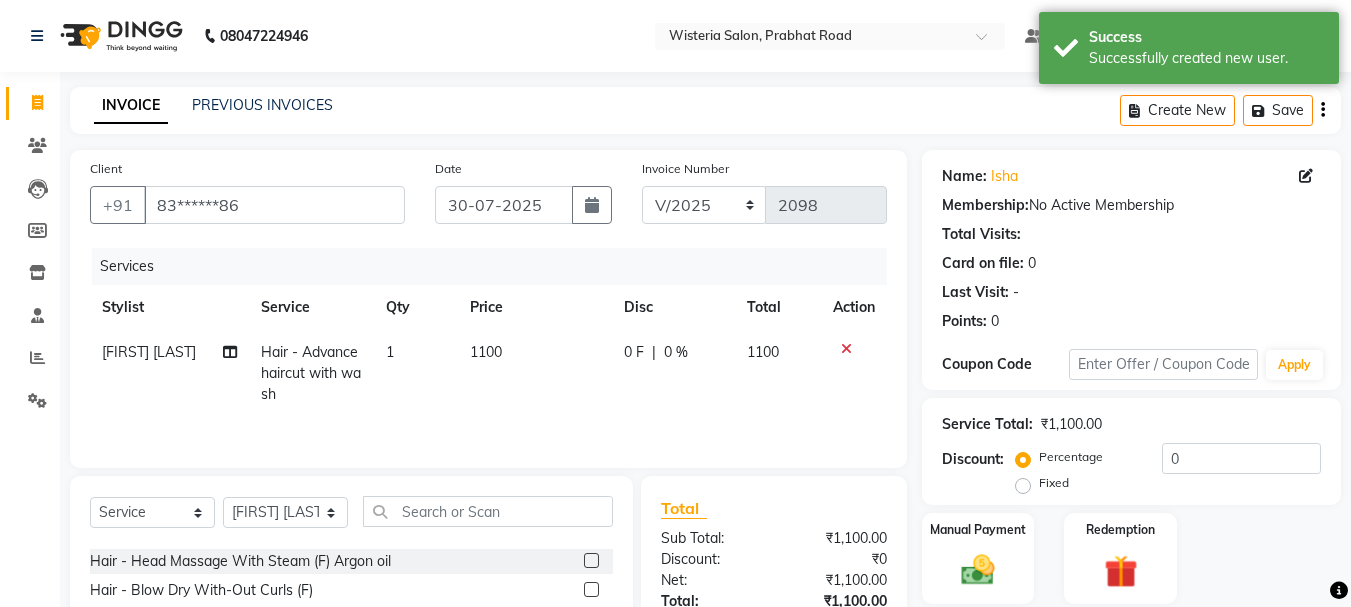 scroll, scrollTop: 285, scrollLeft: 0, axis: vertical 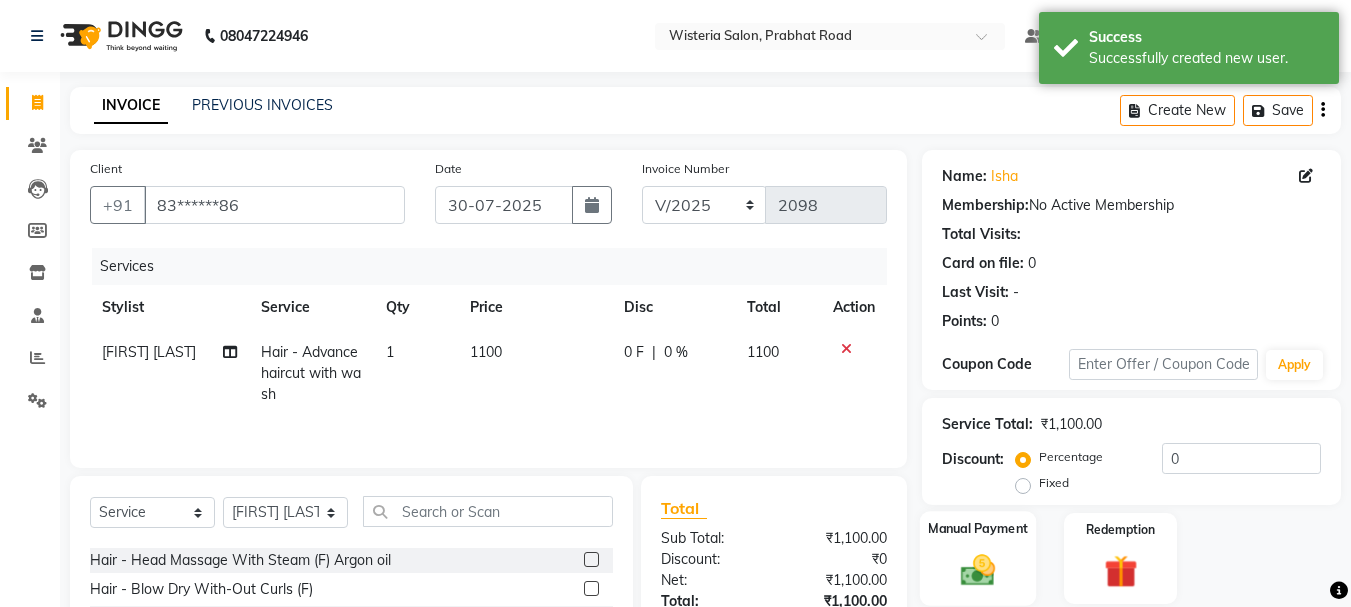 click on "Manual Payment" 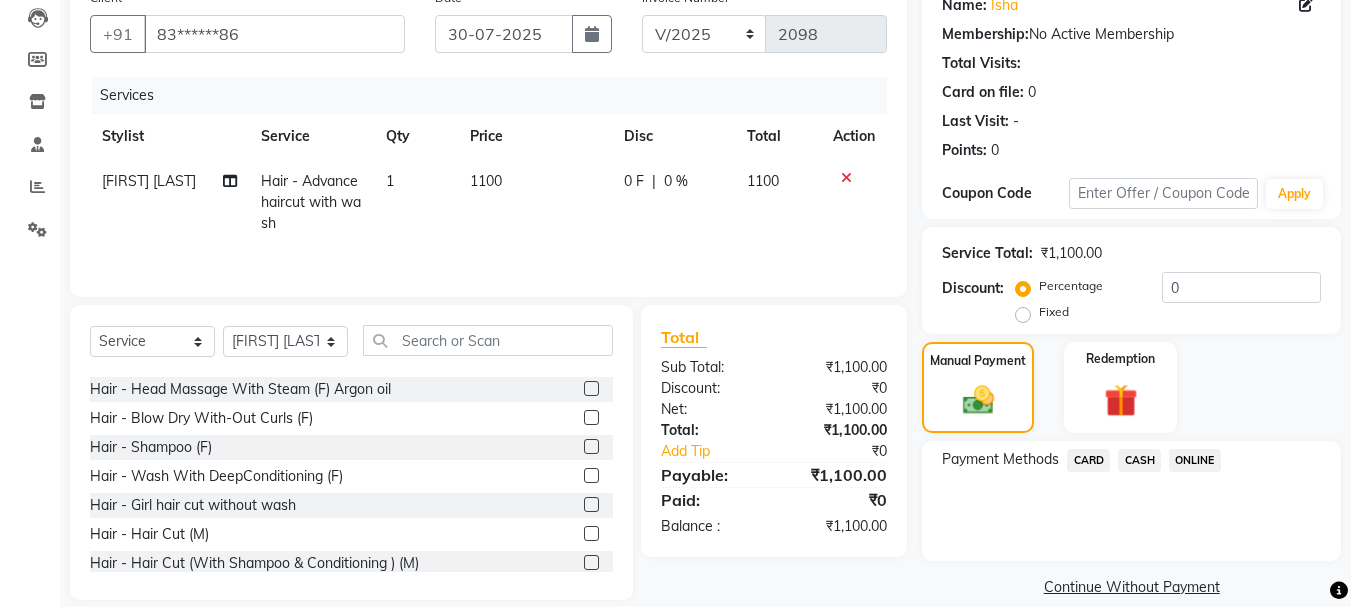 scroll, scrollTop: 173, scrollLeft: 0, axis: vertical 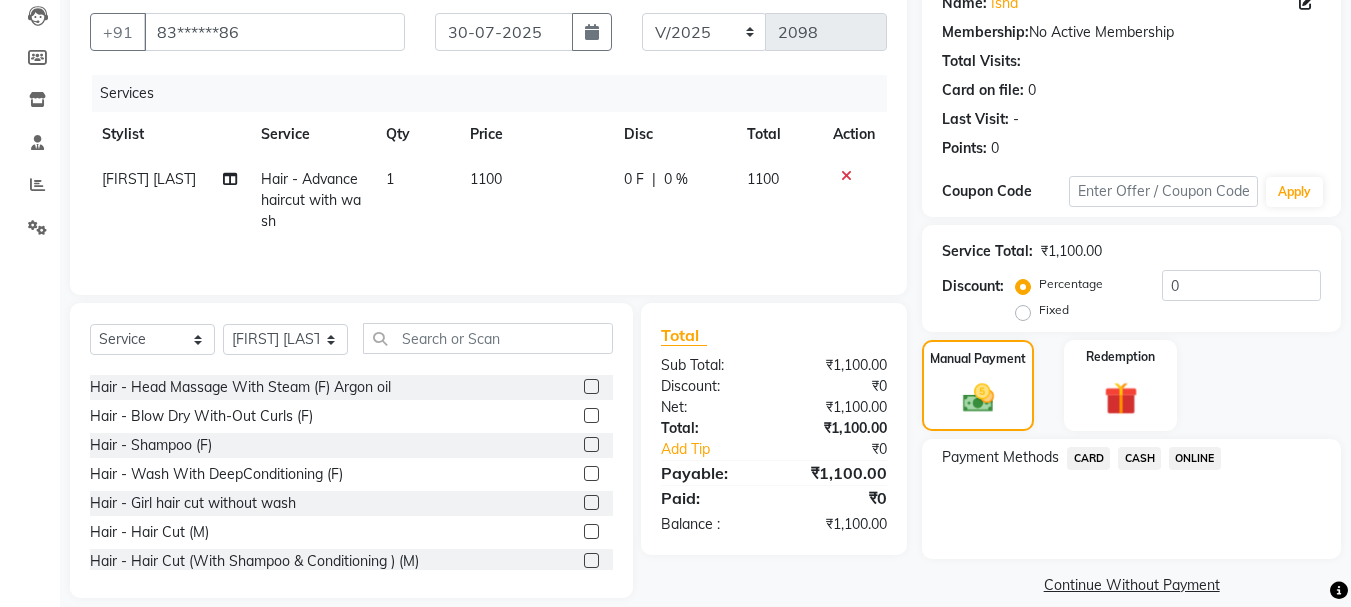 click on "ONLINE" 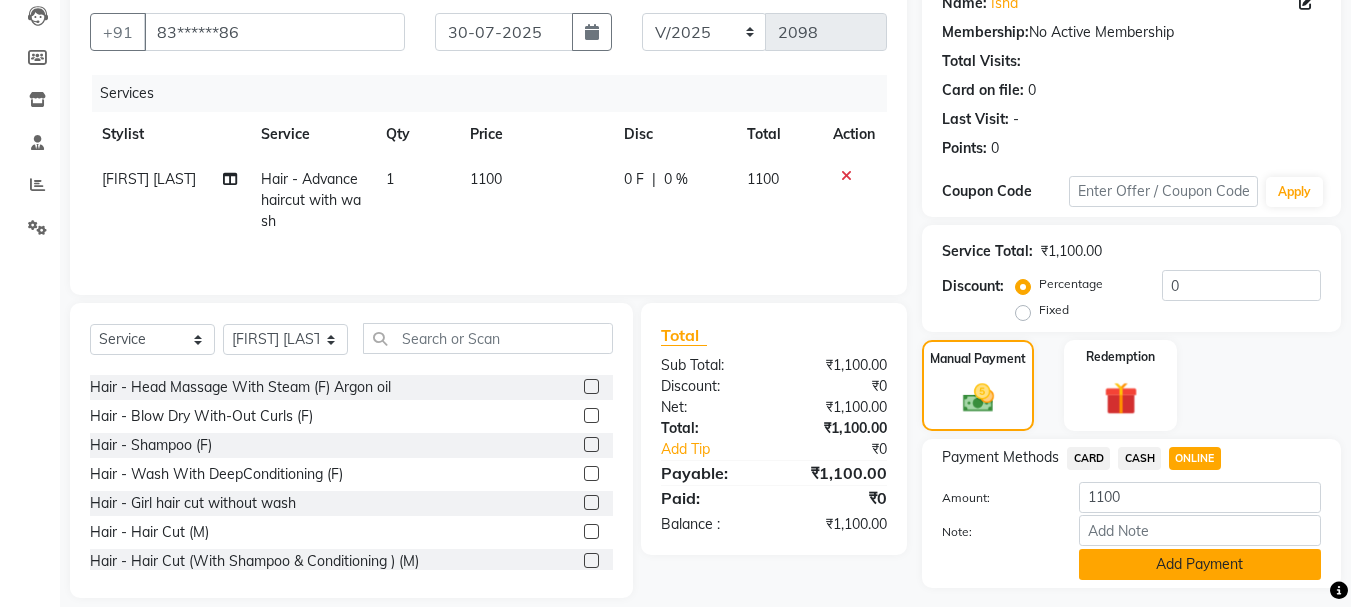 click on "Add Payment" 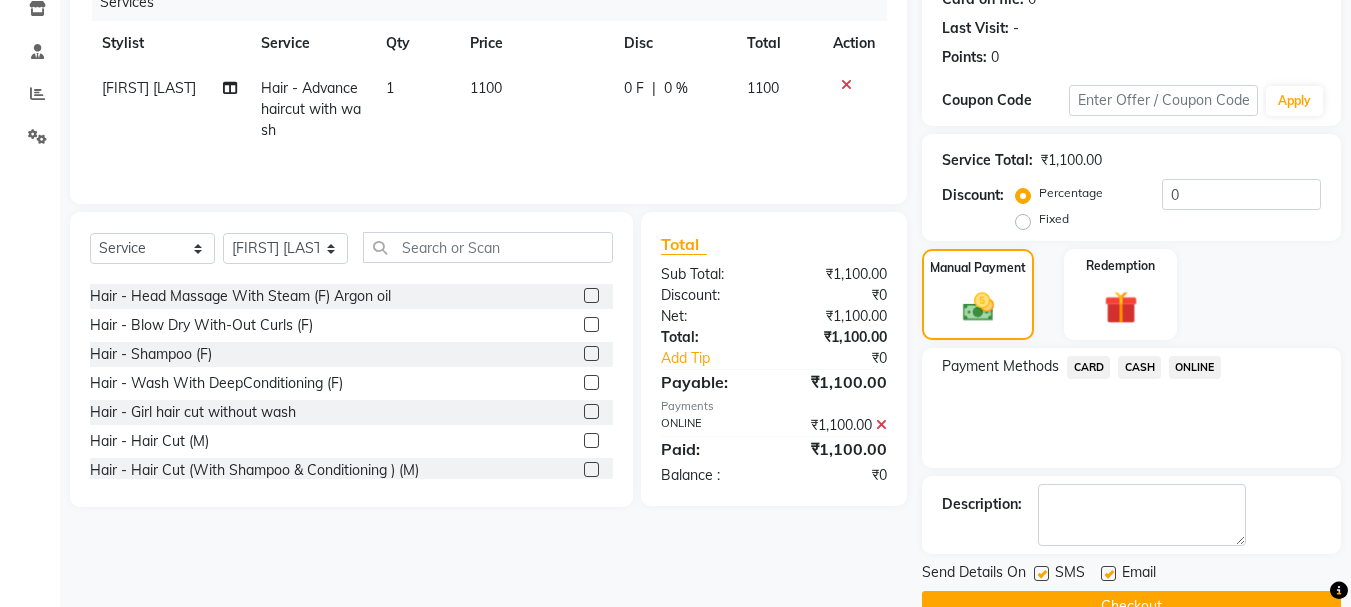 scroll, scrollTop: 281, scrollLeft: 0, axis: vertical 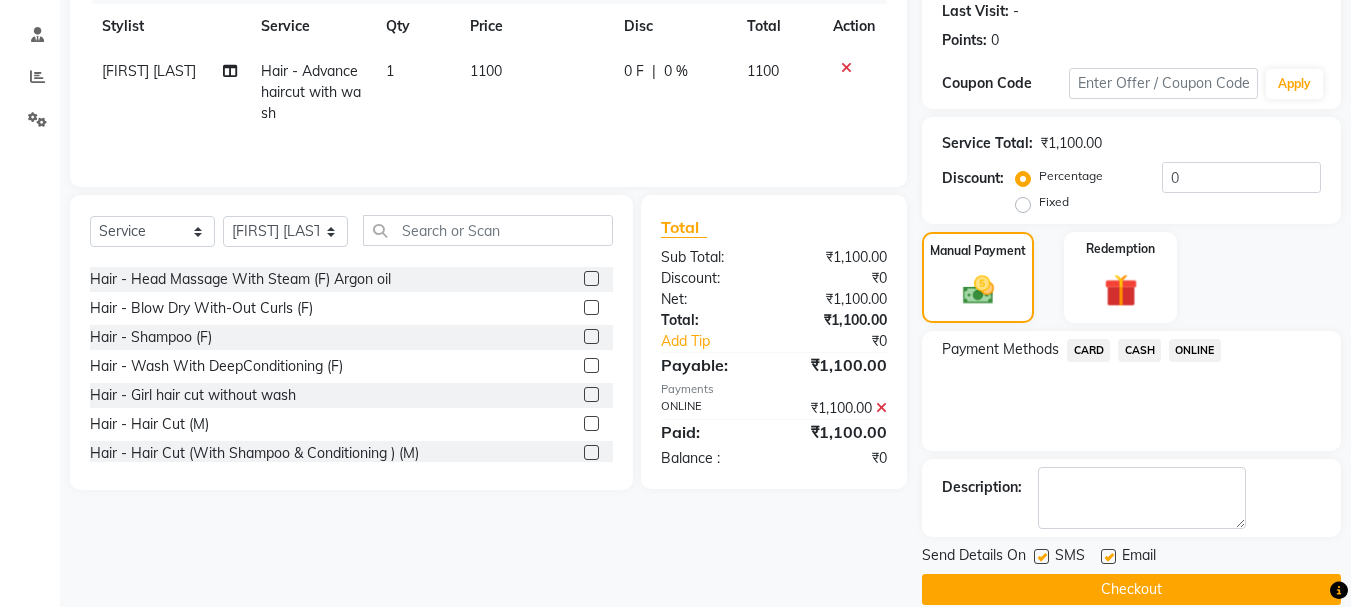 click on "Checkout" 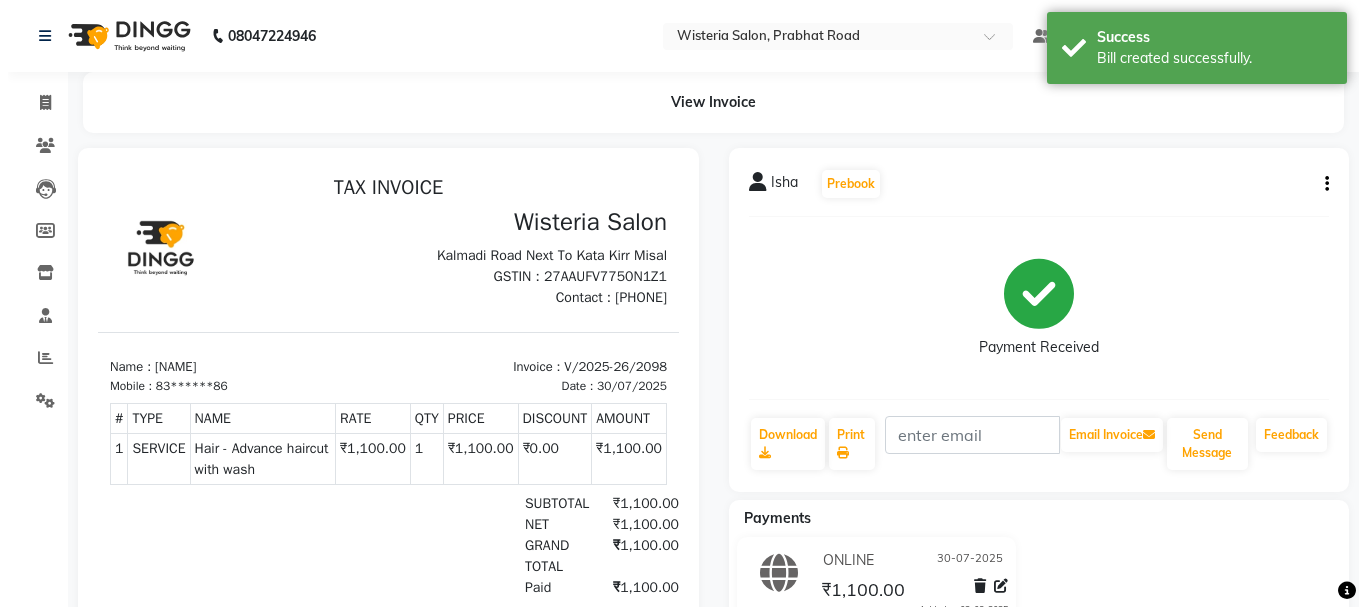scroll, scrollTop: 0, scrollLeft: 0, axis: both 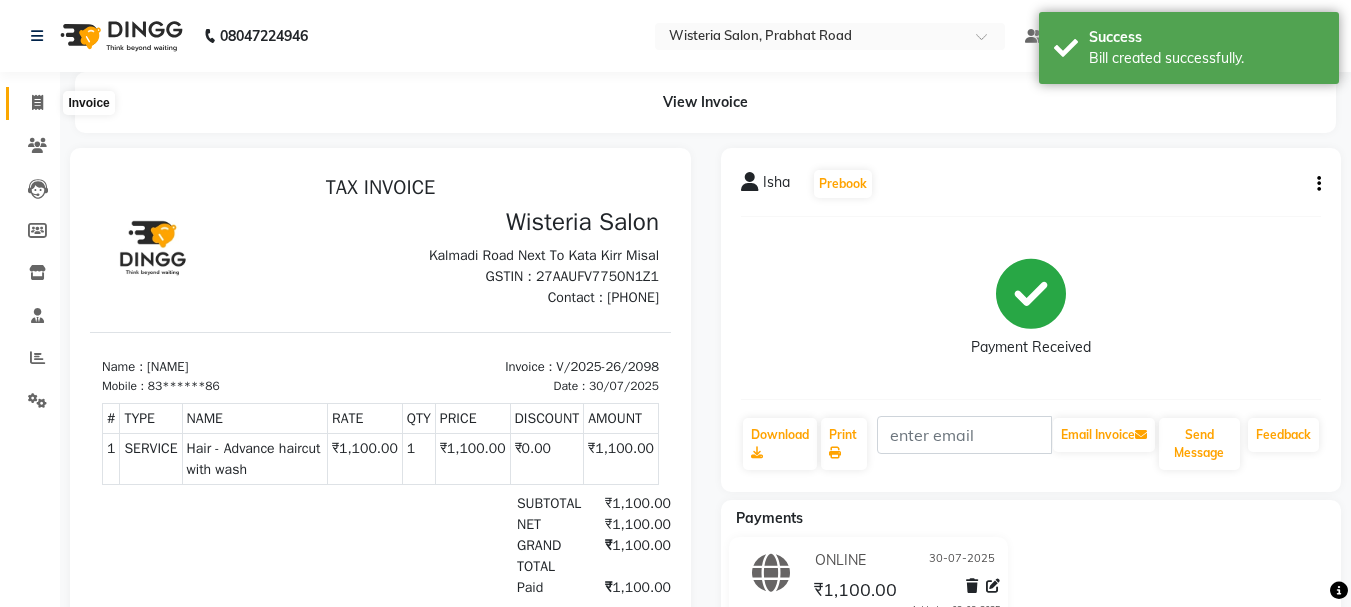click 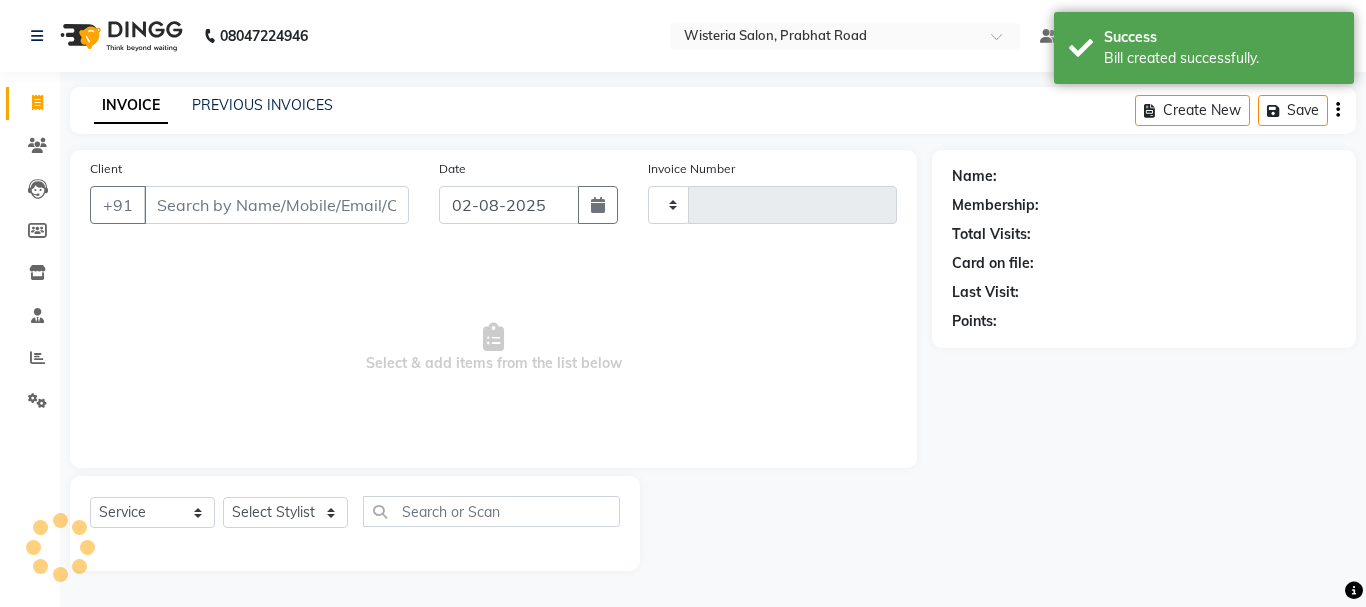 type on "2099" 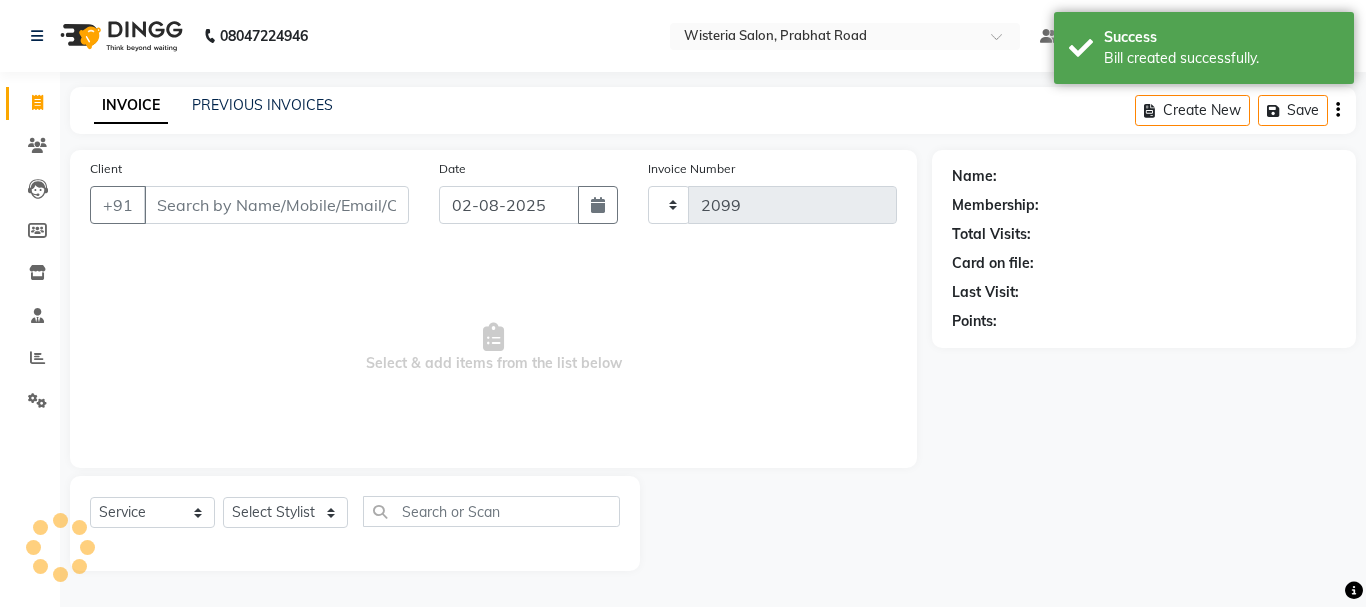 select on "911" 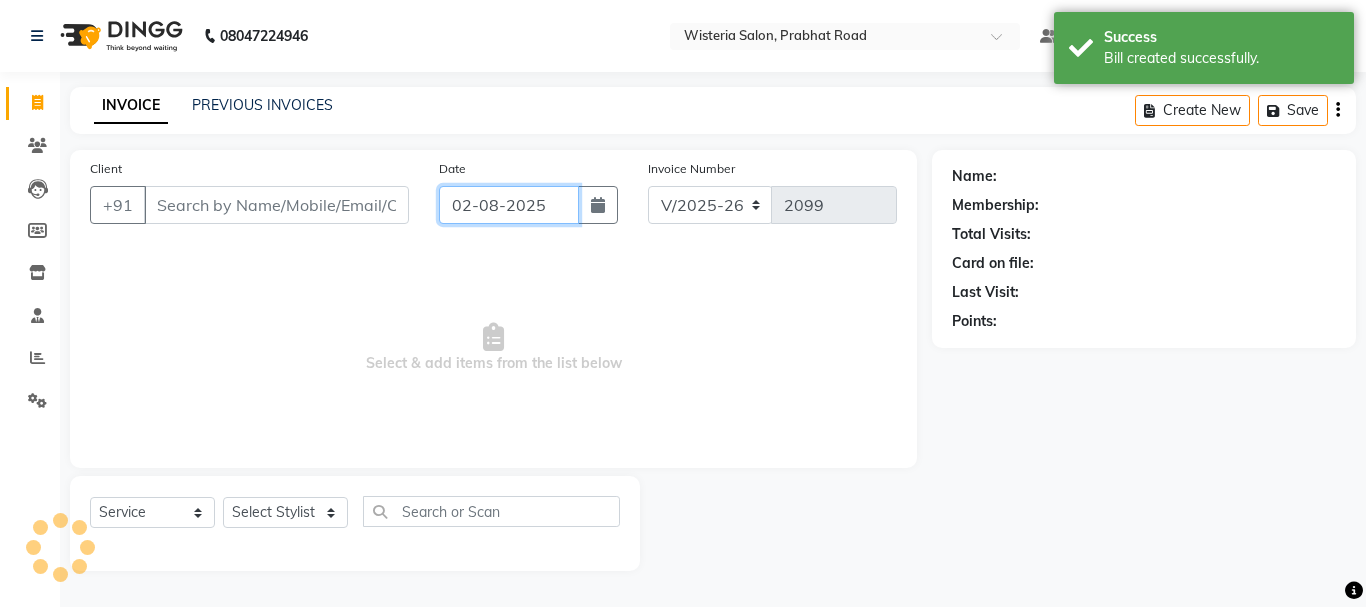 click on "02-08-2025" 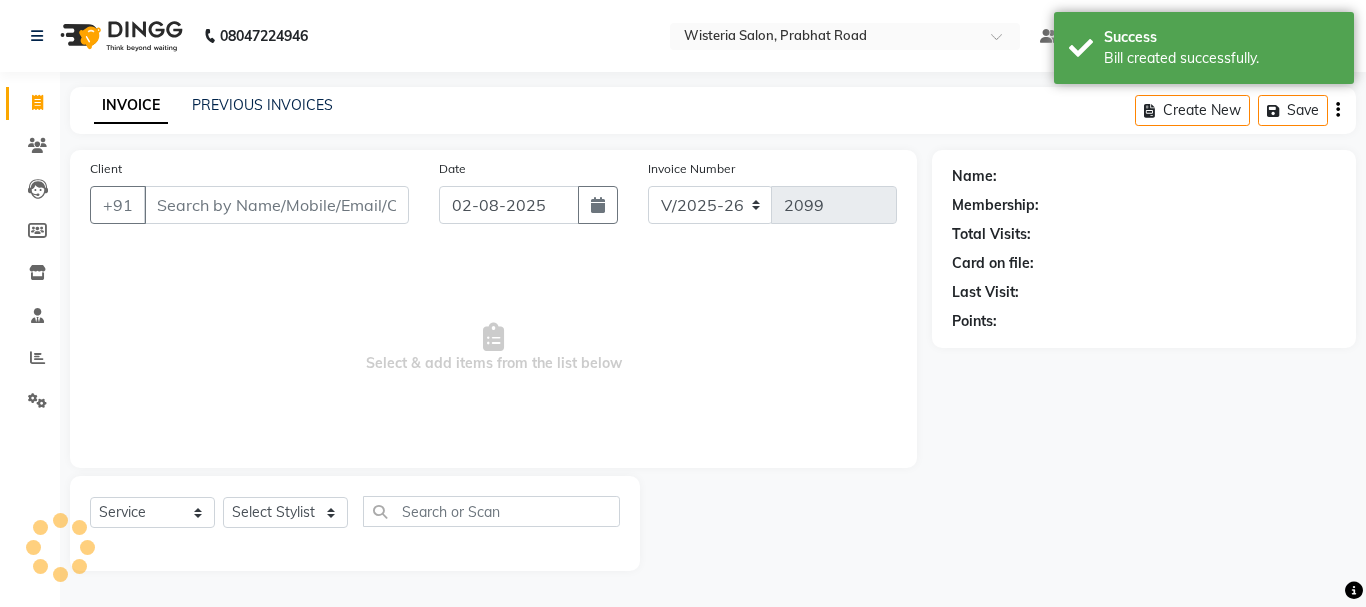 select on "8" 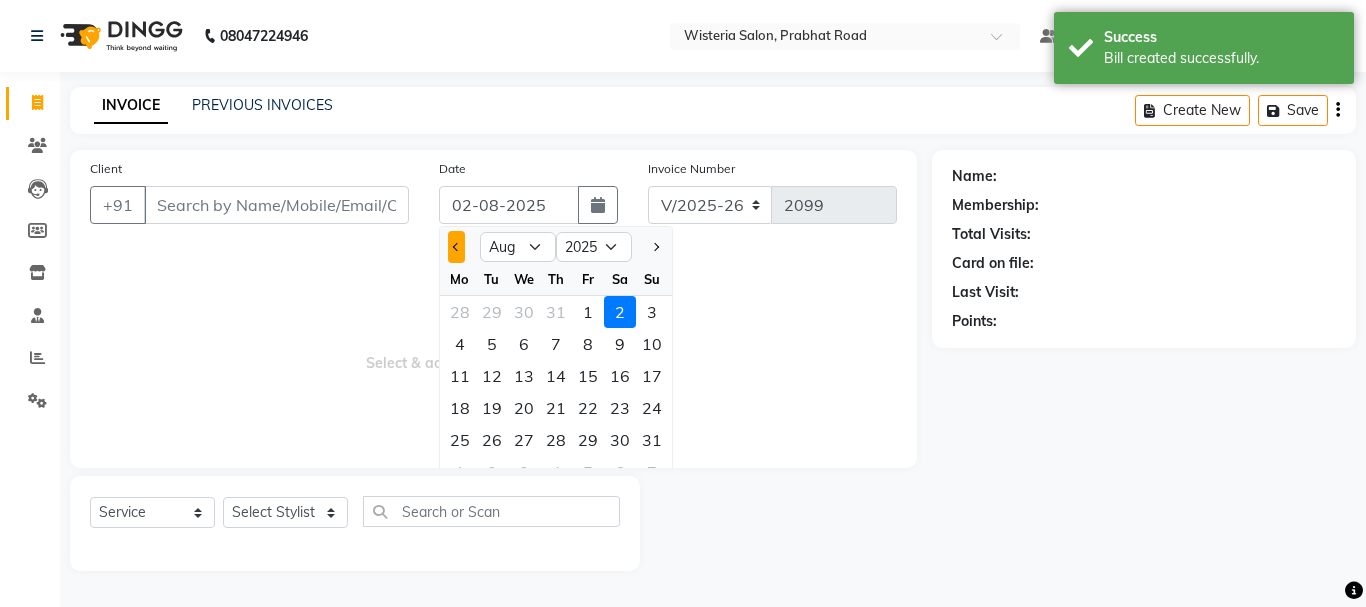 click 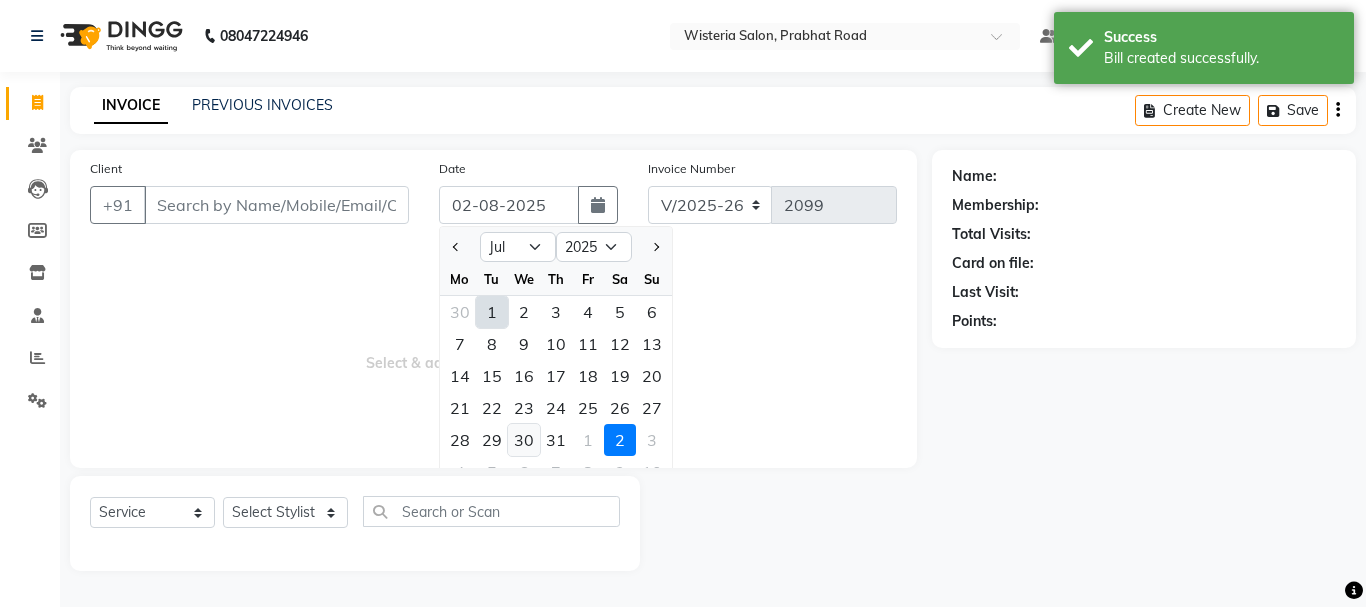 click on "30" 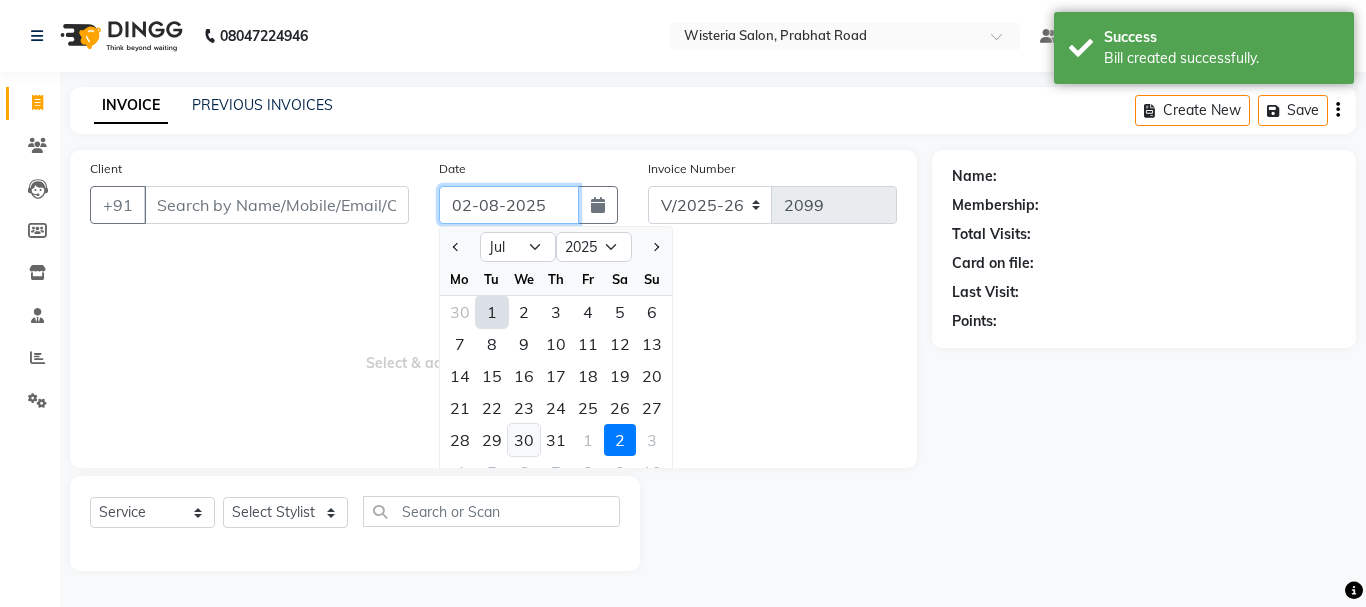 type on "30-07-2025" 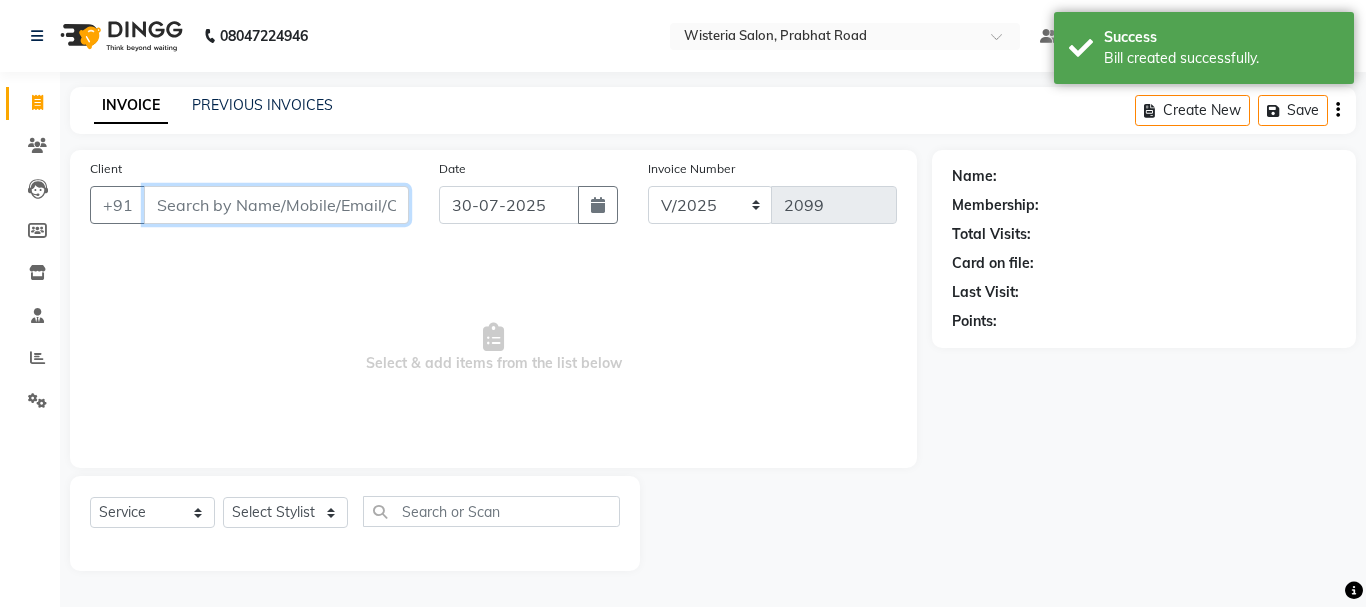 click on "Client" at bounding box center [276, 205] 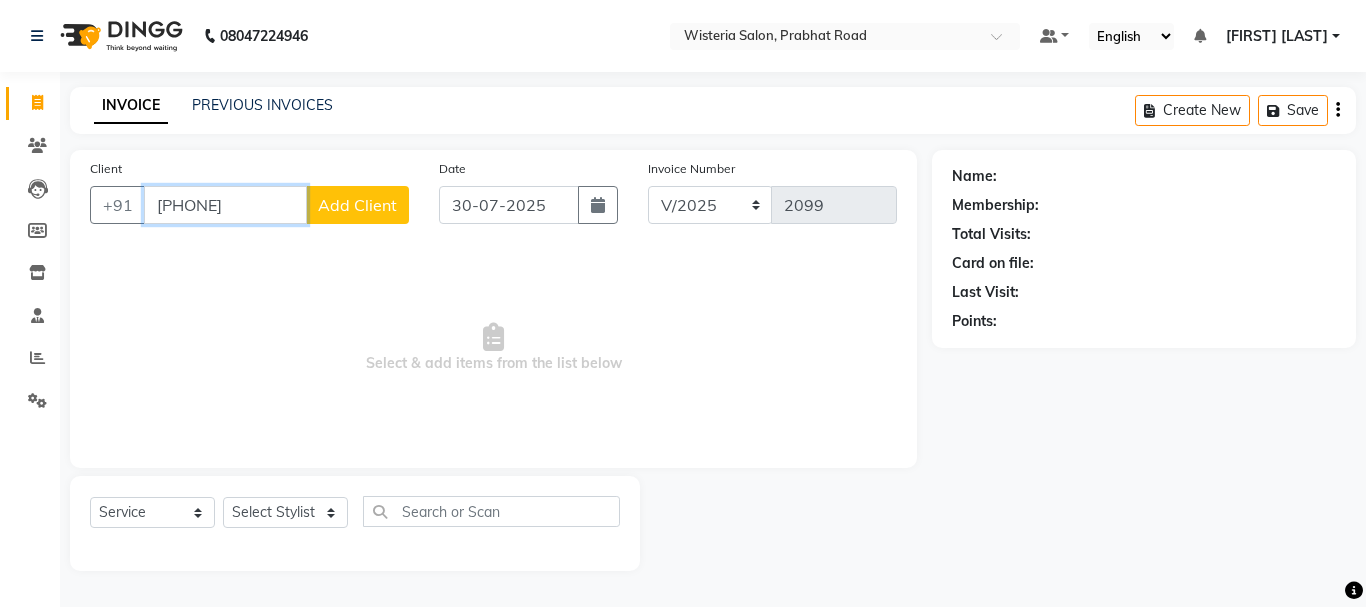 type on "[PHONE]" 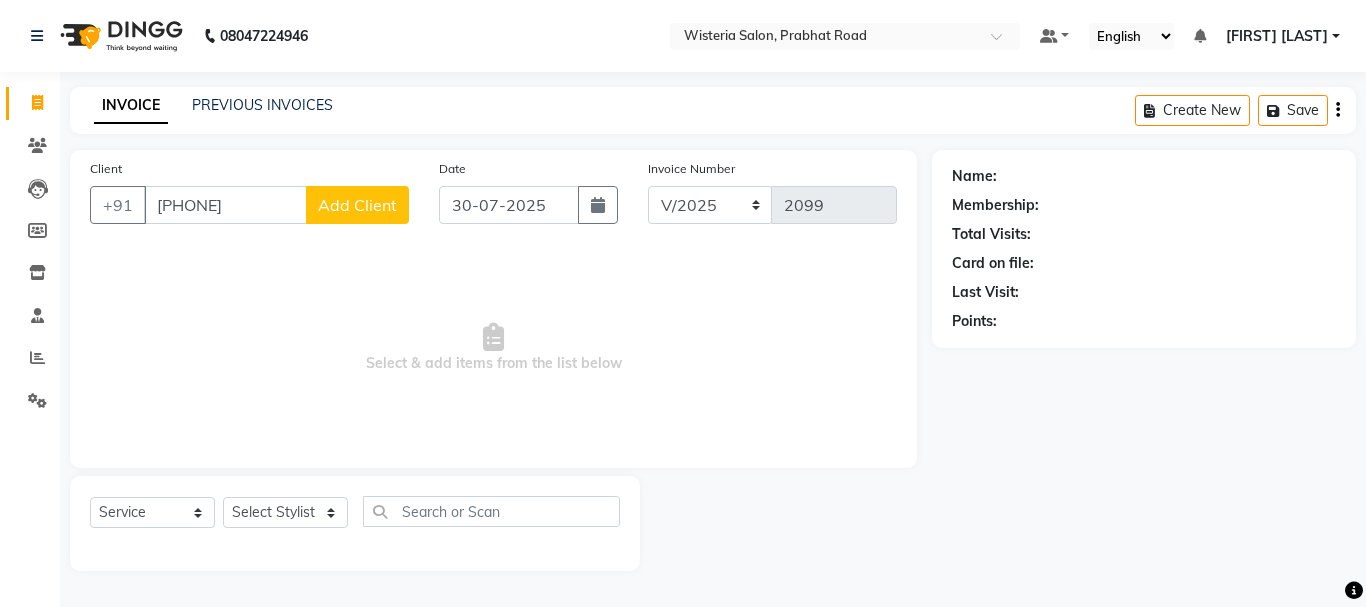 click on "Add Client" 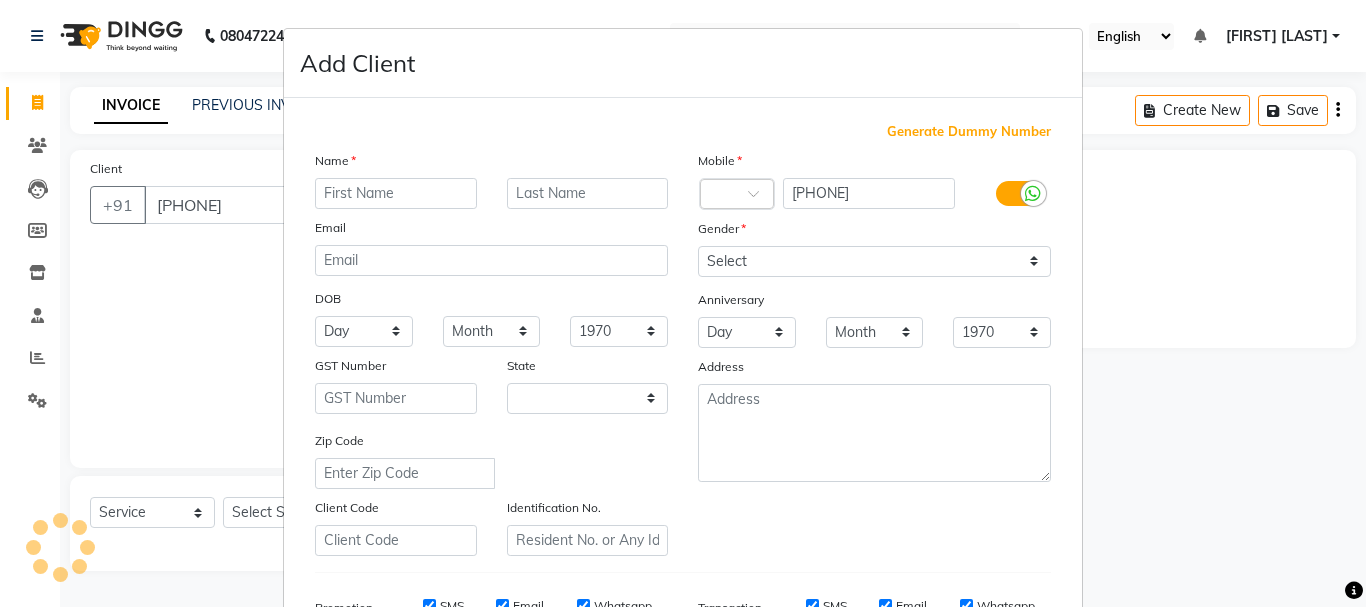 select on "22" 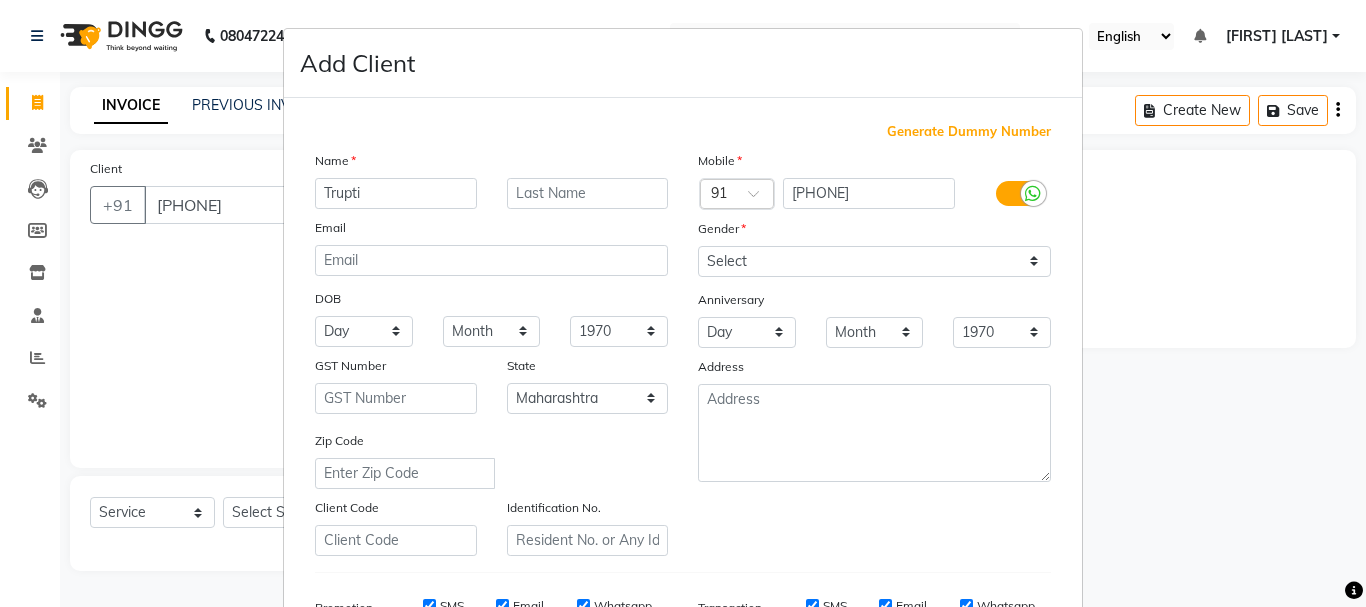 type on "Trupti" 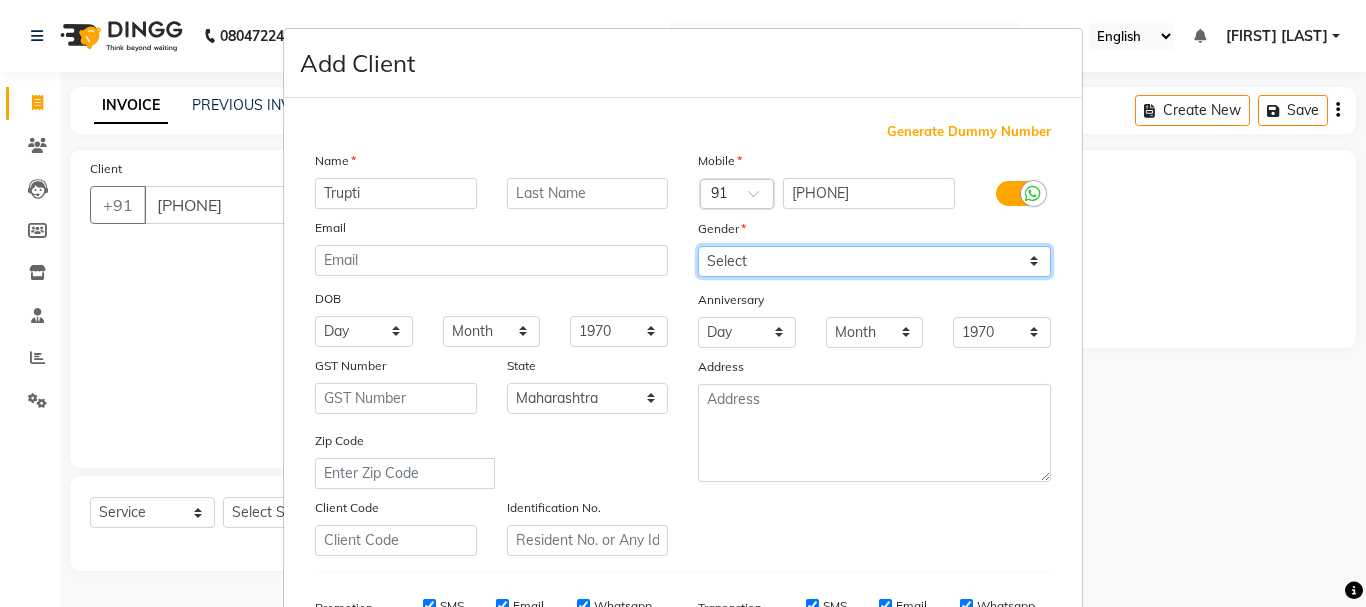 click on "Select Male Female Other Prefer Not To Say" at bounding box center [874, 261] 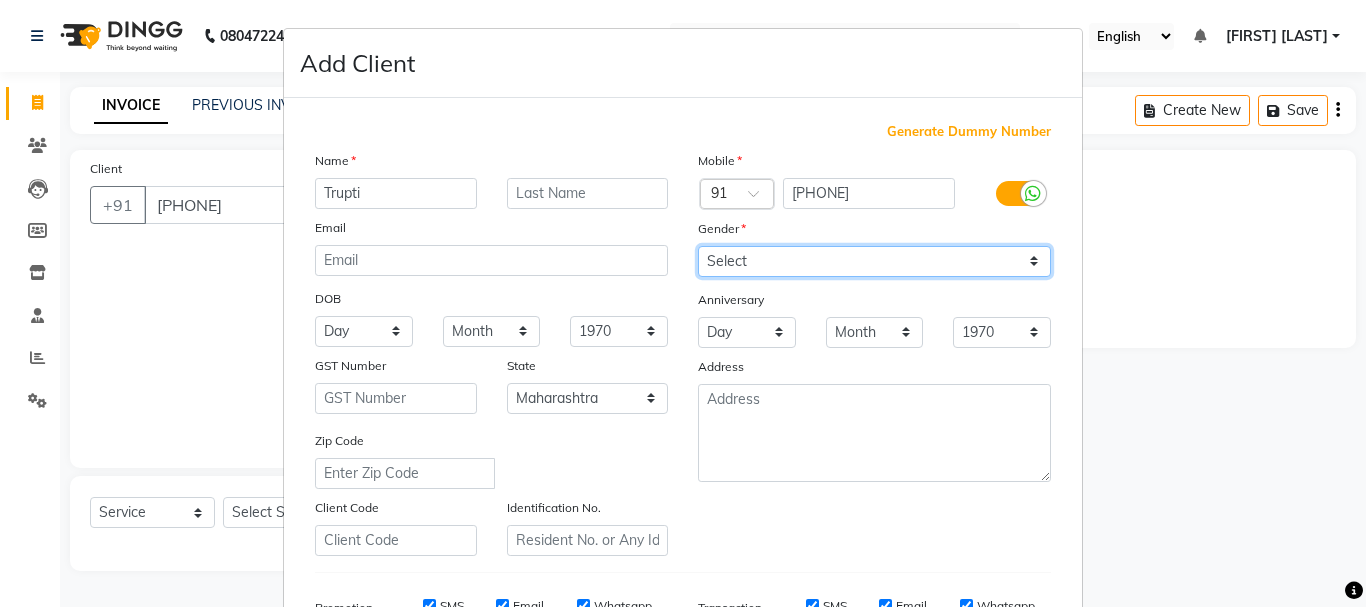 select on "female" 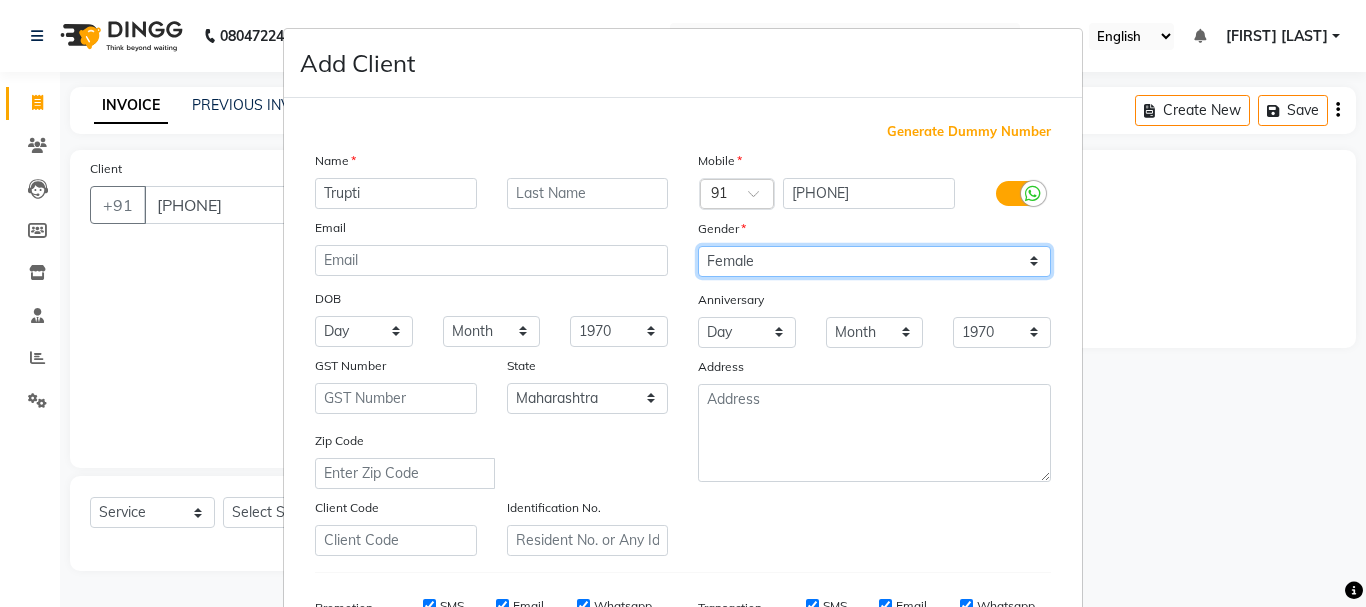 click on "Select Male Female Other Prefer Not To Say" at bounding box center (874, 261) 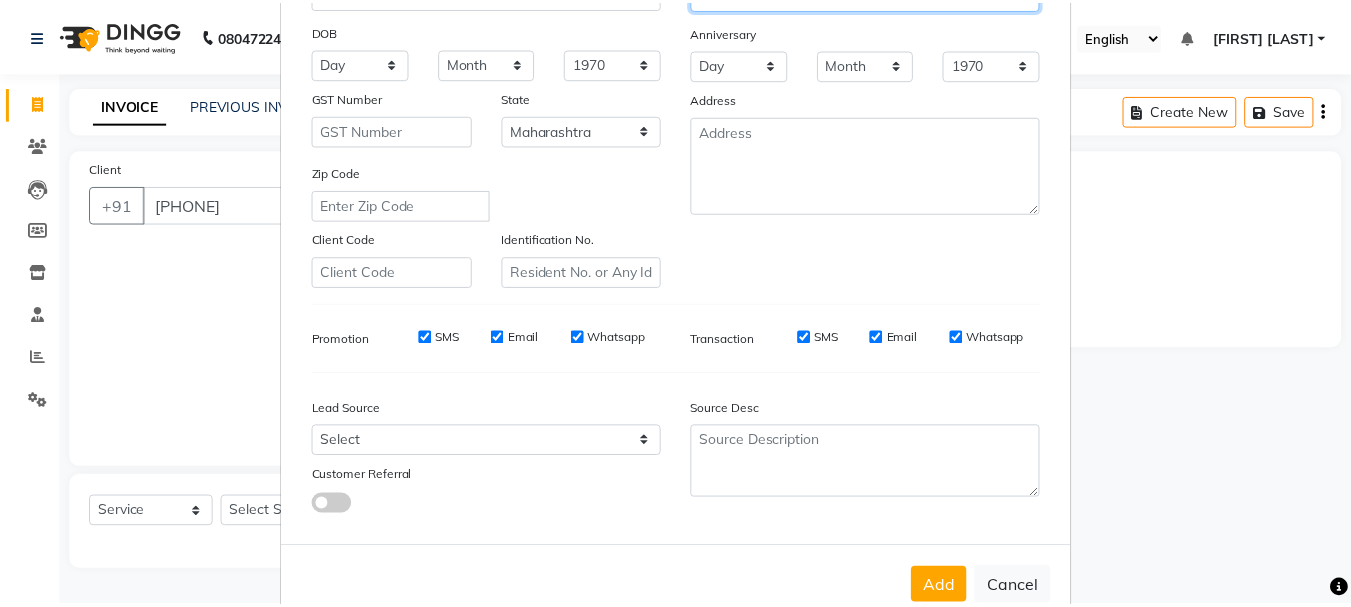 scroll, scrollTop: 316, scrollLeft: 0, axis: vertical 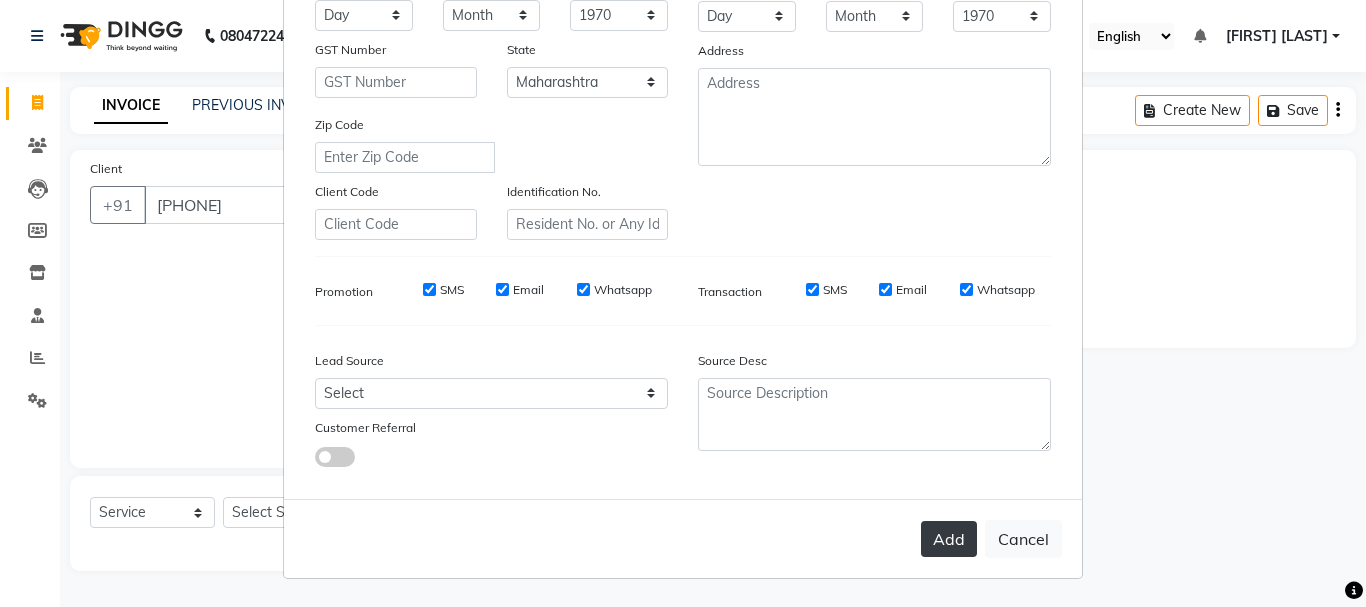 click on "Add" at bounding box center [949, 539] 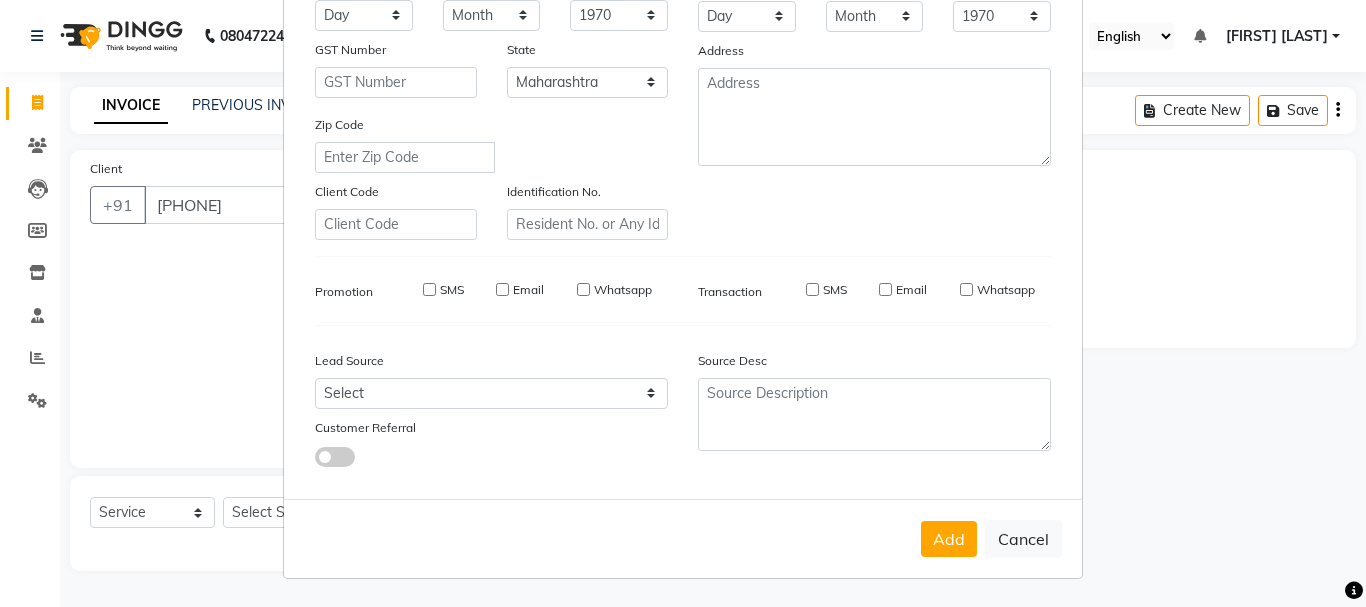 type on "95******13" 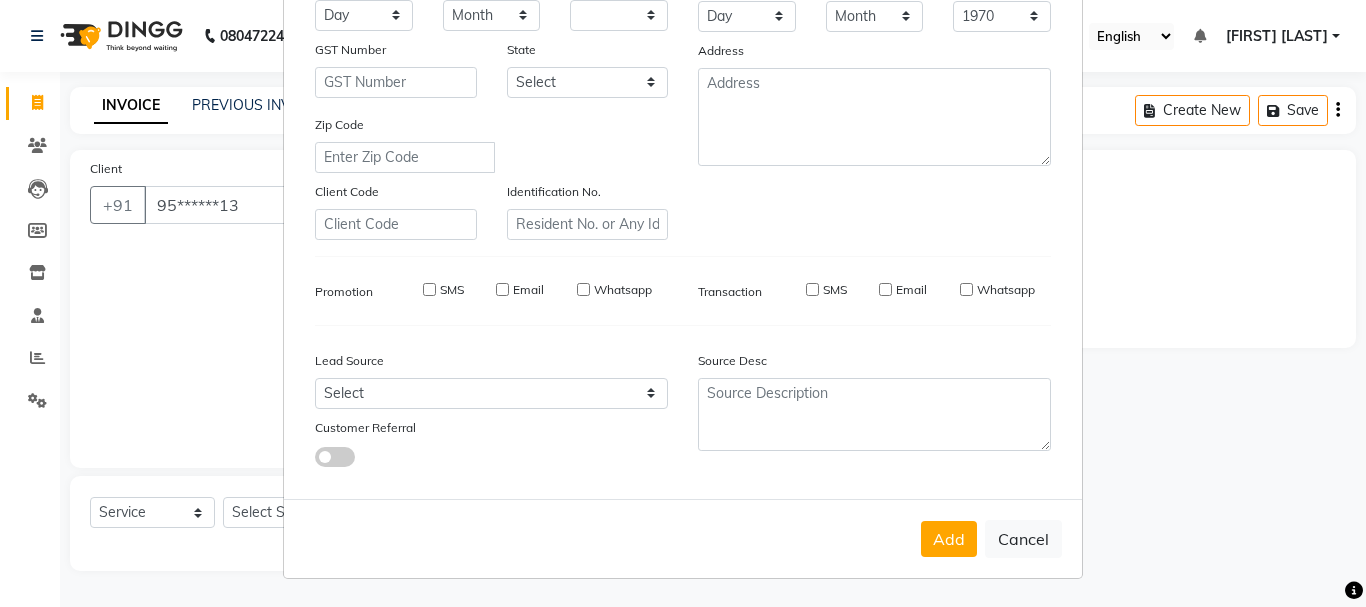 type 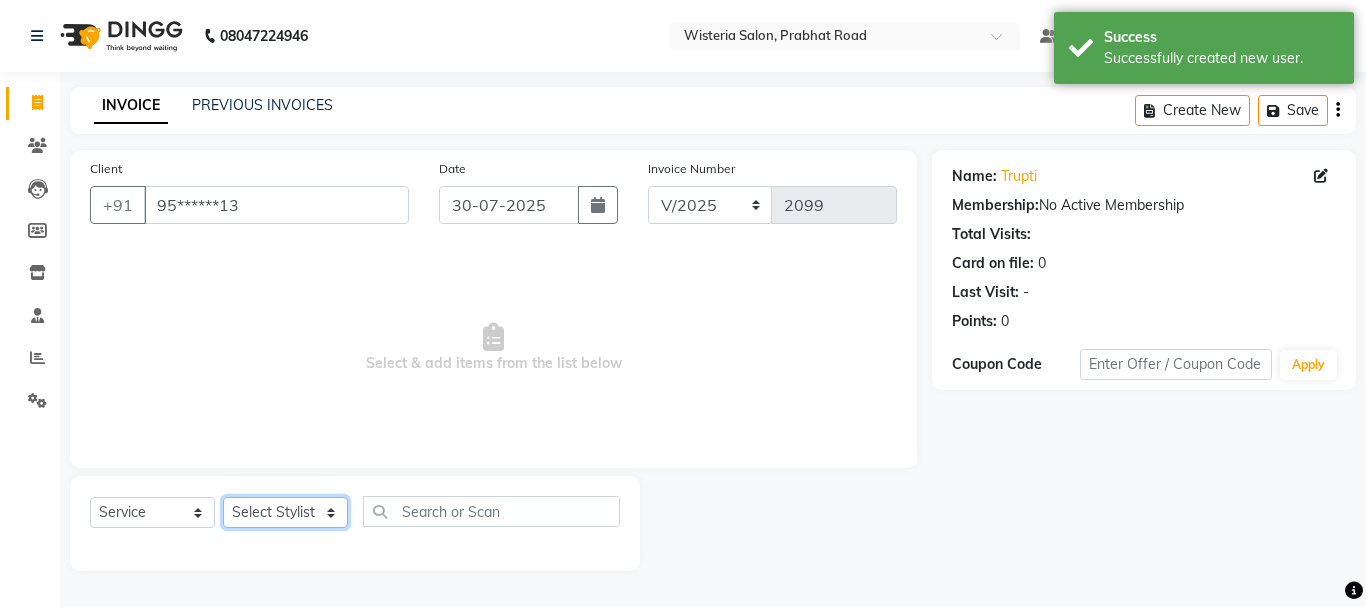 click on "Select Stylist Bharti dipali Firdos Patel gaurav Kedar Sain lakpa Mansi more Mayuri Partner id Pratiksha satpute Radhika Jadhav Rahul Raju sushma Vaidehi Kale Vijaya Katurde Vinay" 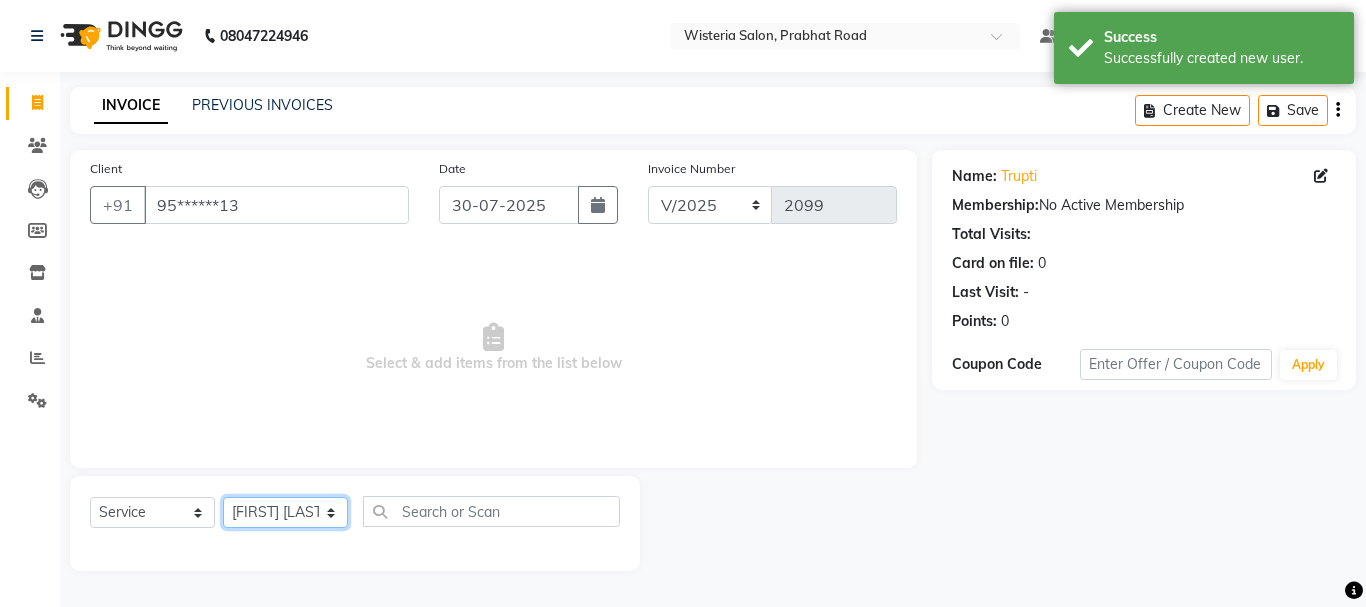 click on "Select Stylist Bharti dipali Firdos Patel gaurav Kedar Sain lakpa Mansi more Mayuri Partner id Pratiksha satpute Radhika Jadhav Rahul Raju sushma Vaidehi Kale Vijaya Katurde Vinay" 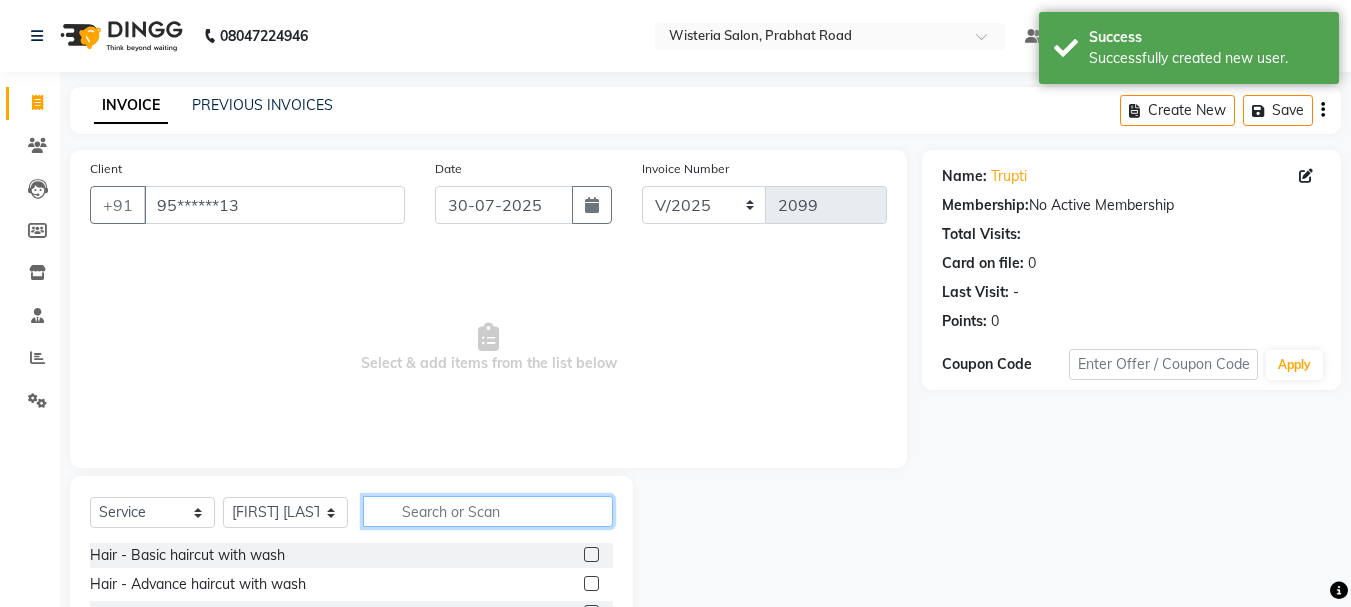 click 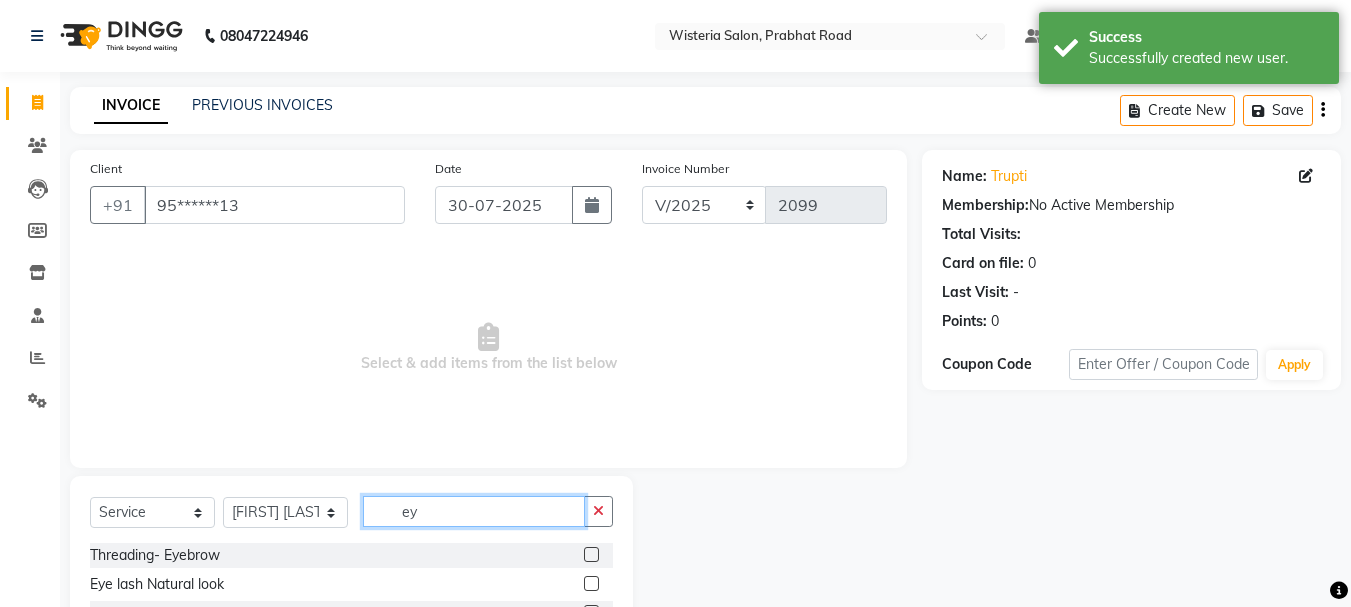 type on "ey" 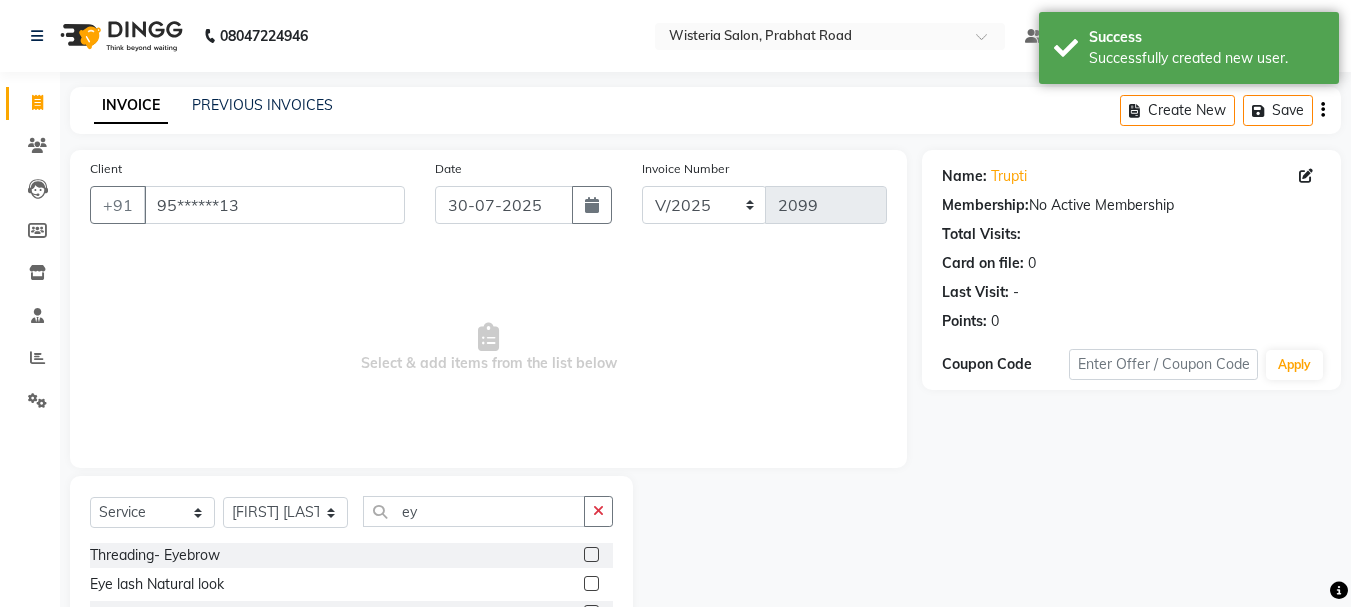 click 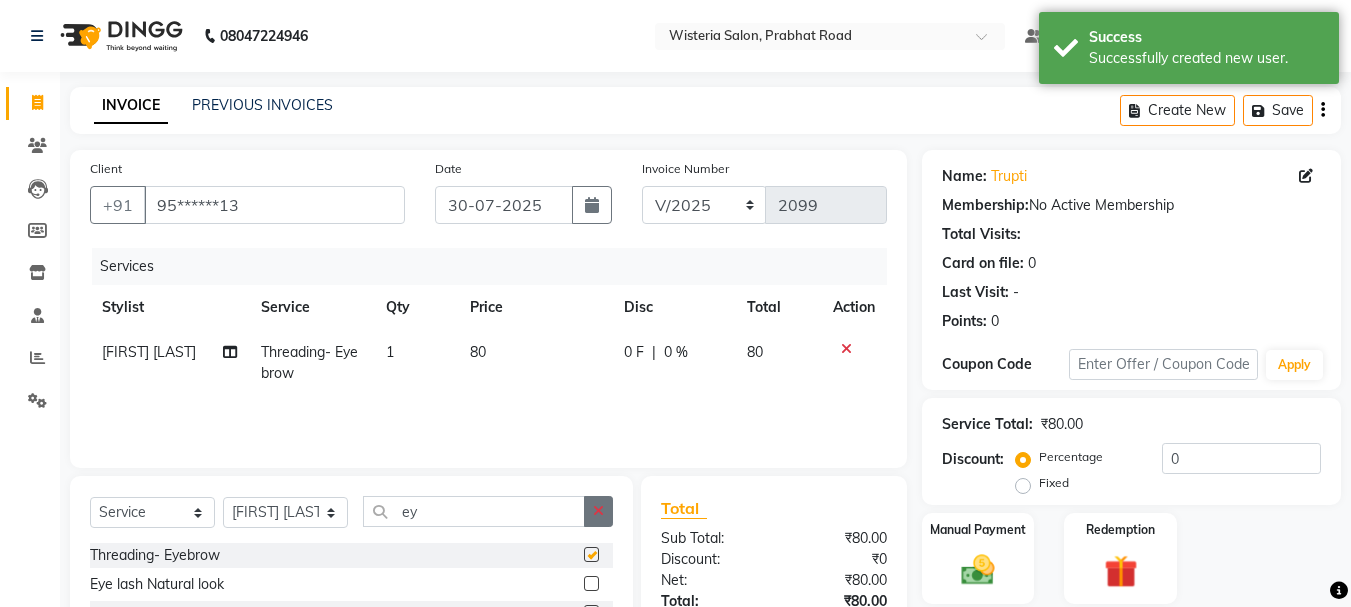 checkbox on "false" 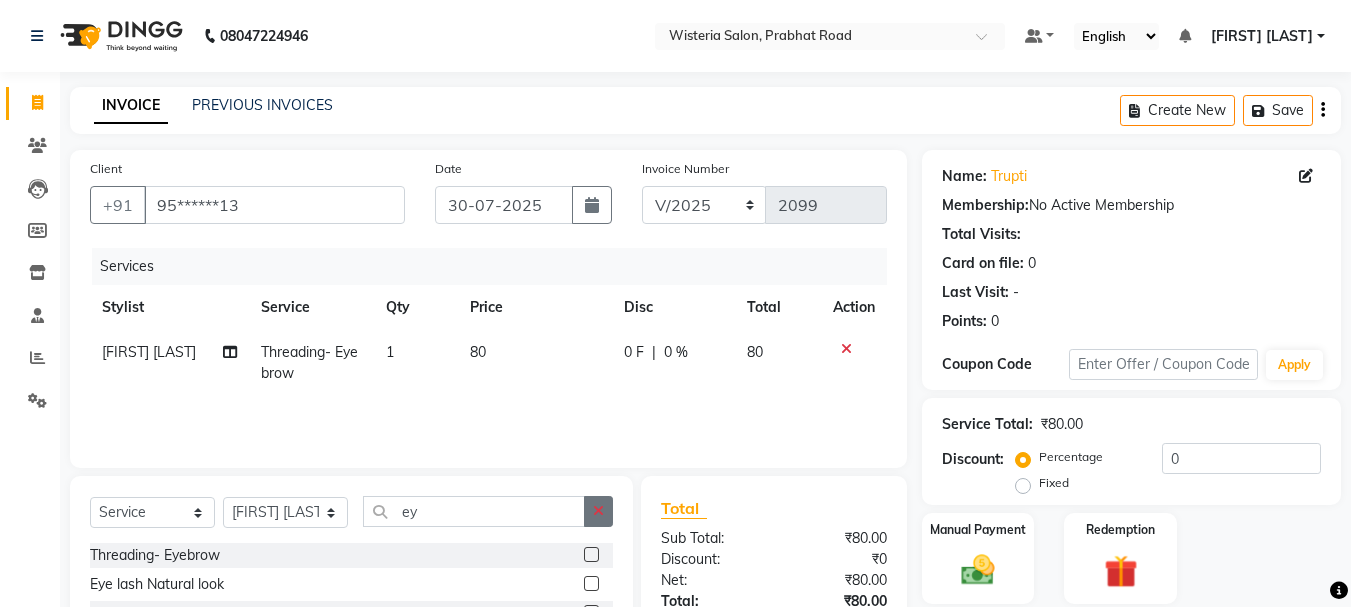 click 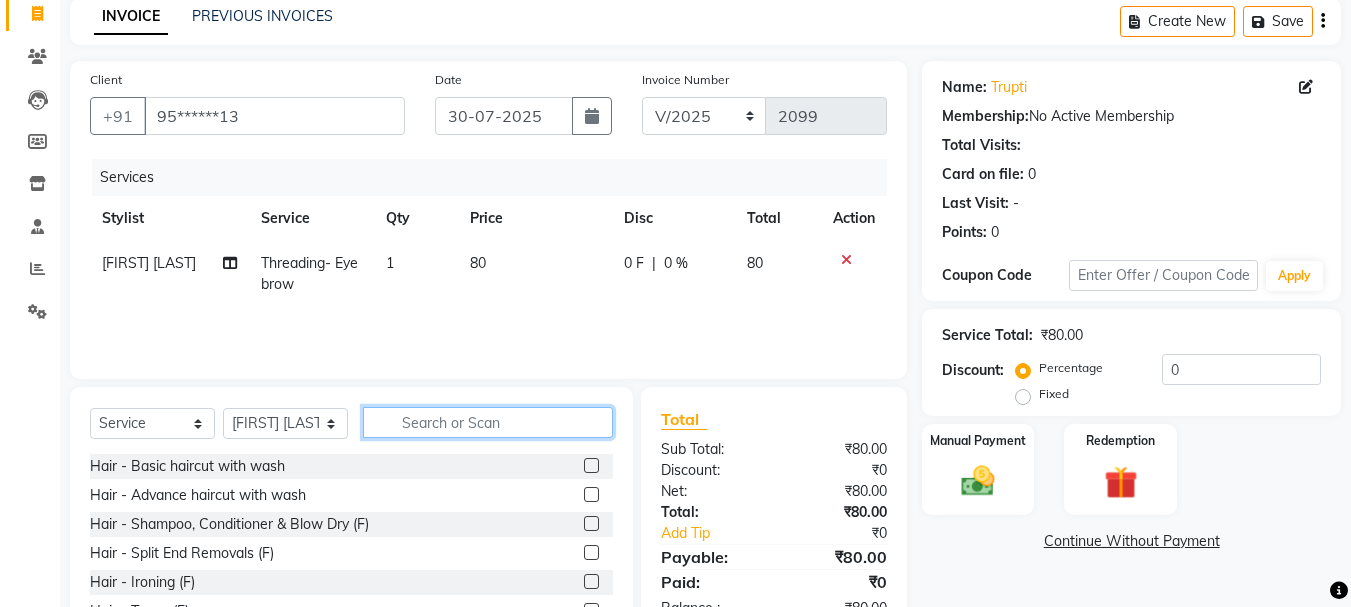 scroll, scrollTop: 127, scrollLeft: 0, axis: vertical 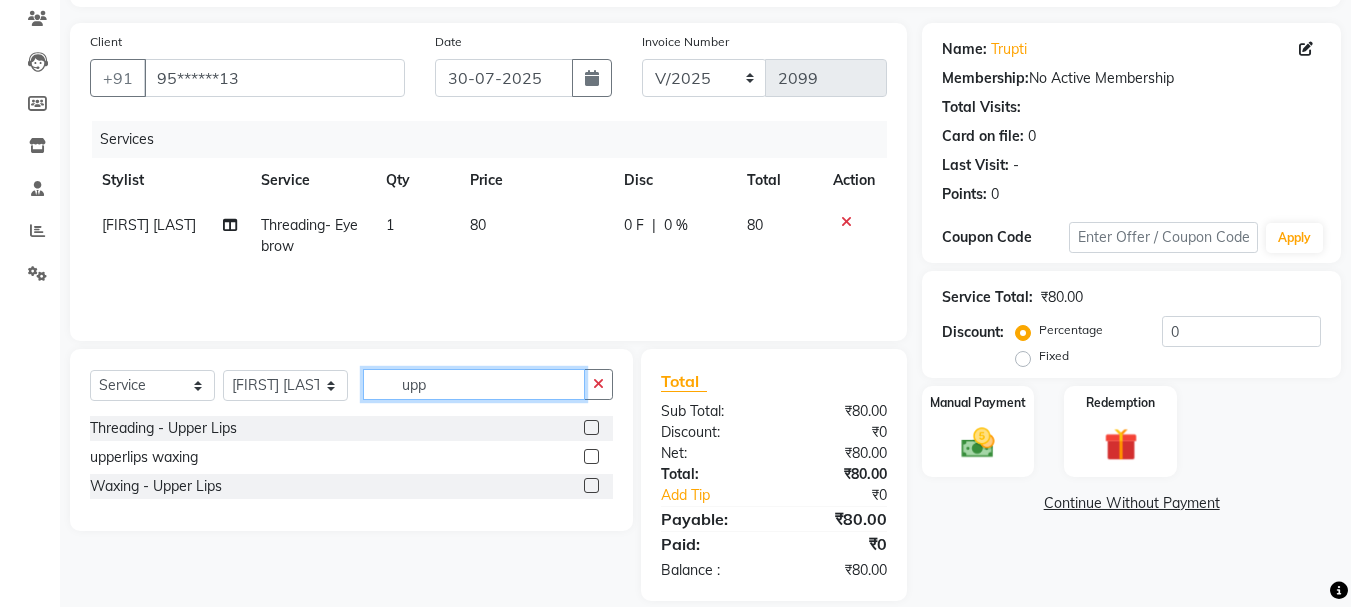 type on "upp" 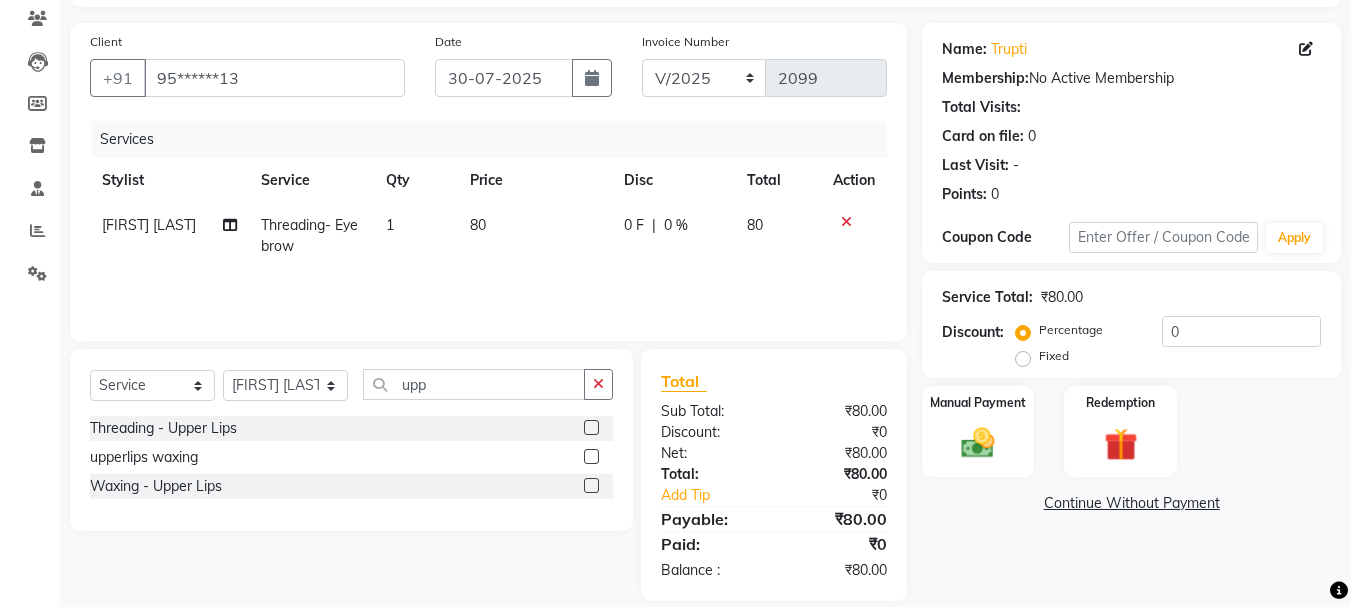 click 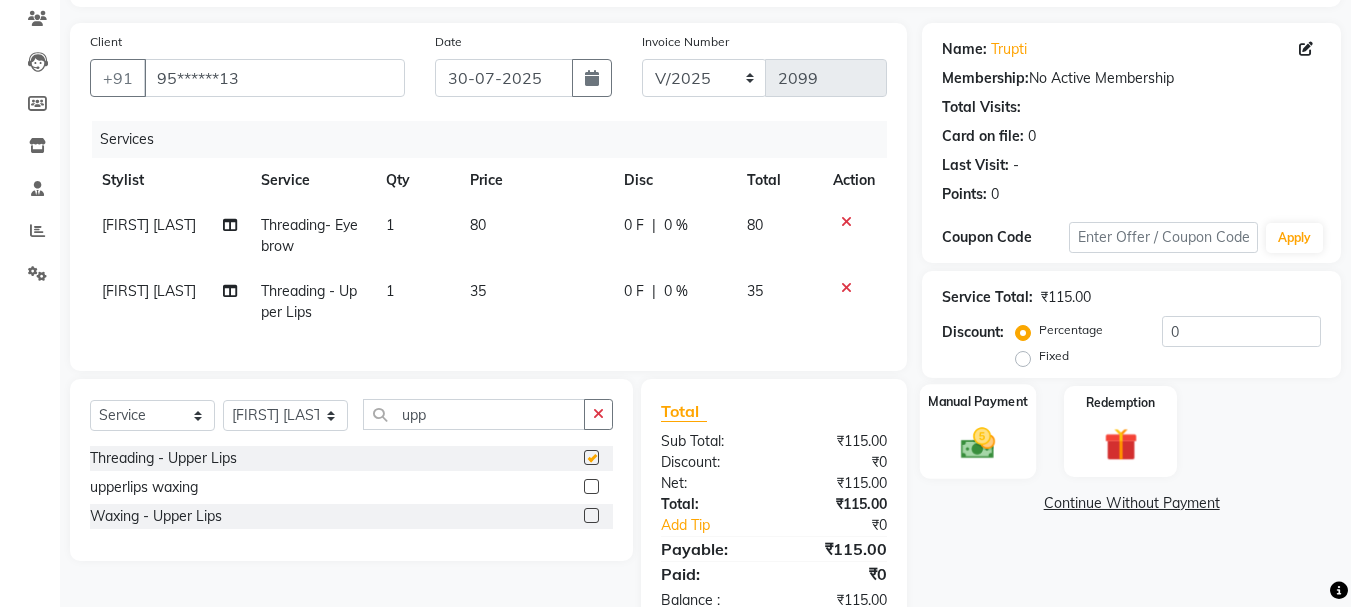 checkbox on "false" 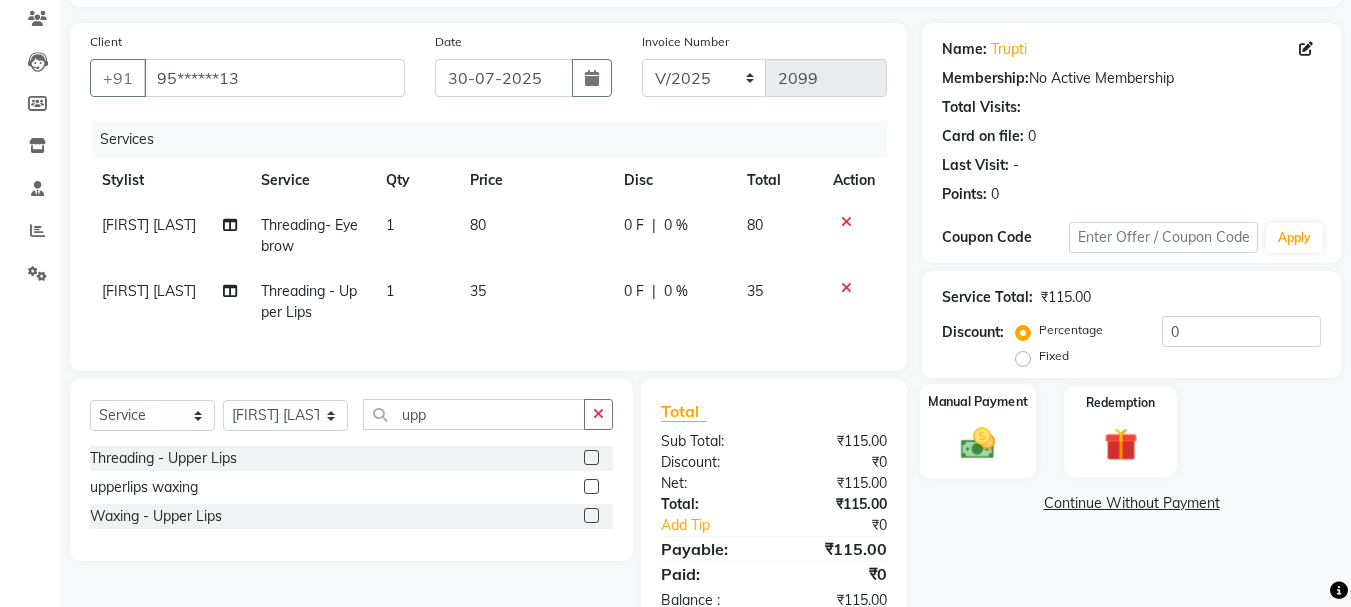 click 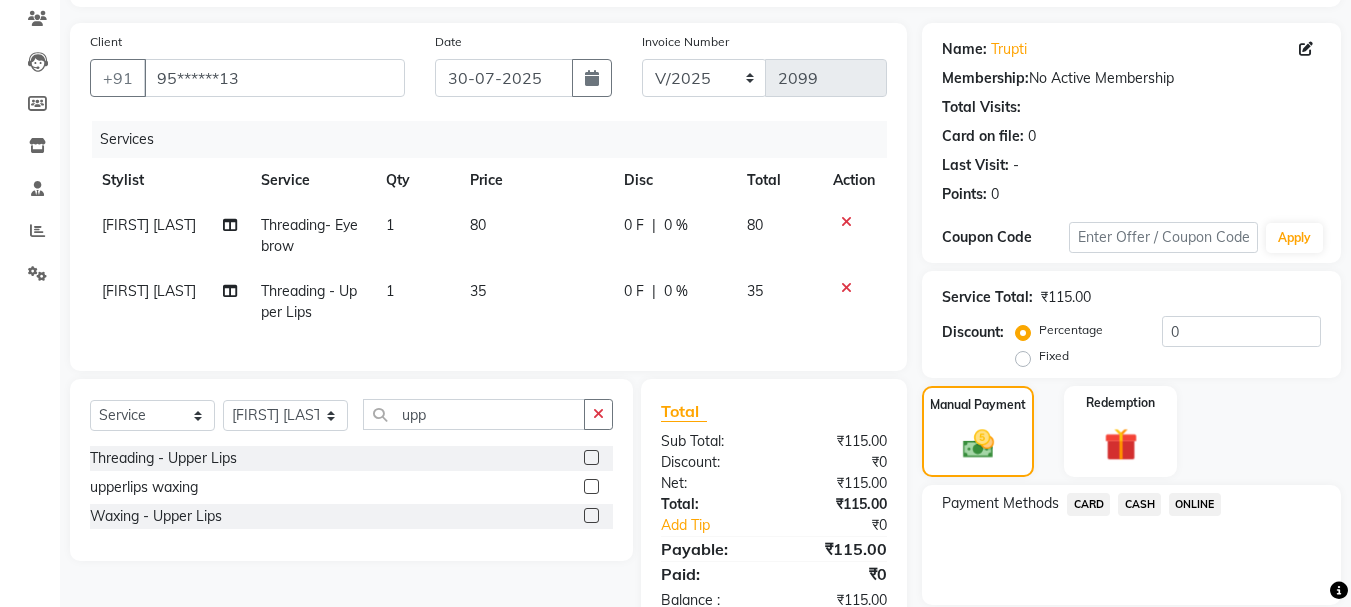 click on "CASH" 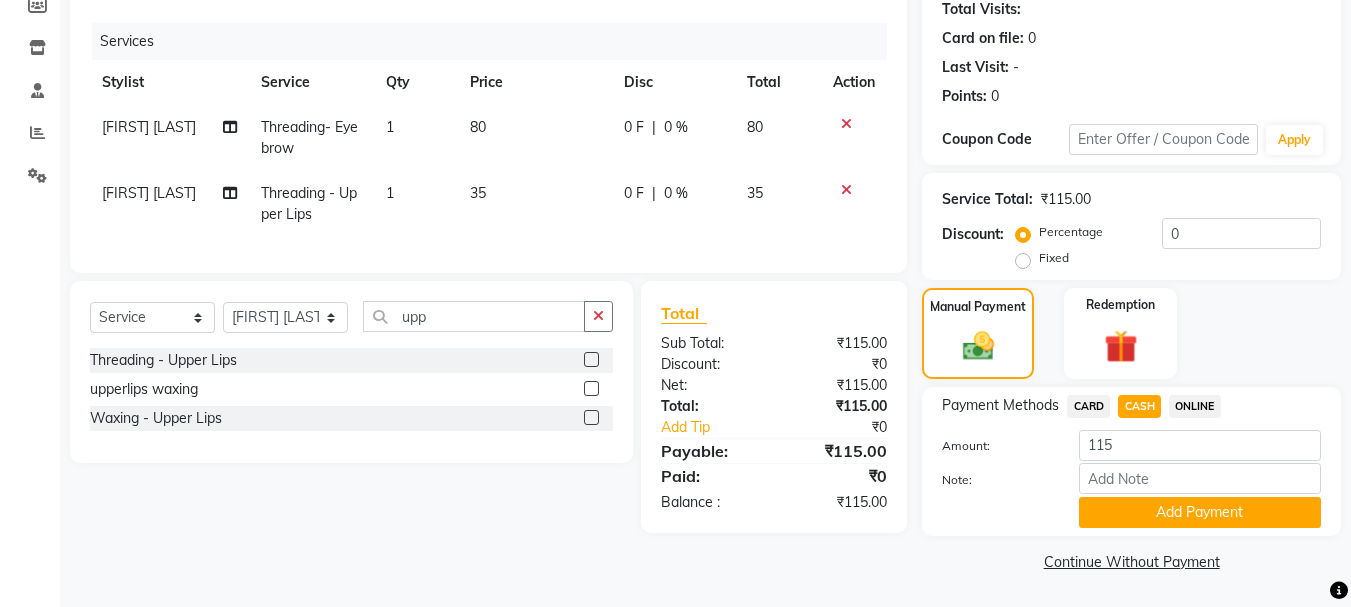 click on "Add Payment" 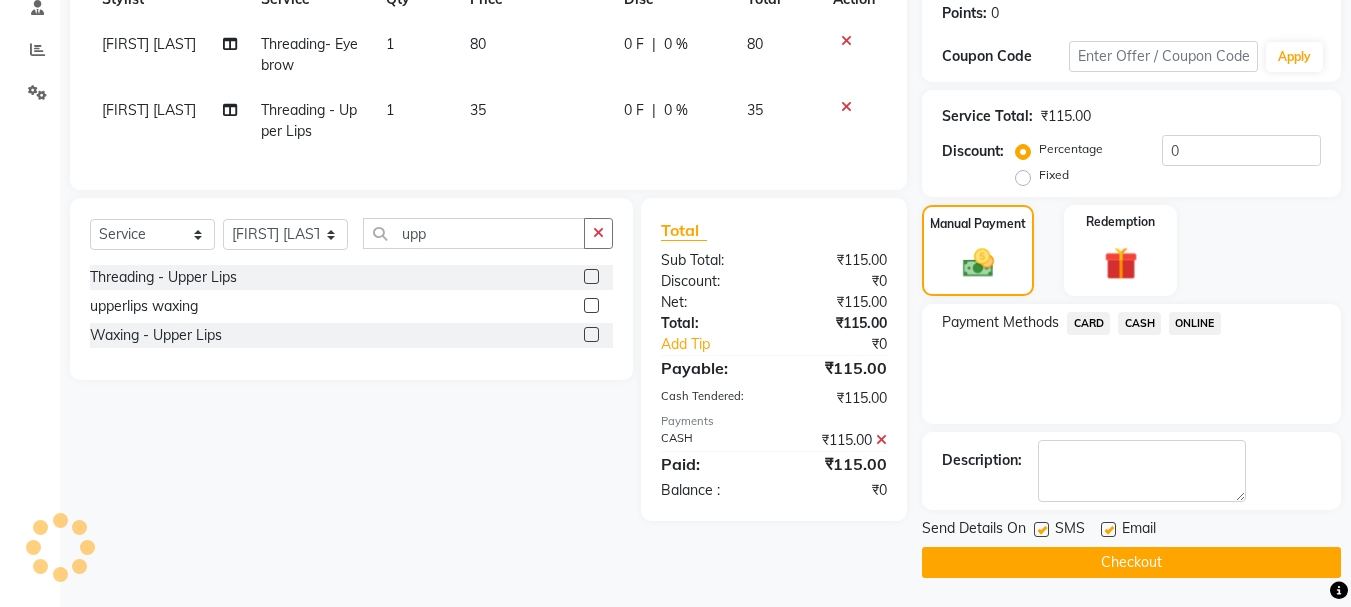 scroll, scrollTop: 309, scrollLeft: 0, axis: vertical 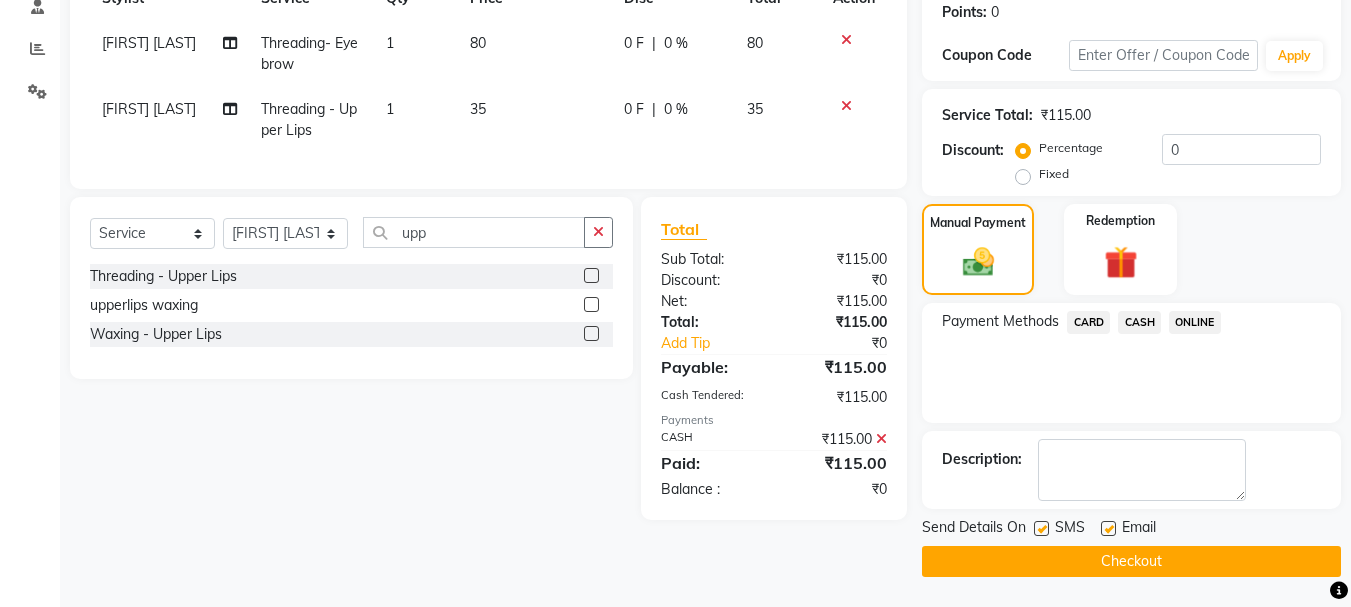click on "INVOICE PREVIOUS INVOICES Create New Save Client +91 [PHONE] Date 30-07-2025 Invoice Number V/2025 V/2025-26 2099 Services Stylist Service Qty Price Disc Total Action [FIRST] [LAST] Threading- Eyebrow 1 80 0 F | 0 % 80 [FIRST] [LAST] Threading - Upper Lips 1 35 0 F | 0 % 35 Select Service Product Membership Package Voucher Prepaid Gift Card Select Stylist Bharti dipali Firdos Patel gaurav Kedar Sain lakpa Mansi more Mayuri Partner id [FIRST] [LAST] [FIRST] [LAST] Rahul Raju sushma [FIRST] [LAST] [FIRST] [LAST] Vinay Threading - Upper Lips upperlips waxing Waxing - Upper Lips Total Sub Total: ₹115.00 Discount: ₹0 Net: ₹115.00 Total: ₹115.00 Add Tip ₹0 Payable: ₹115.00 Cash Tendered: ₹115.00 Payments CASH ₹115.00 Paid: ₹115.00 Balance : ₹0 Name: [NAME] Membership: No Active Membership Total Visits: Card on file: 0 Last Visit: - Points: 0 Coupon Code Apply Service Total: ₹115.00 Discount: Percentage Fixed 0 Manual Payment Redemption Payment Methods" 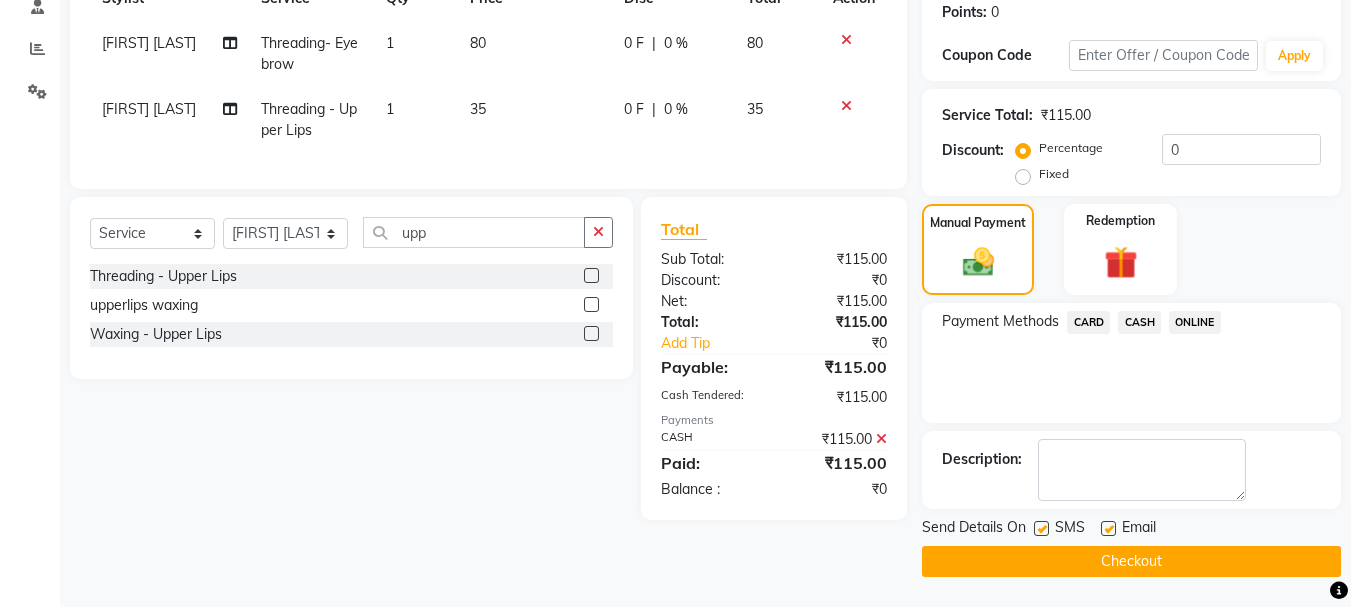 click on "Checkout" 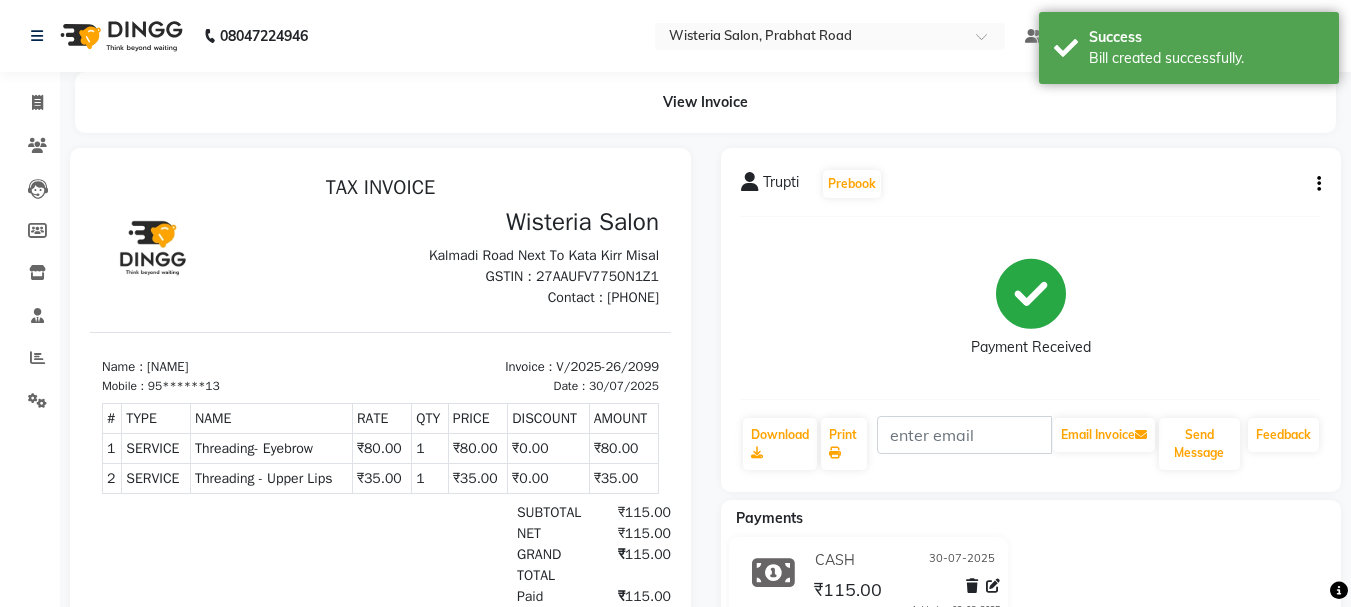scroll, scrollTop: 0, scrollLeft: 0, axis: both 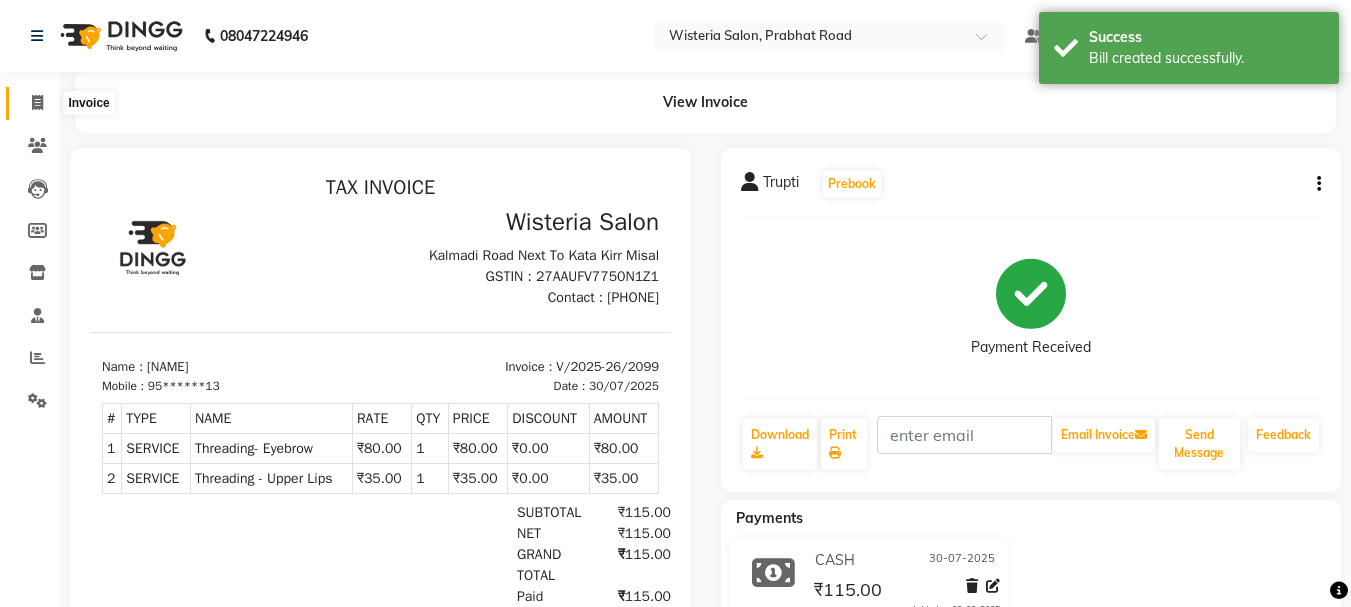 click 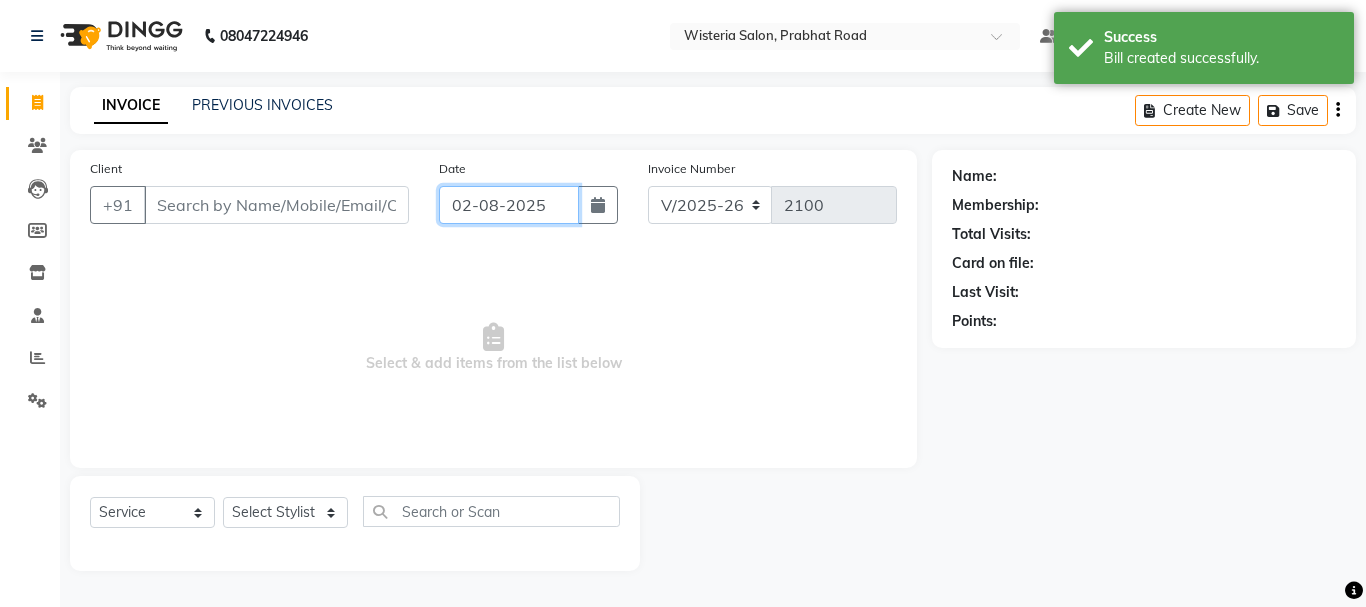 click on "02-08-2025" 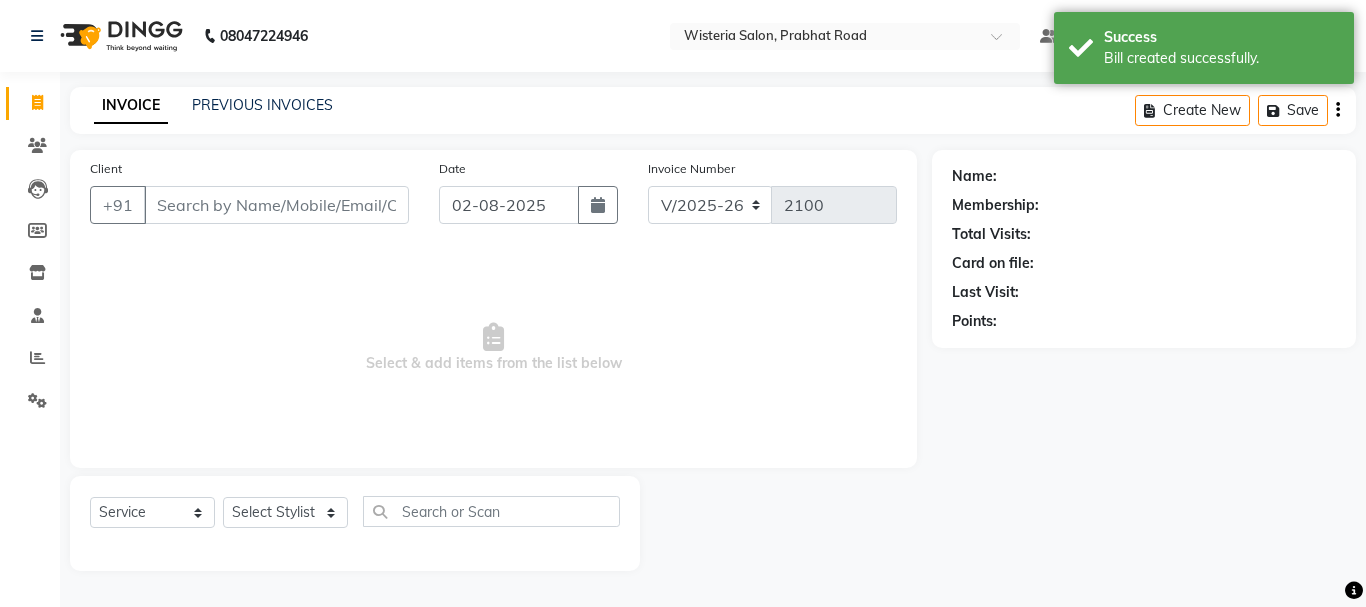 select on "8" 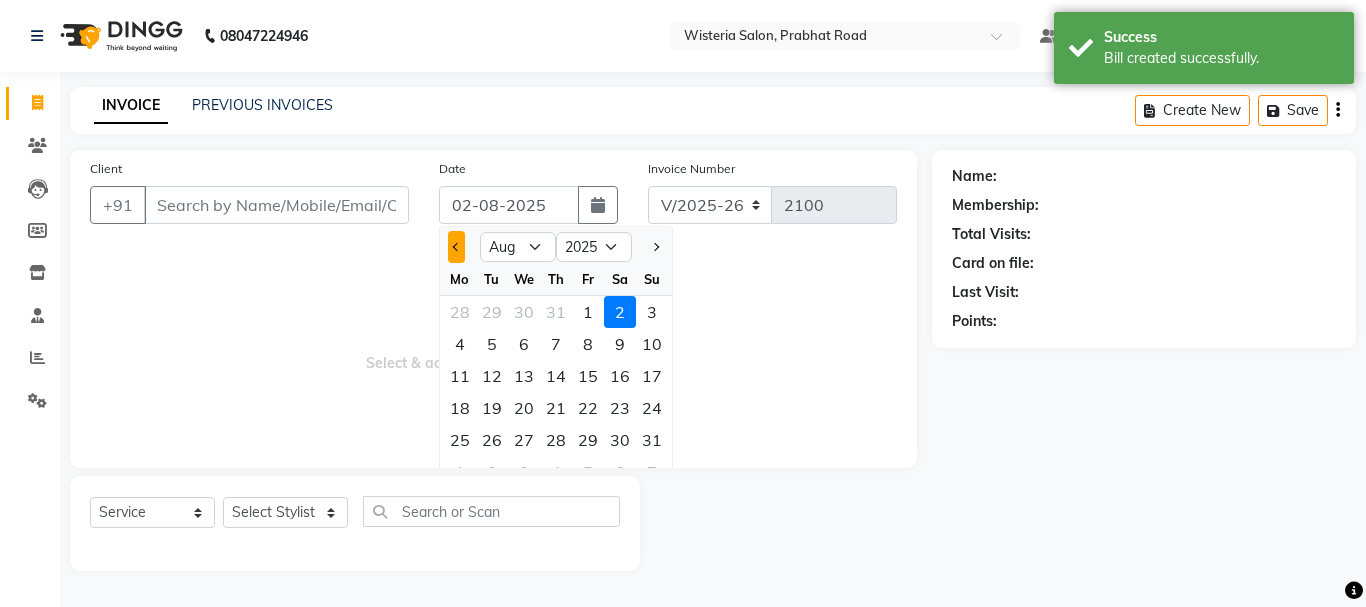 click 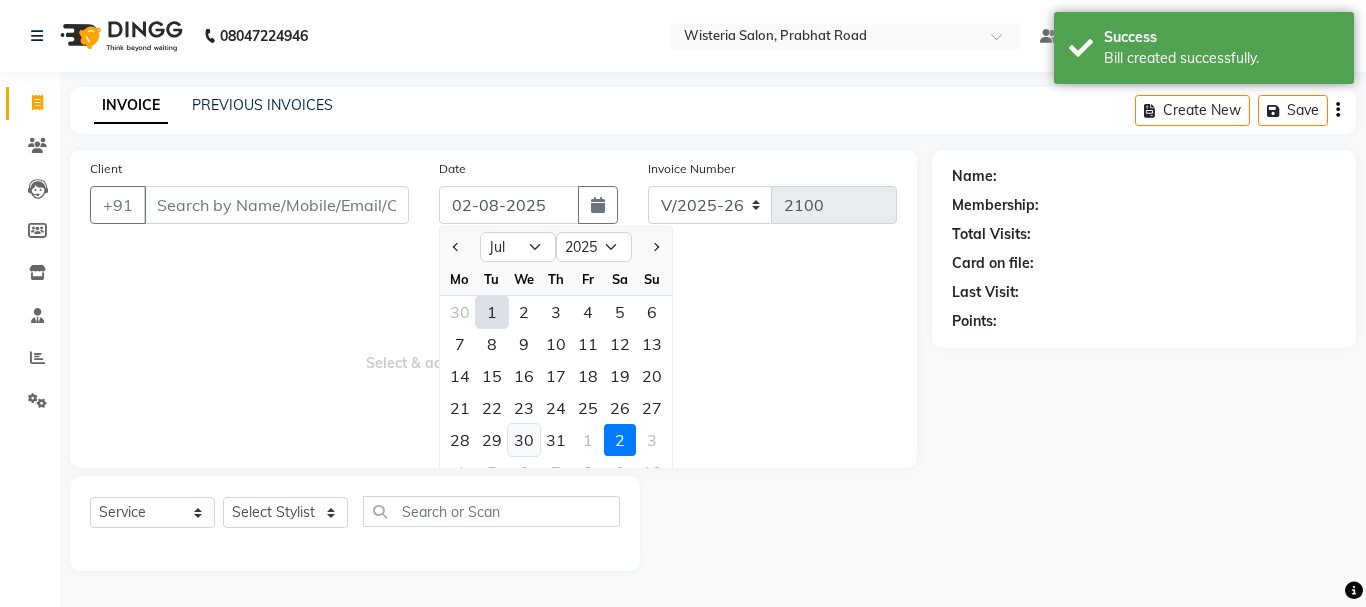click on "30" 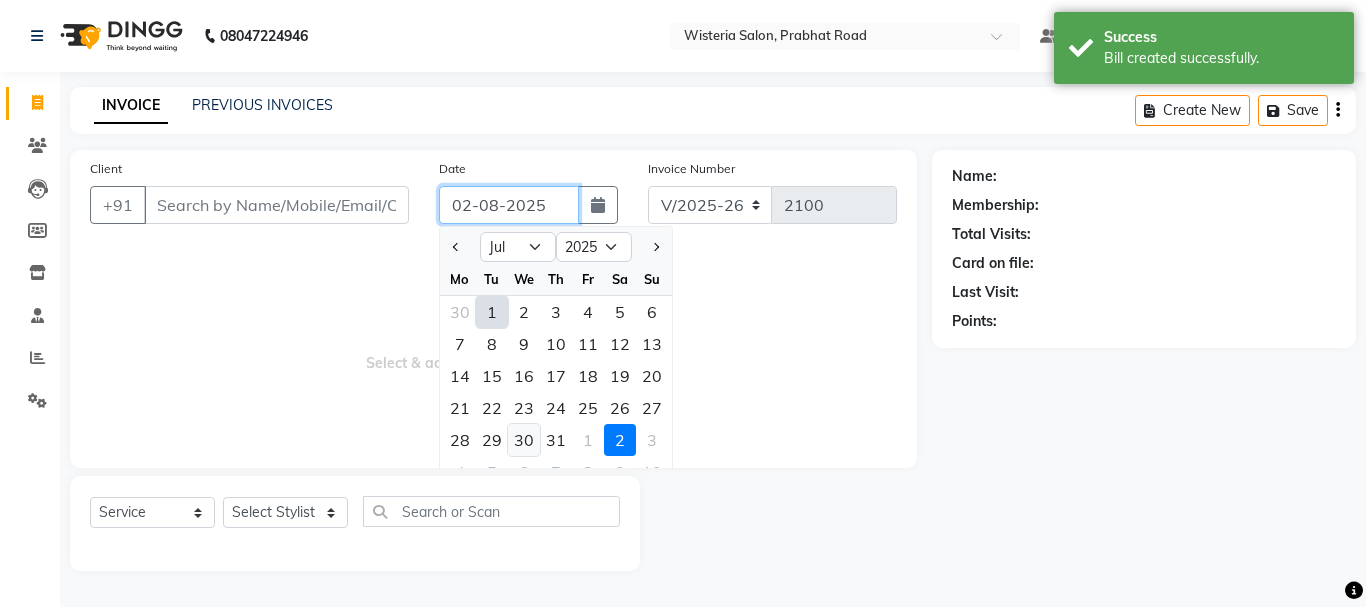 type on "30-07-2025" 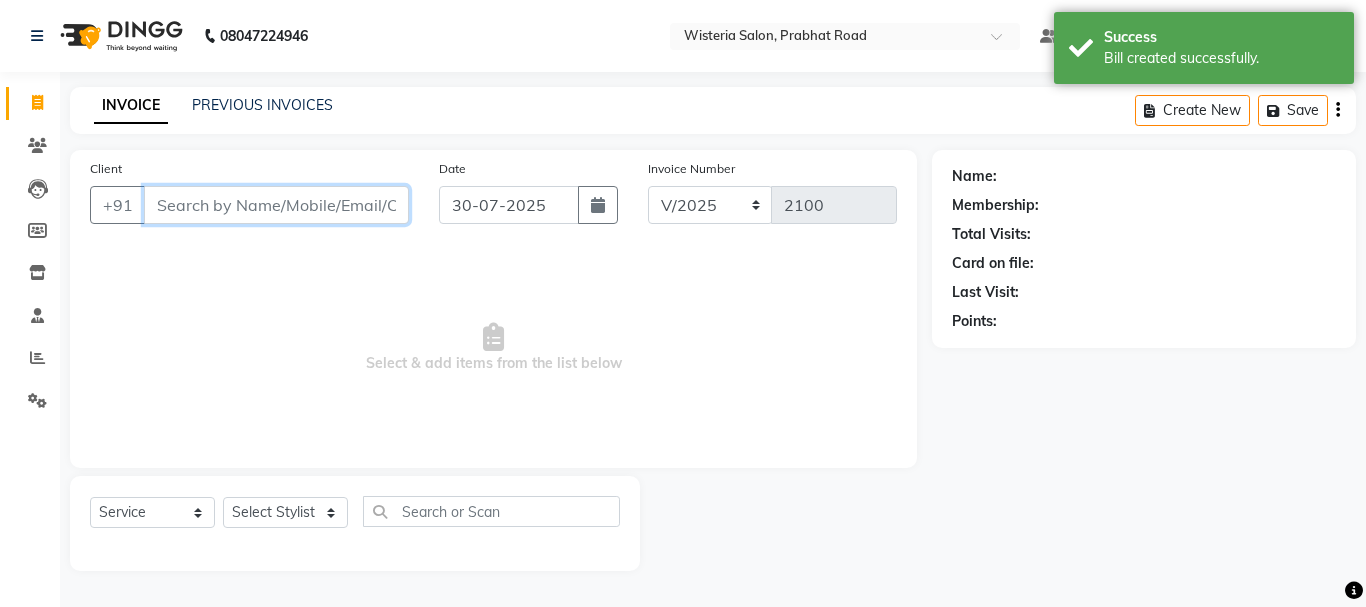 click on "Client" at bounding box center (276, 205) 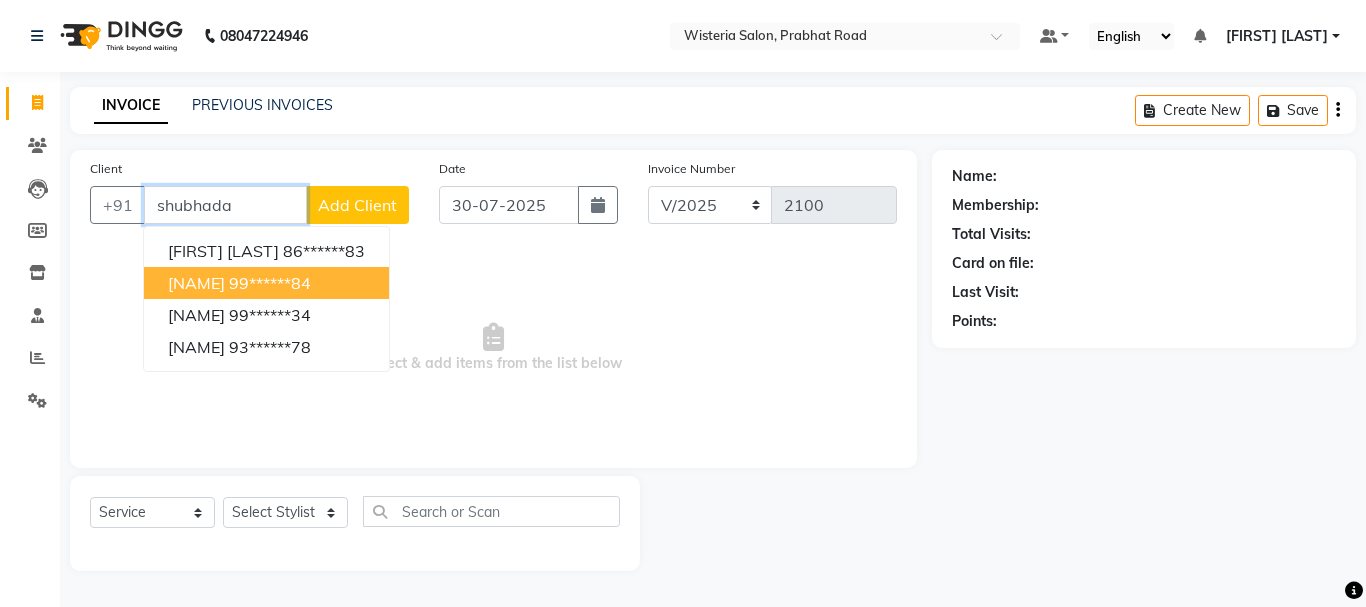 click on "[NAME]" at bounding box center [196, 283] 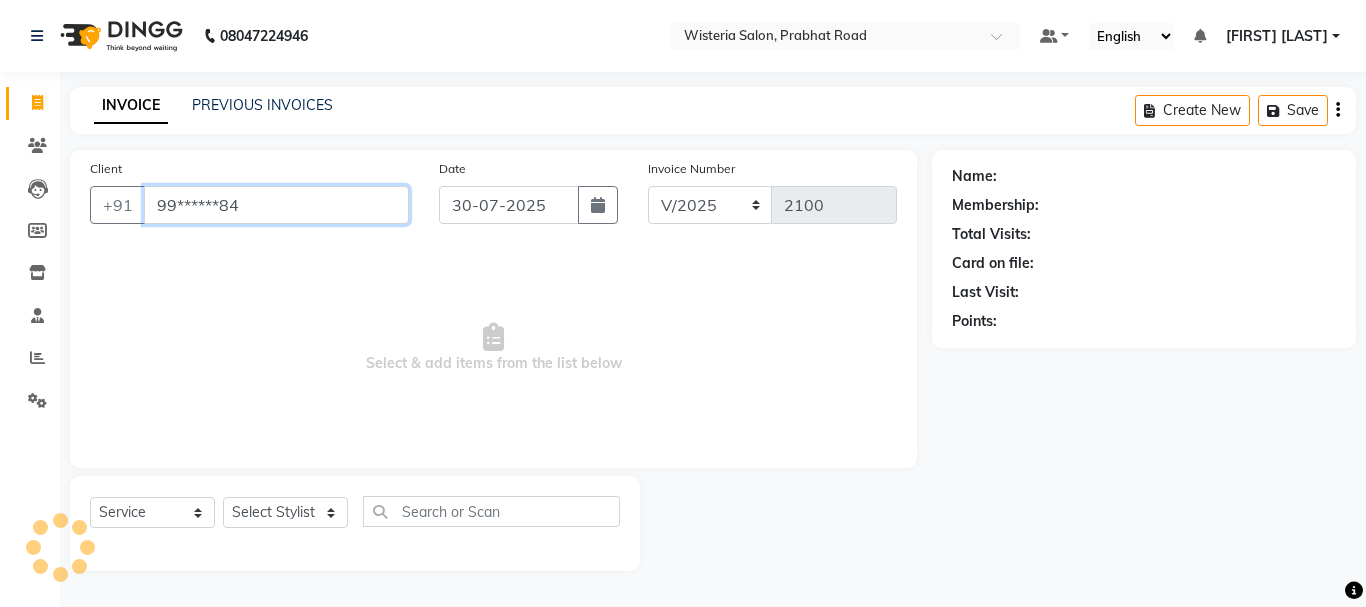 type on "99******84" 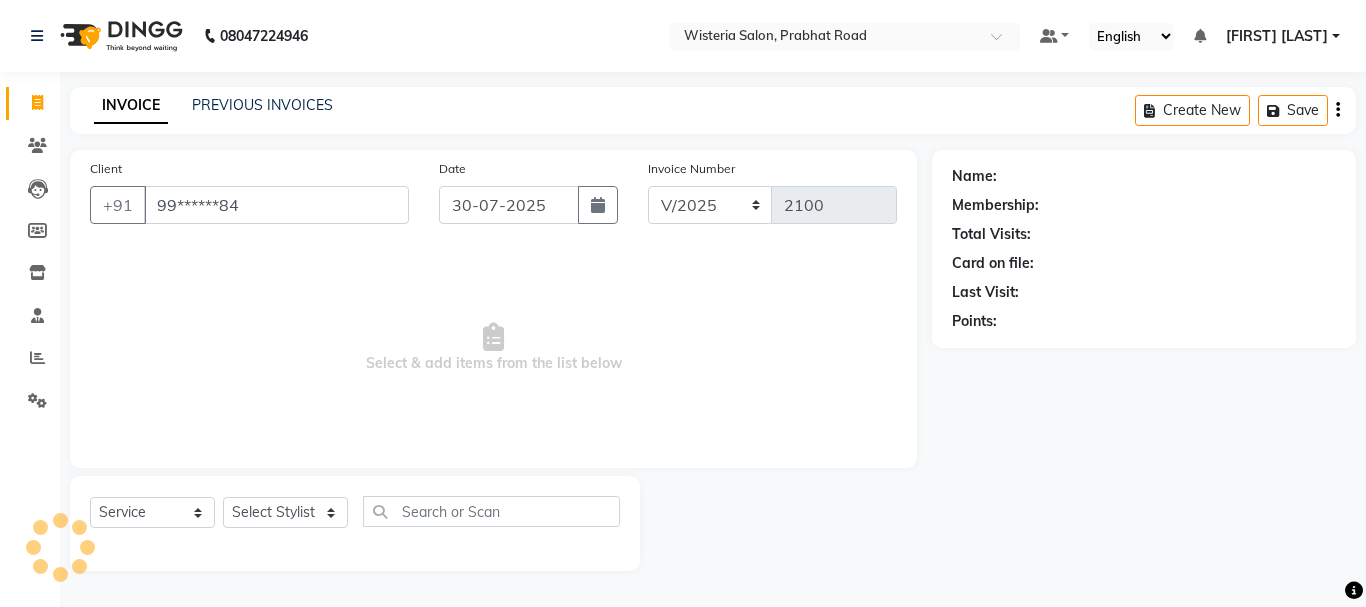 select on "1: Object" 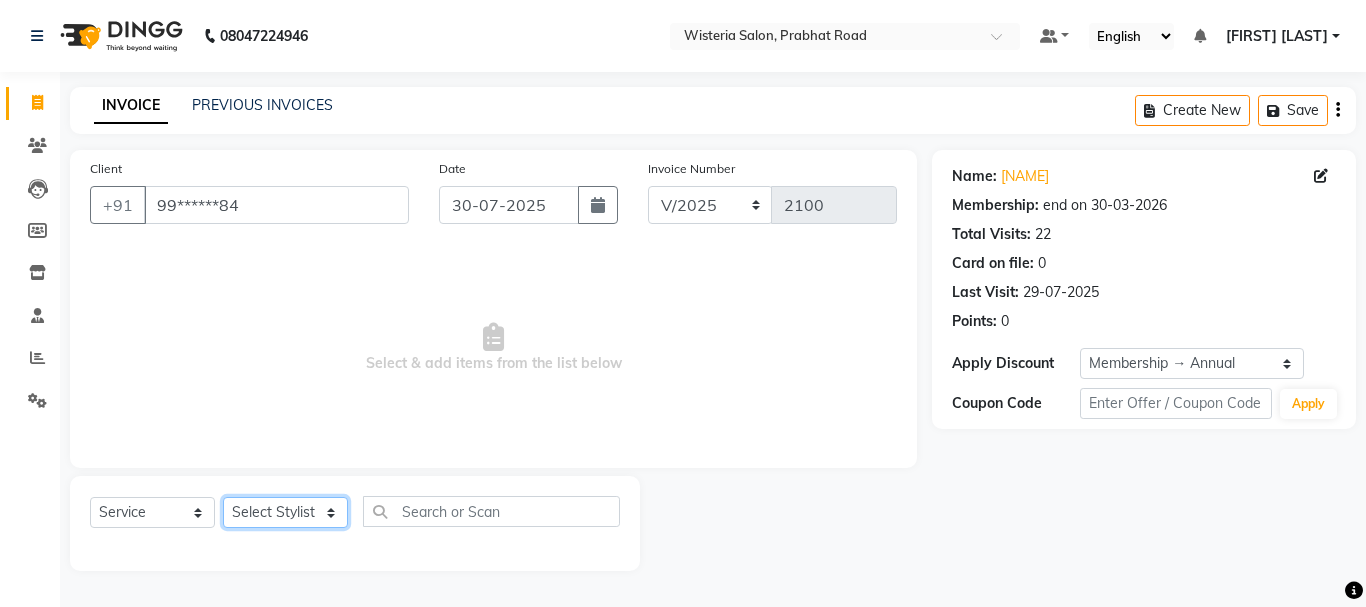 click on "Select Stylist Bharti dipali Firdos Patel gaurav Kedar Sain lakpa Mansi more Mayuri Partner id Pratiksha satpute Radhika Jadhav Rahul Raju sushma Vaidehi Kale Vijaya Katurde Vinay" 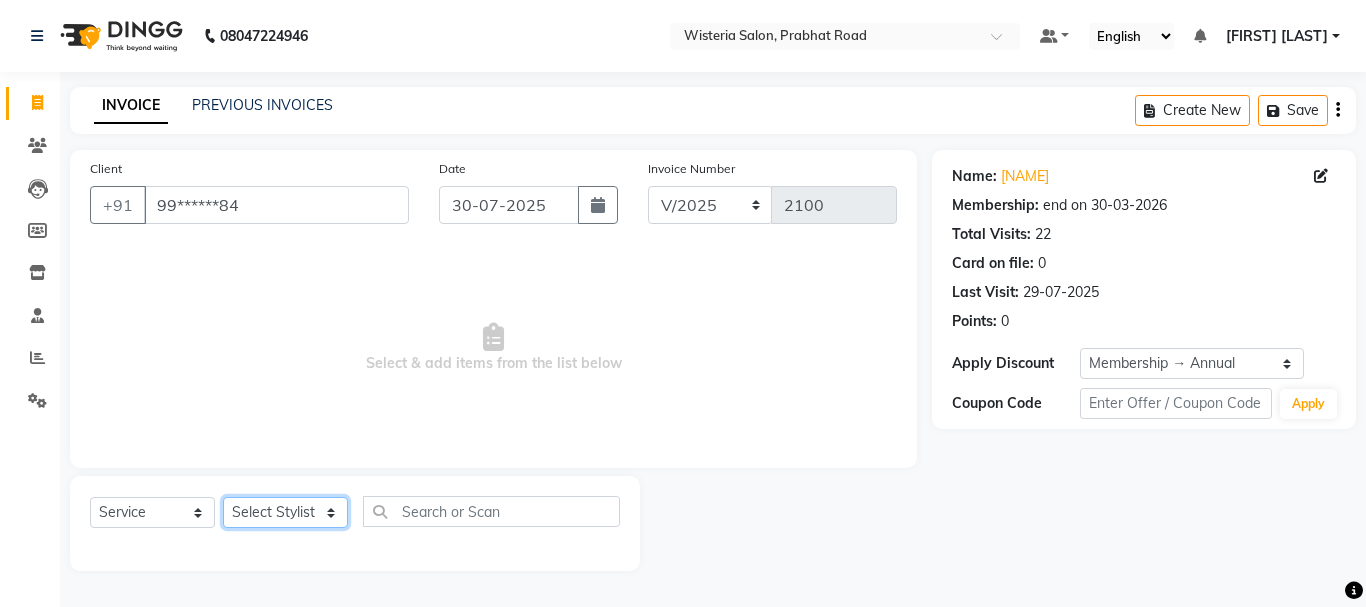 select on "15252" 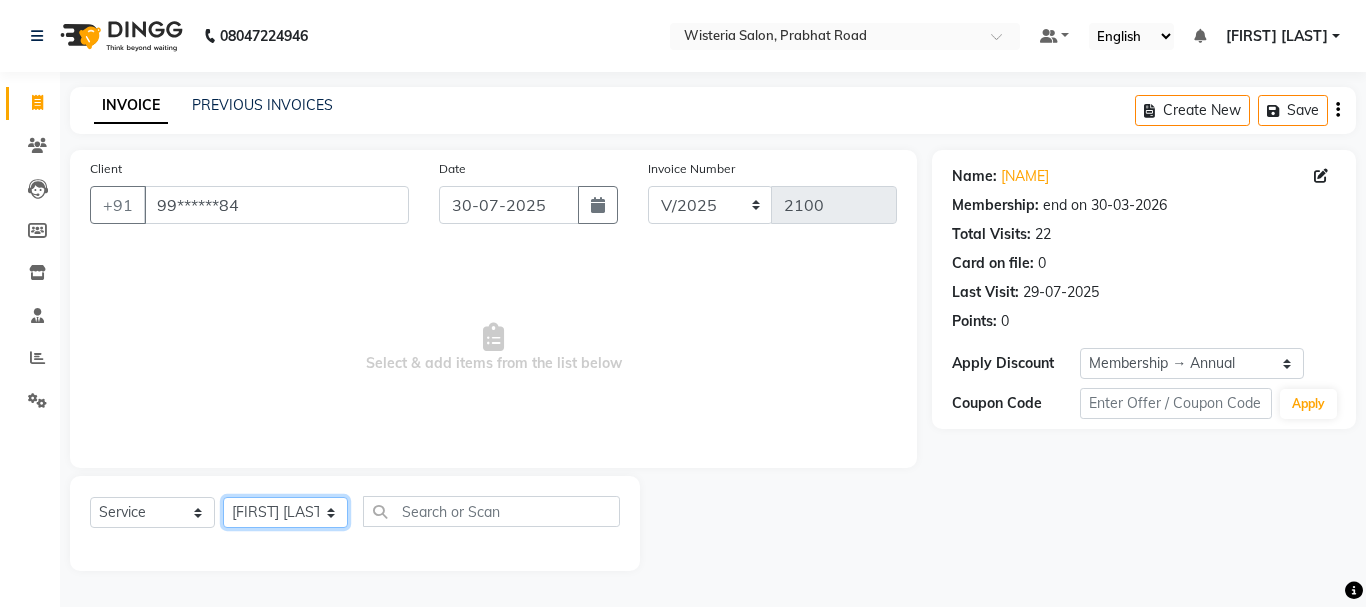click on "Select Stylist Bharti dipali Firdos Patel gaurav Kedar Sain lakpa Mansi more Mayuri Partner id Pratiksha satpute Radhika Jadhav Rahul Raju sushma Vaidehi Kale Vijaya Katurde Vinay" 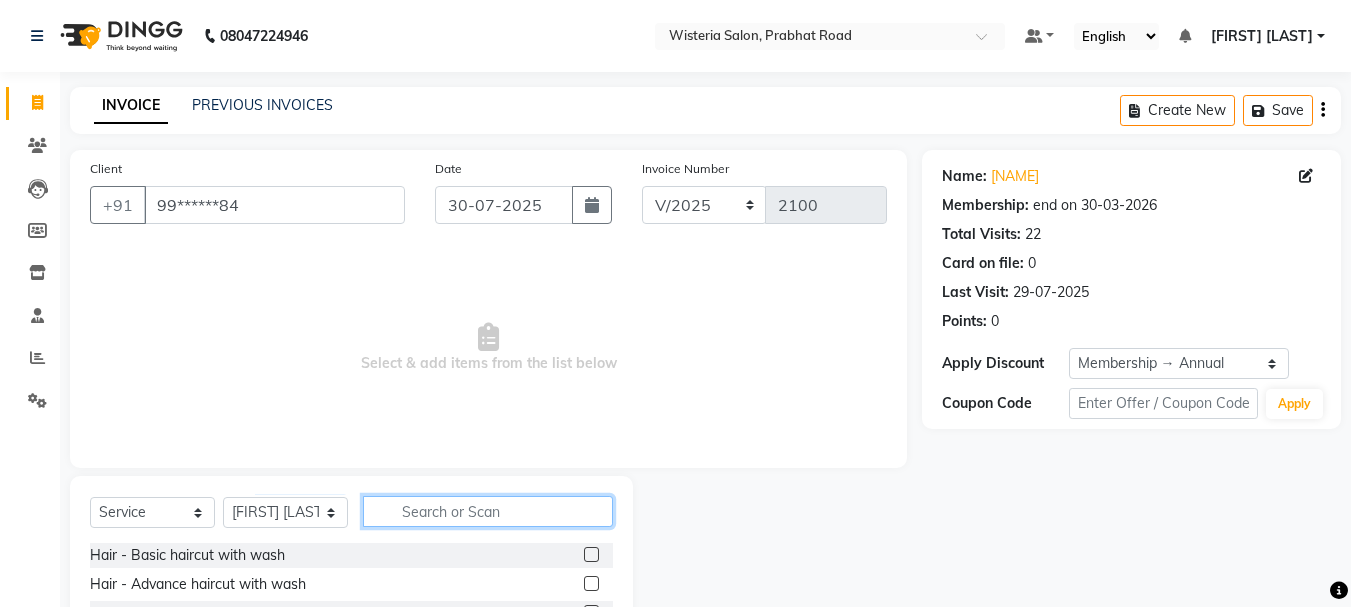 click 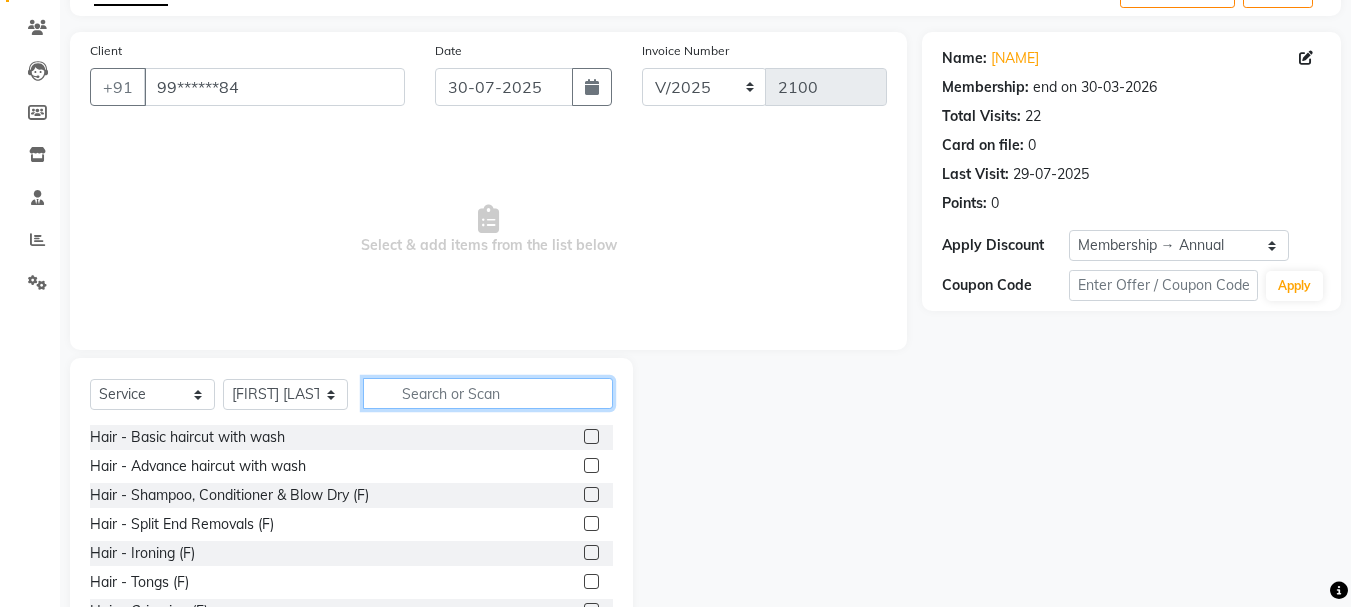 scroll, scrollTop: 123, scrollLeft: 0, axis: vertical 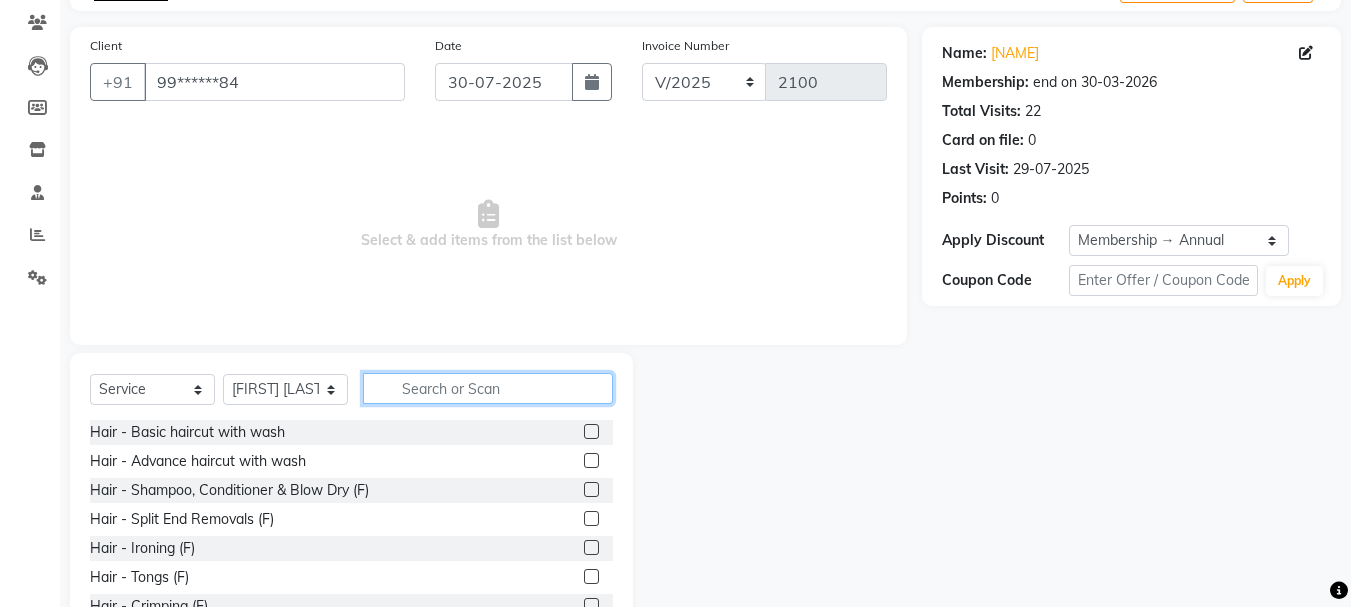 click 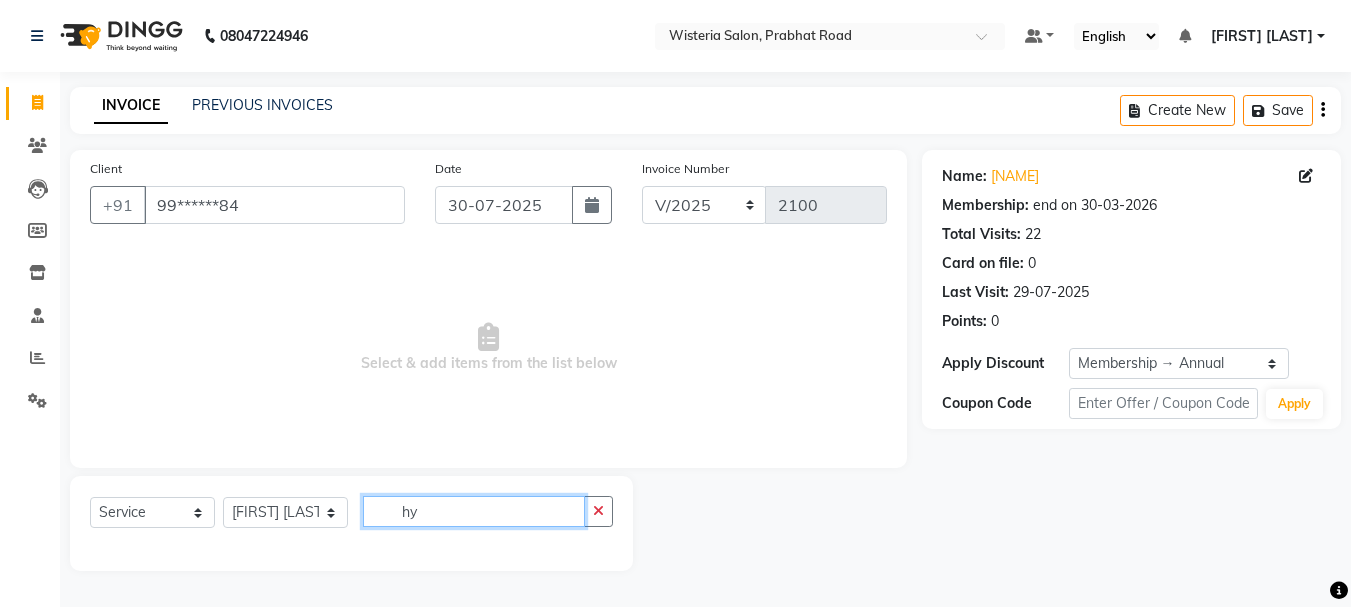 scroll, scrollTop: 0, scrollLeft: 0, axis: both 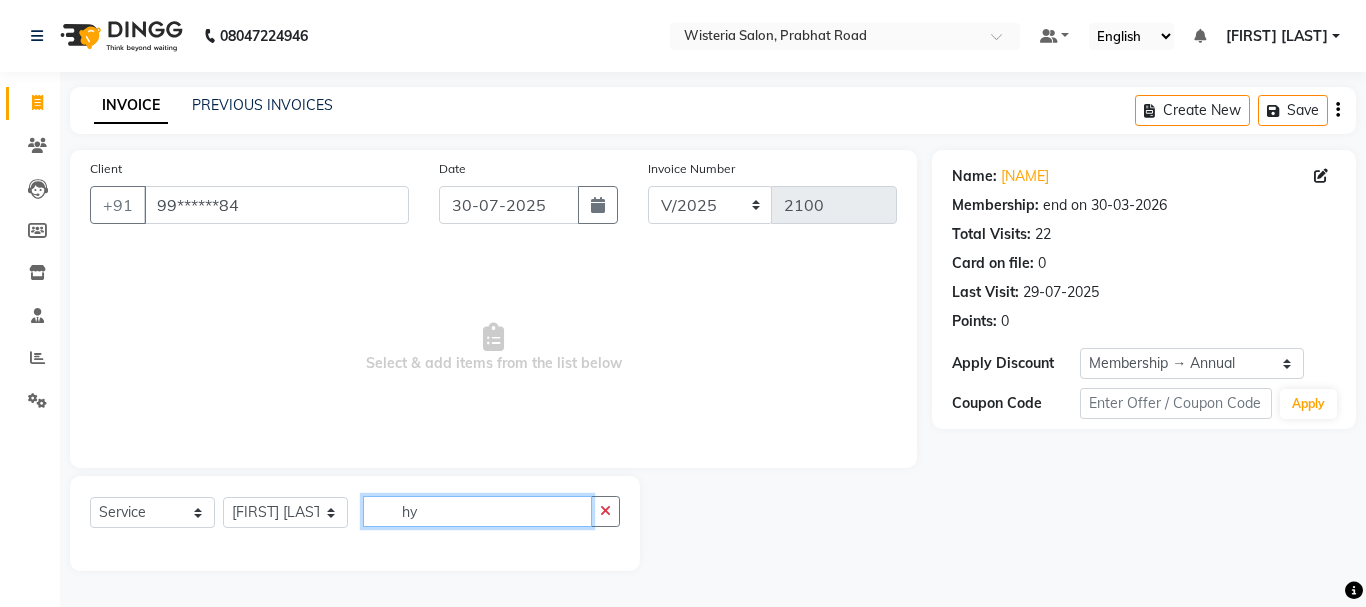 type on "h" 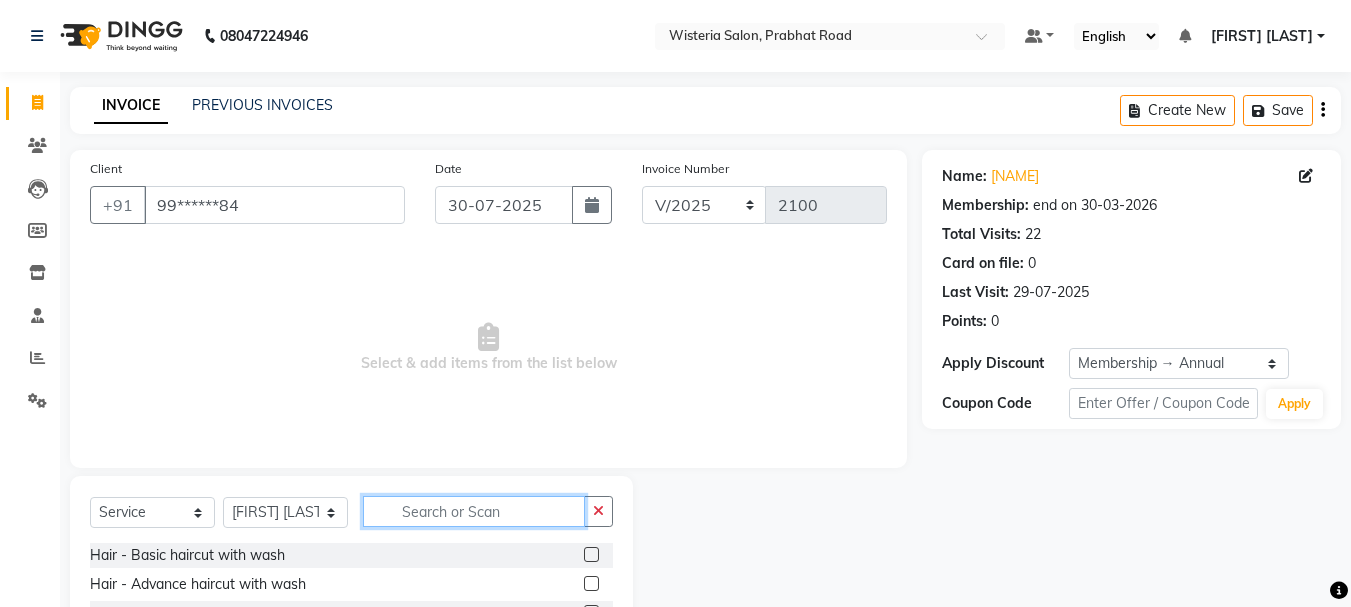 type on "o" 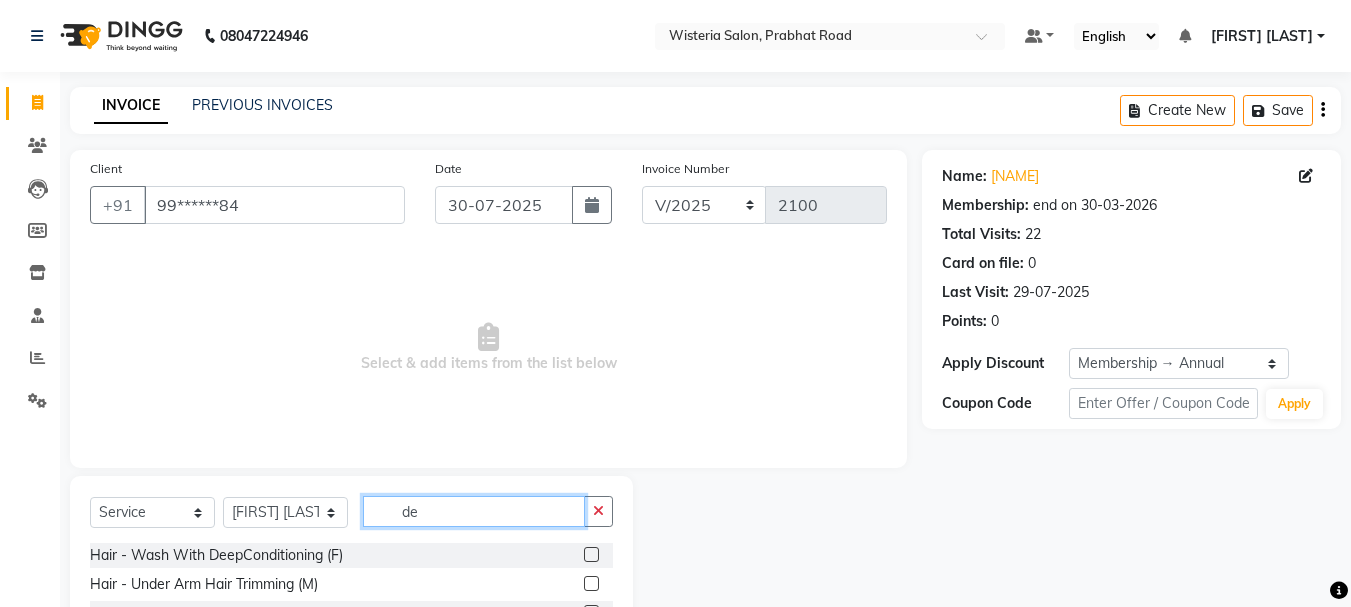 type on "d" 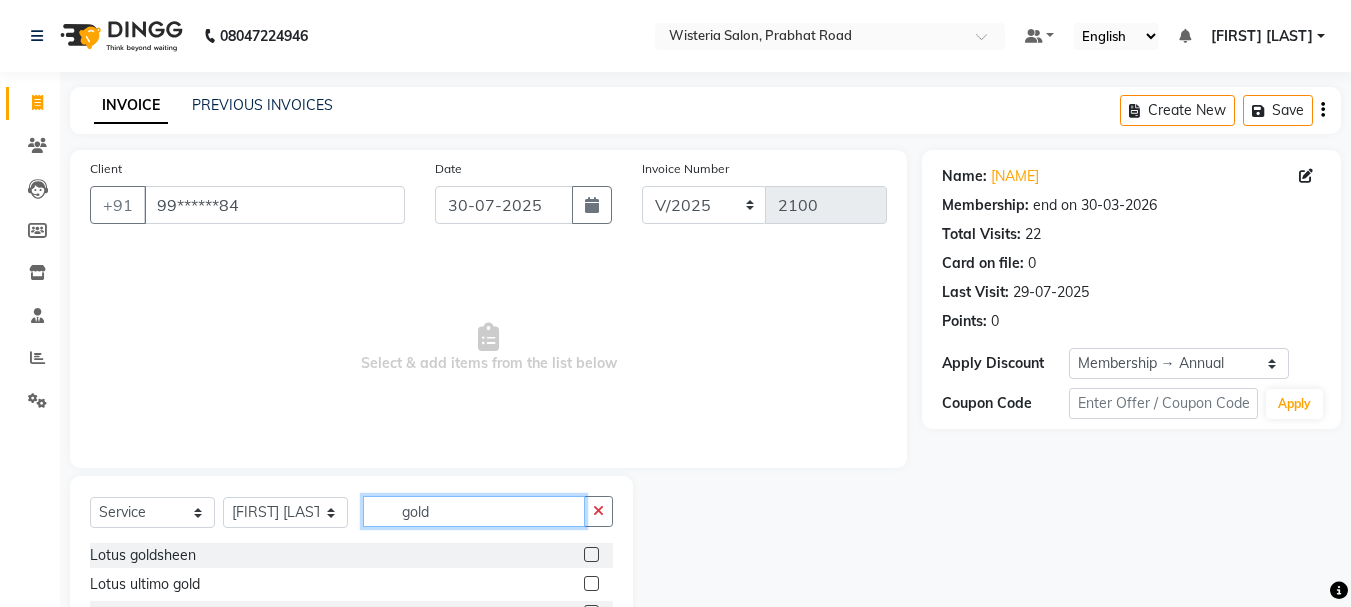 type on "gold" 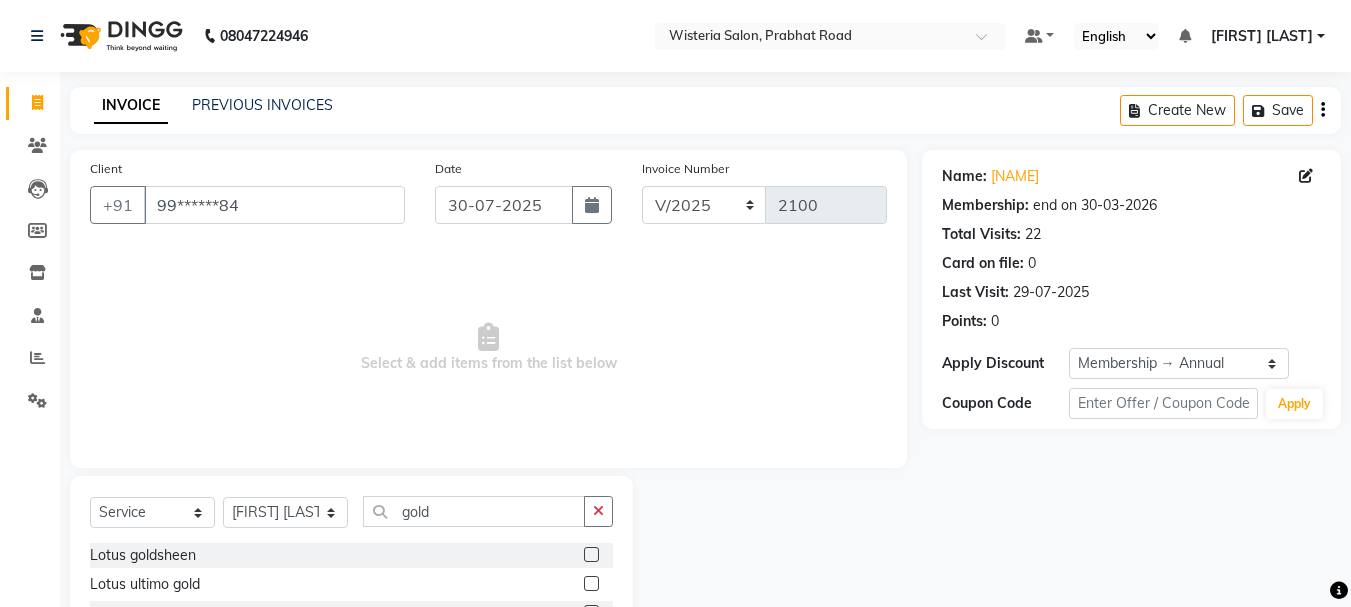 click 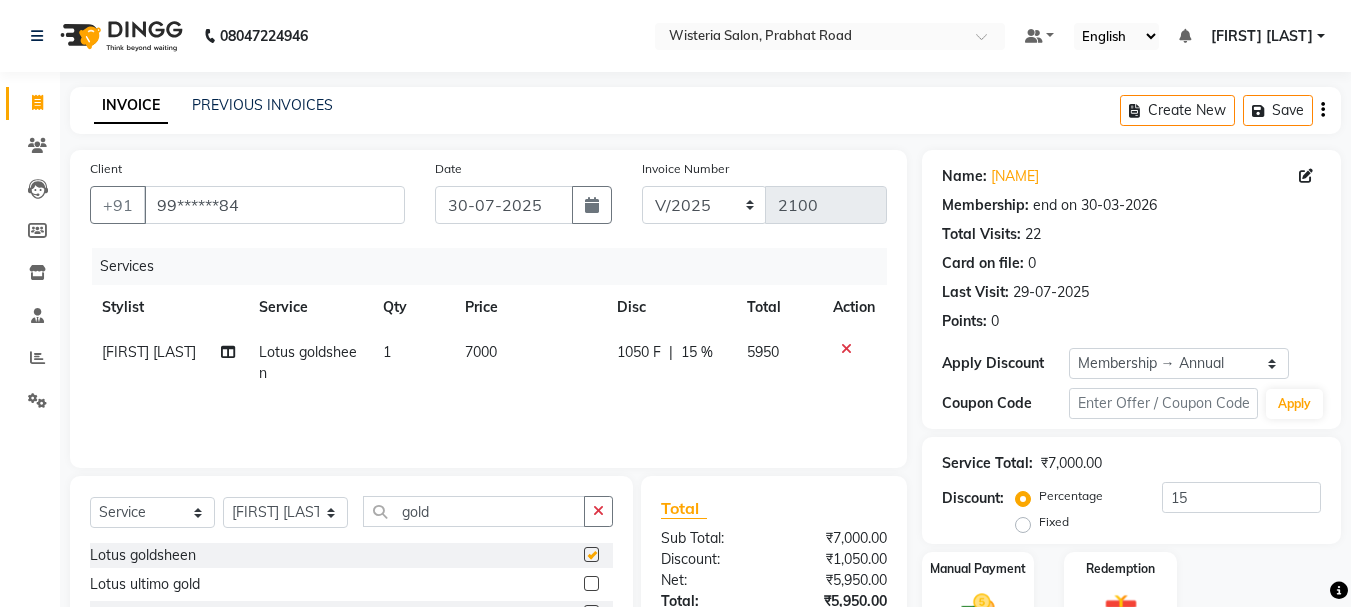 checkbox on "false" 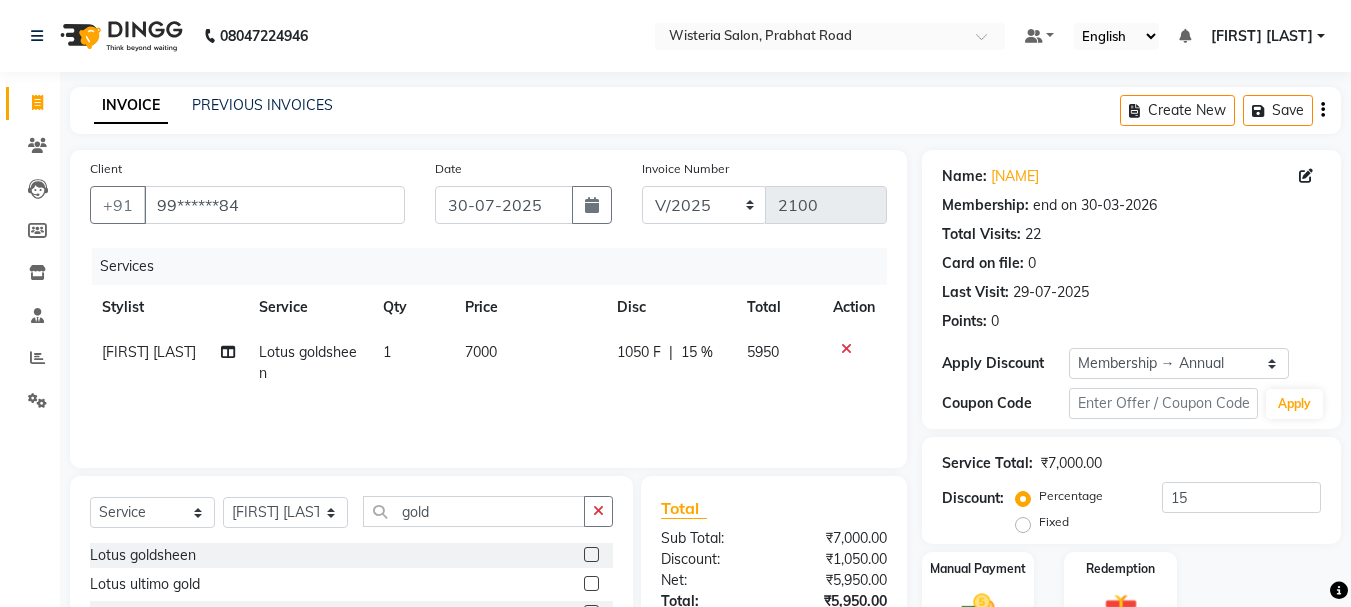 click 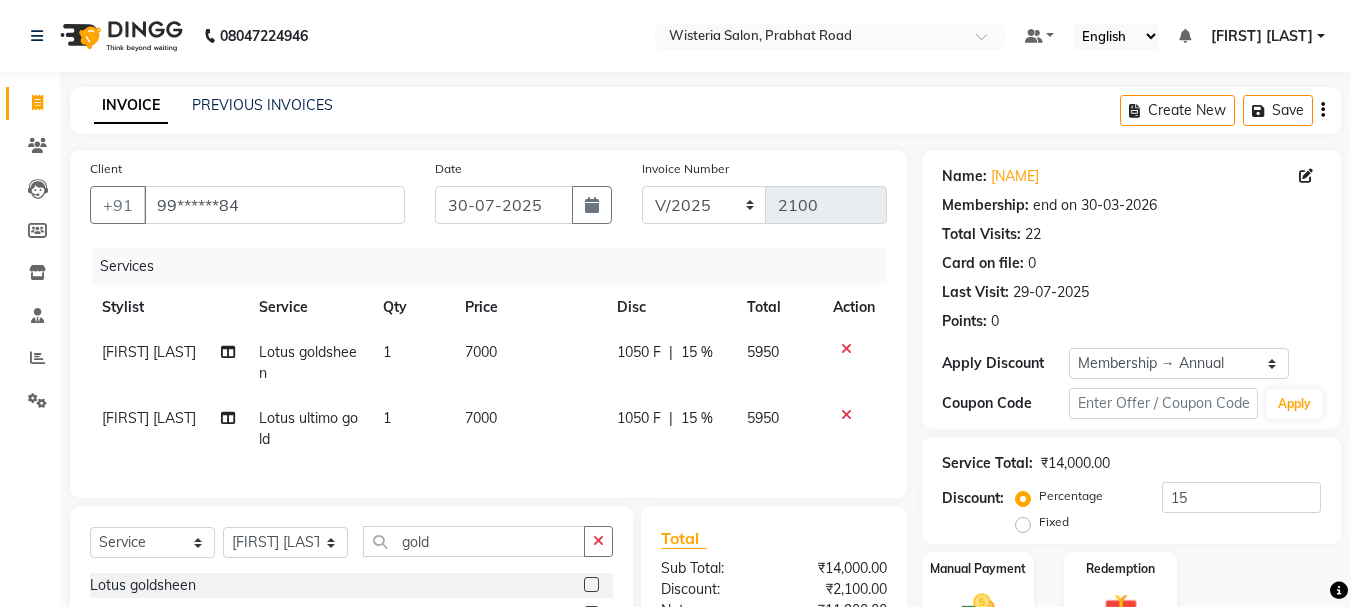 checkbox on "false" 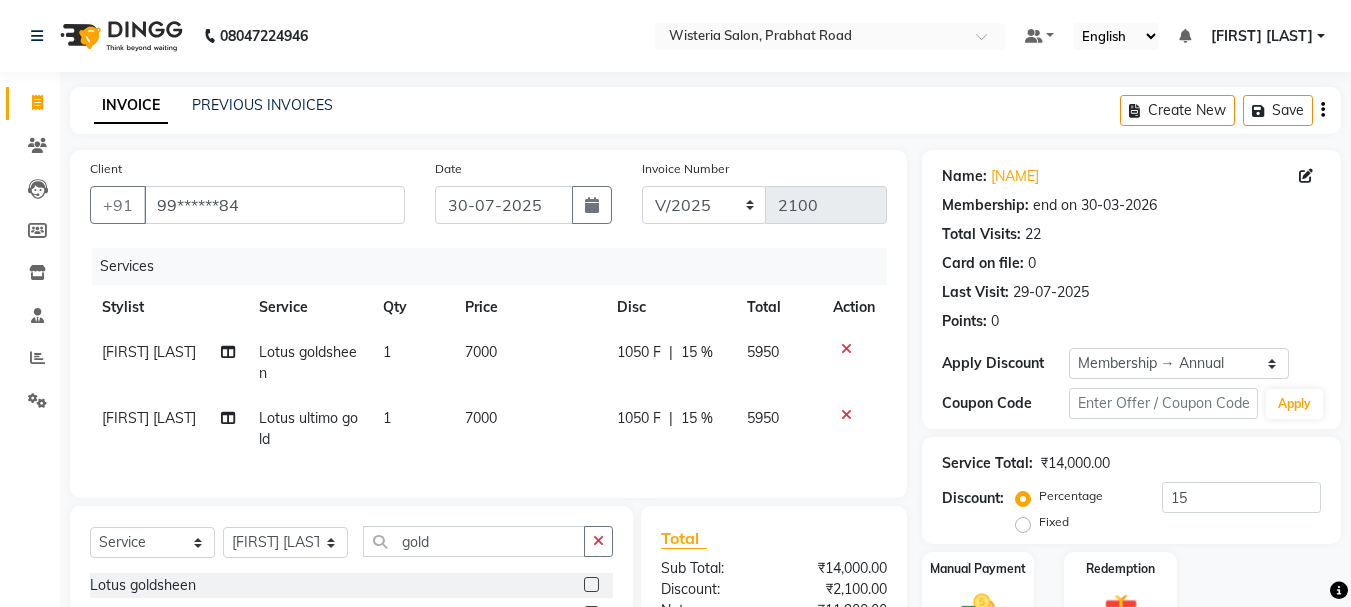 click 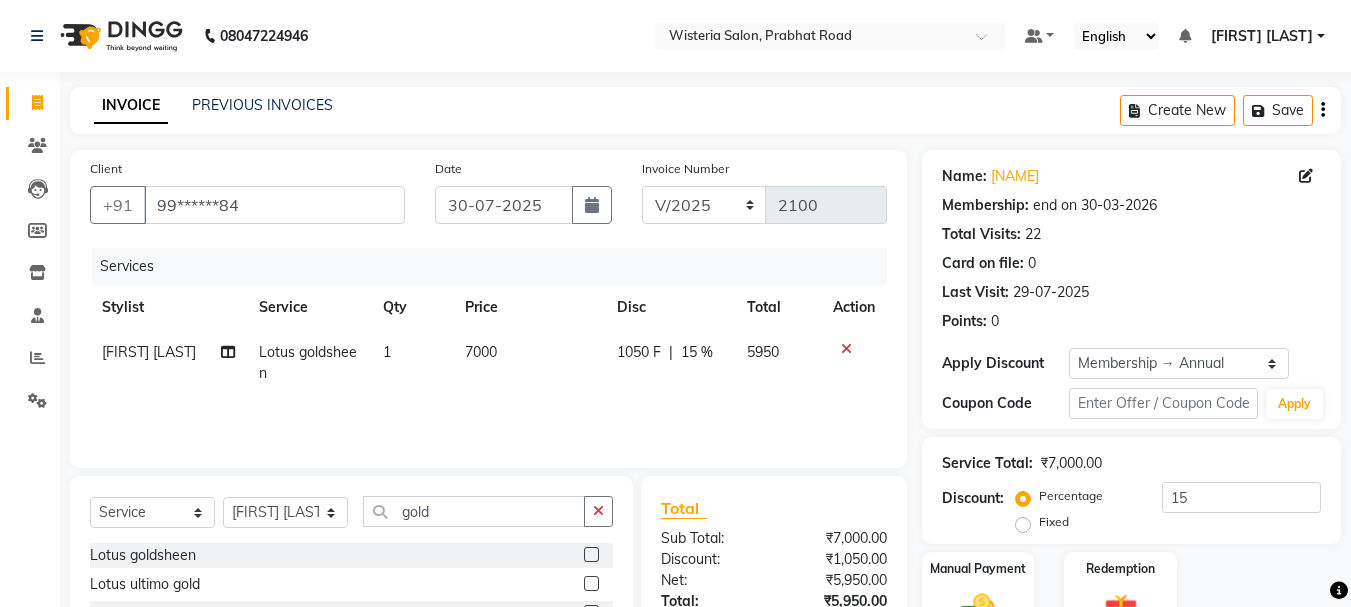 click on "7000" 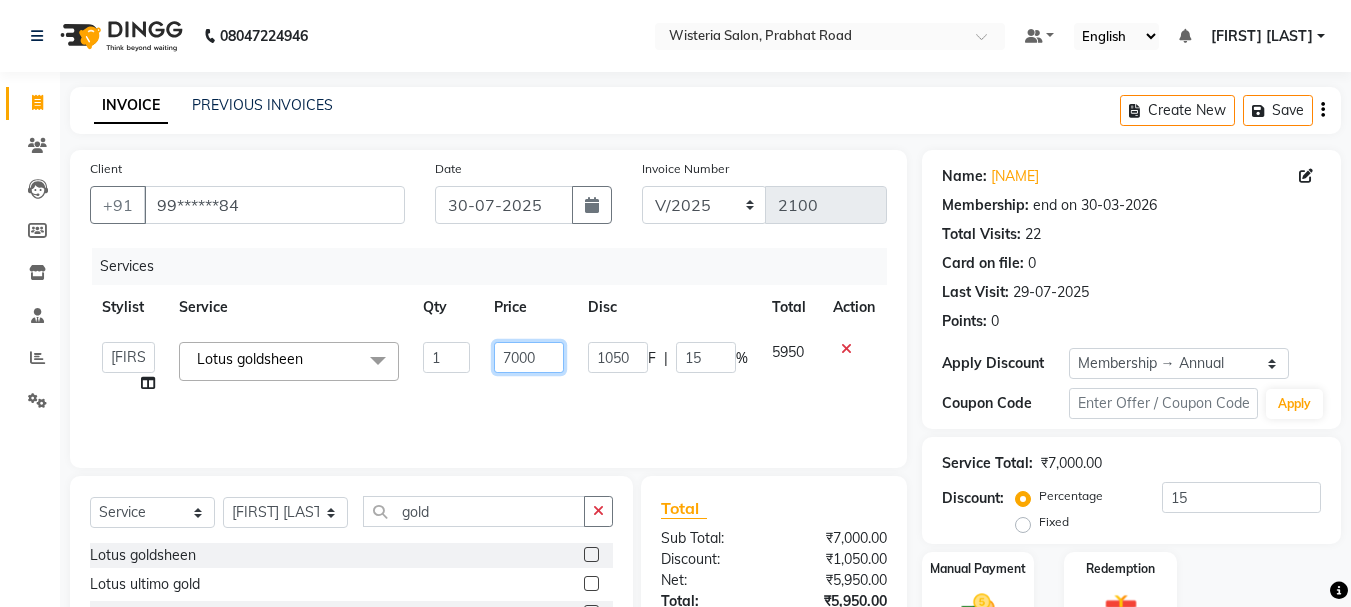 click on "7000" 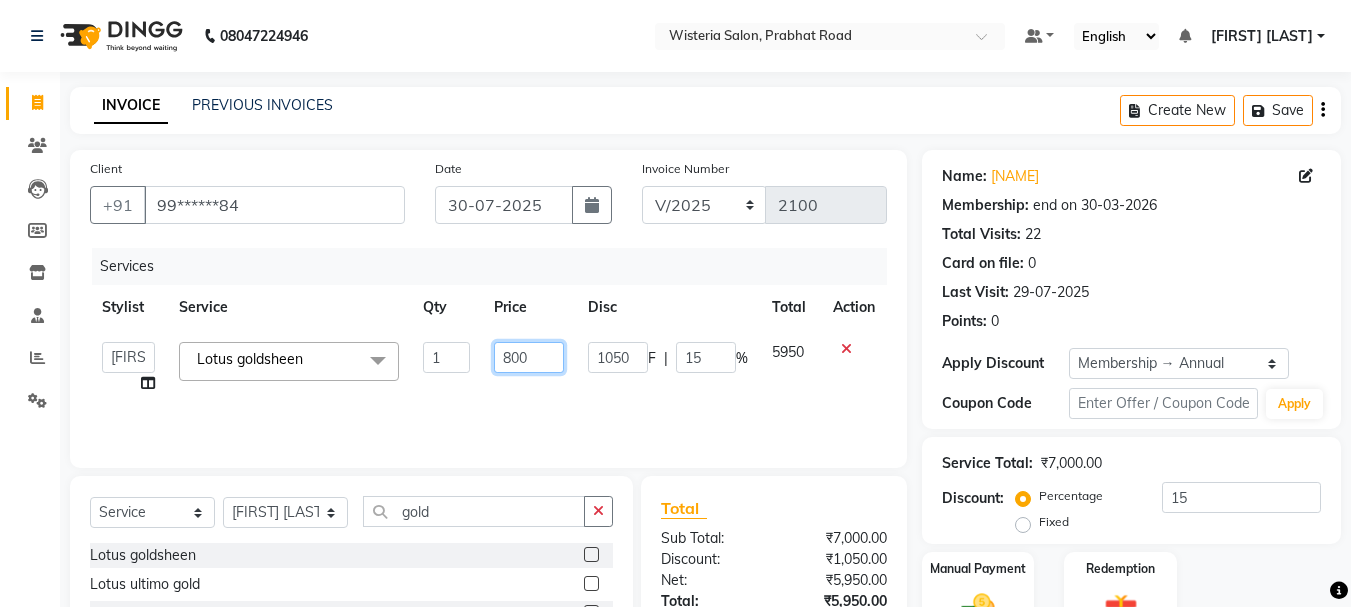 type on "8400" 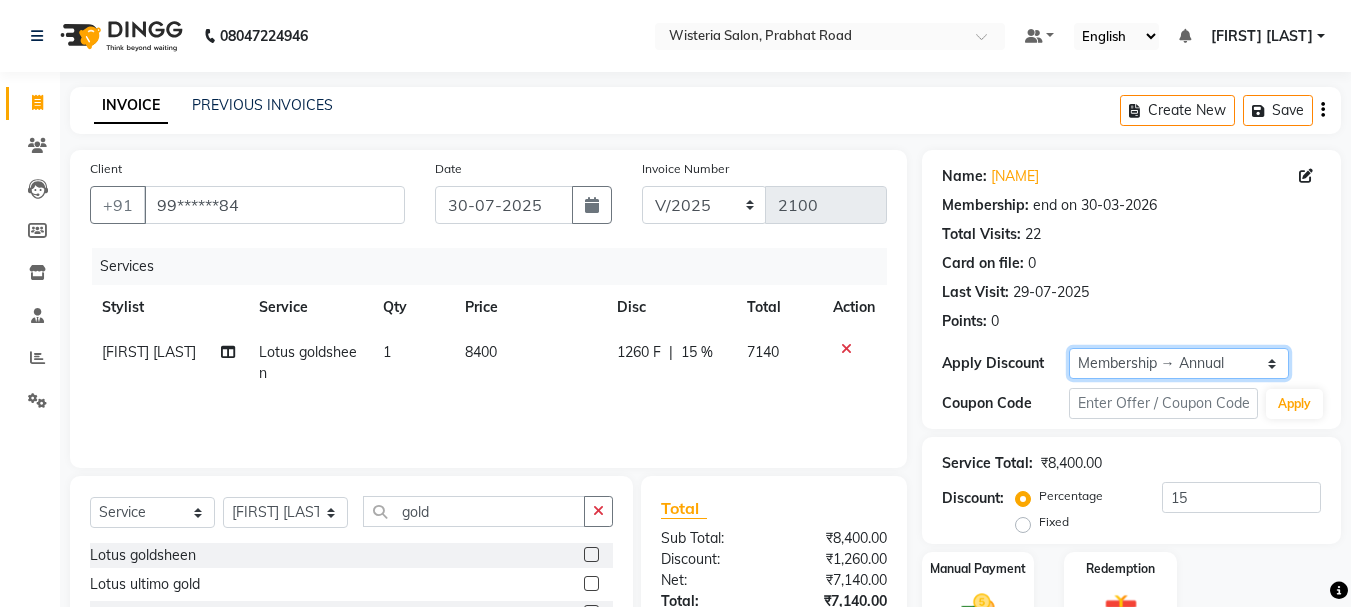 click on "Select Membership → Annual  Membership → Annual" 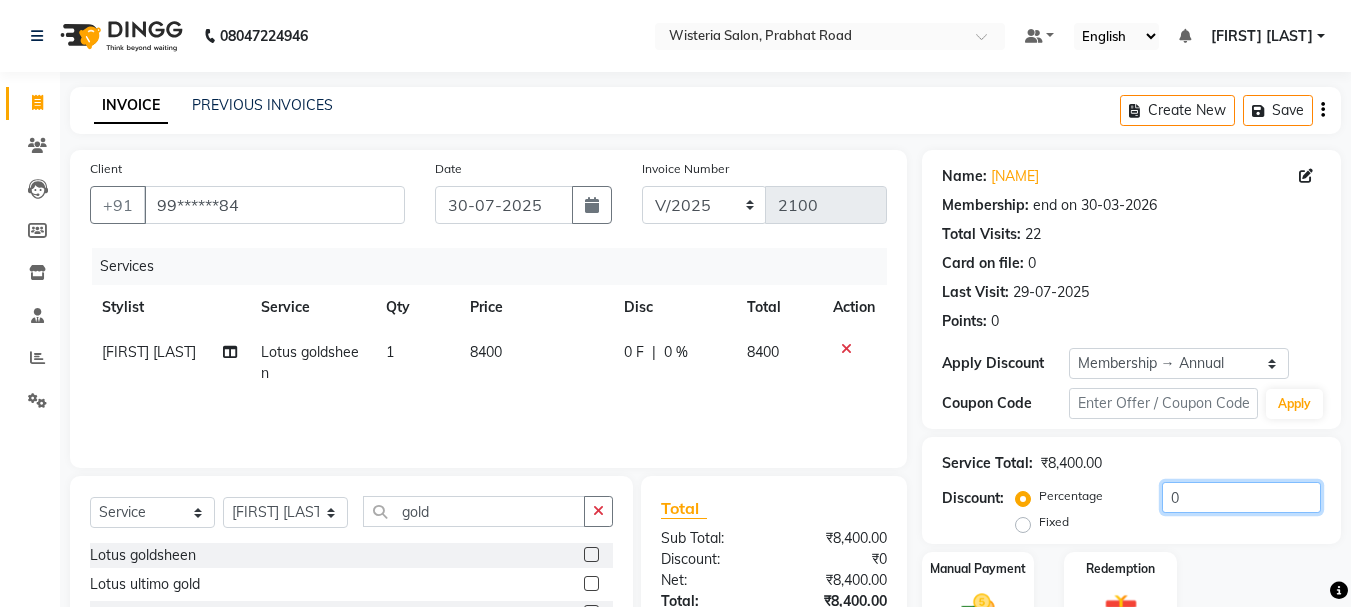 click on "0" 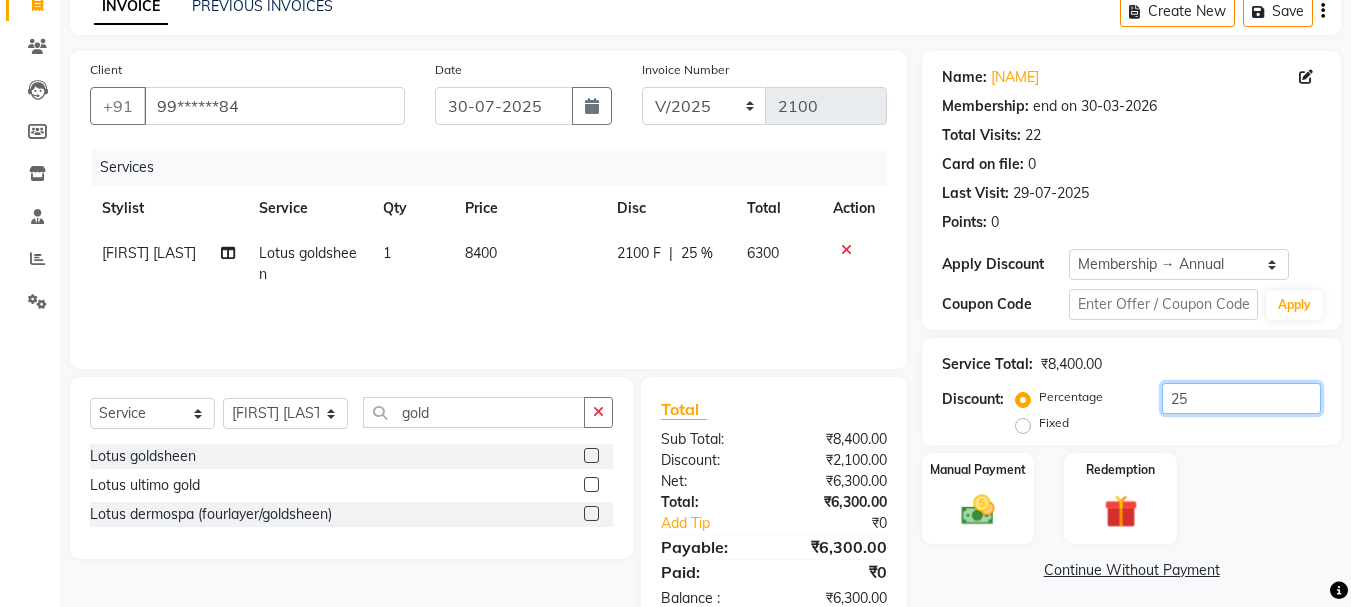 scroll, scrollTop: 151, scrollLeft: 0, axis: vertical 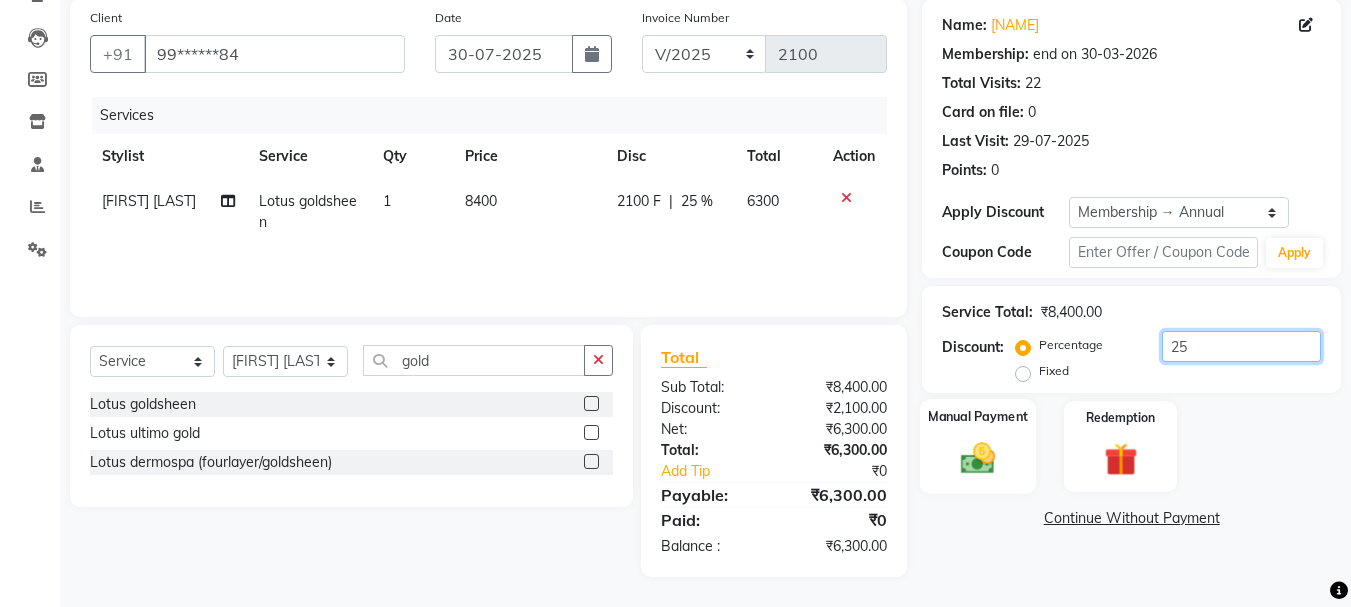 type on "25" 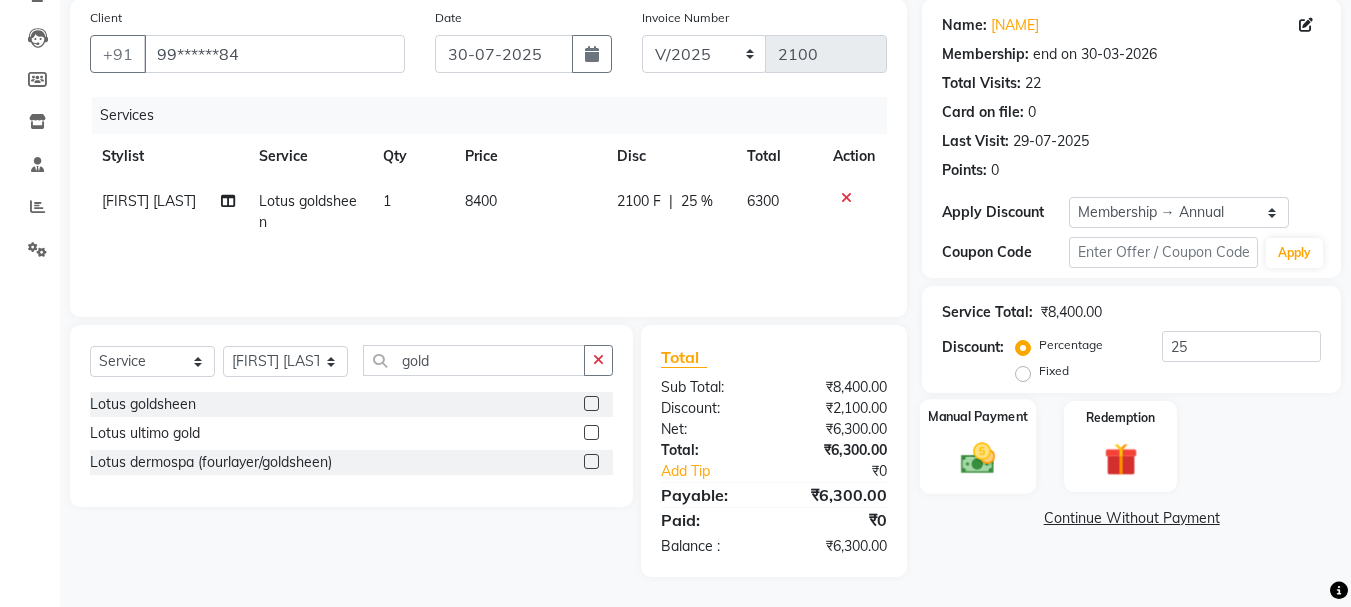 click 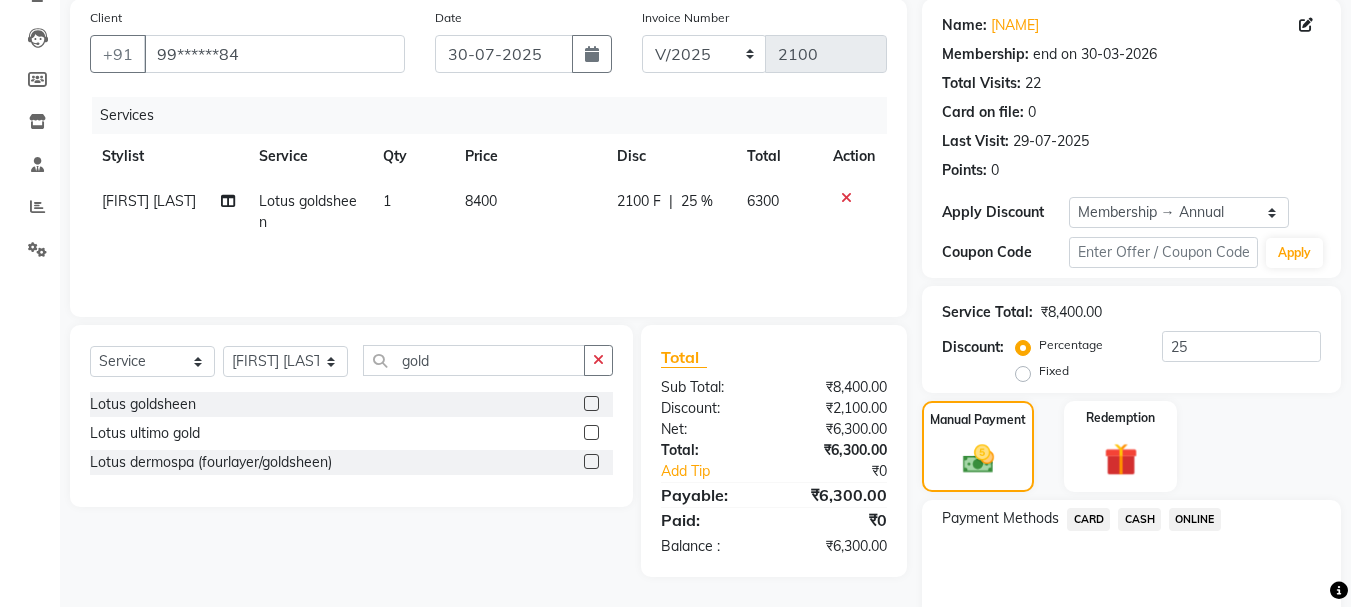 click on "CASH" 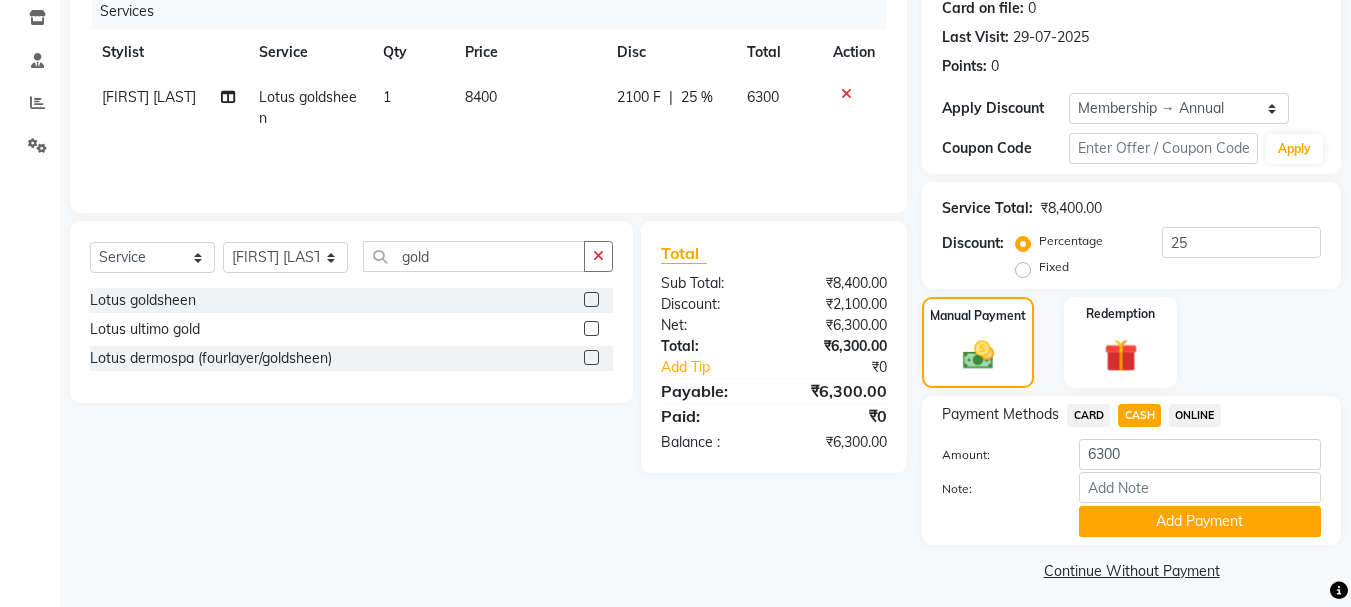 scroll, scrollTop: 264, scrollLeft: 0, axis: vertical 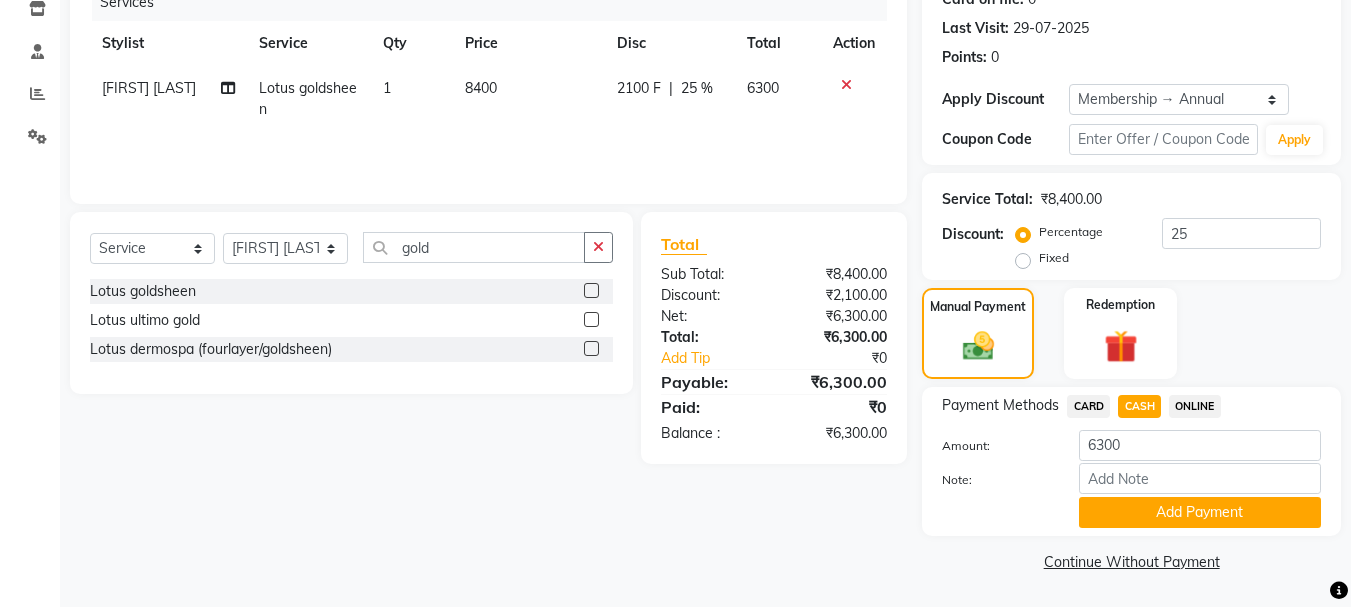 click on "Payment Methods CARD CASH ONLINE Amount: 6300 Note: Add Payment" 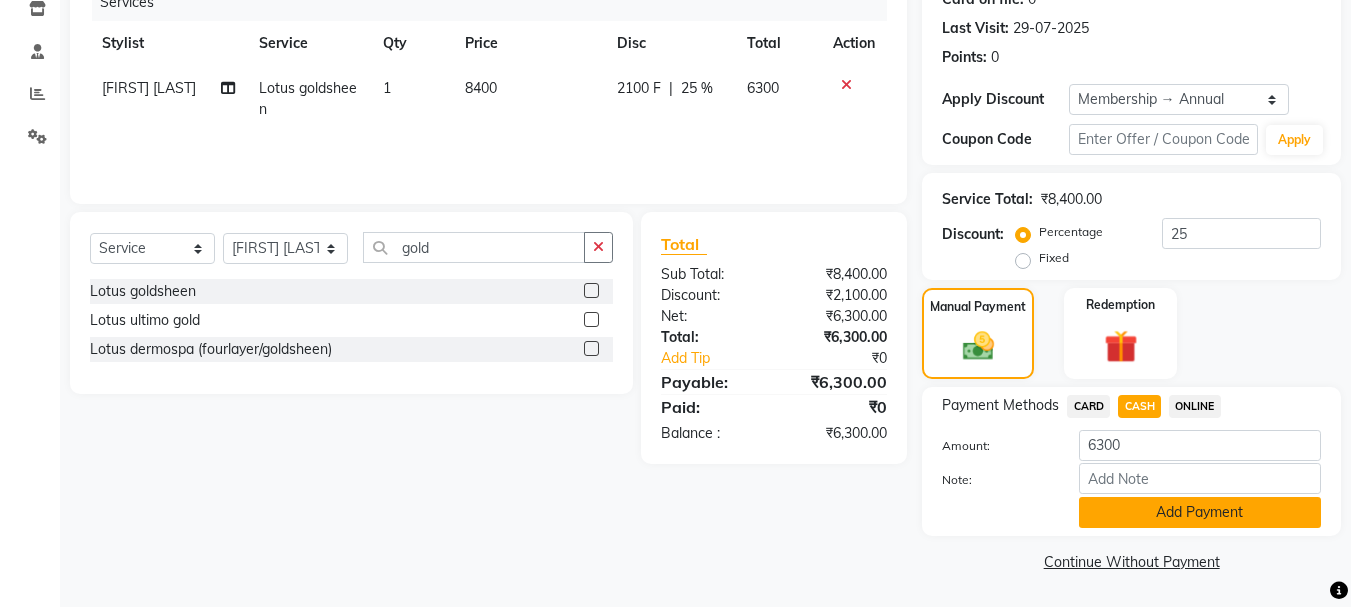 click on "Add Payment" 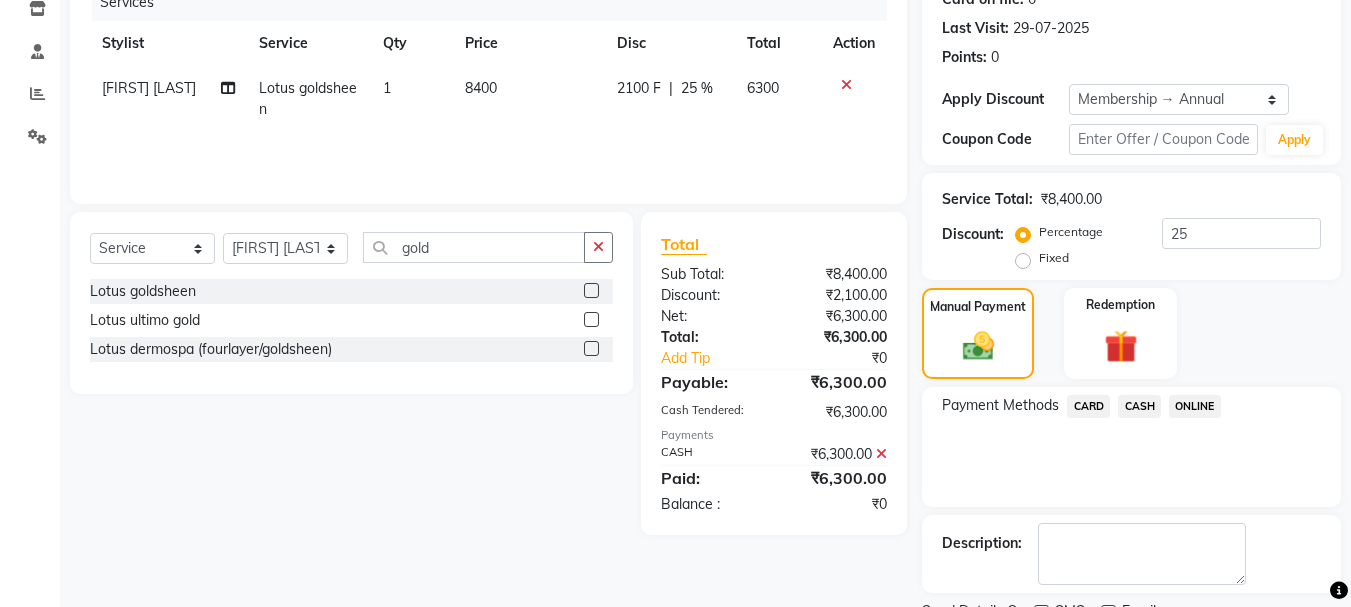 scroll, scrollTop: 348, scrollLeft: 0, axis: vertical 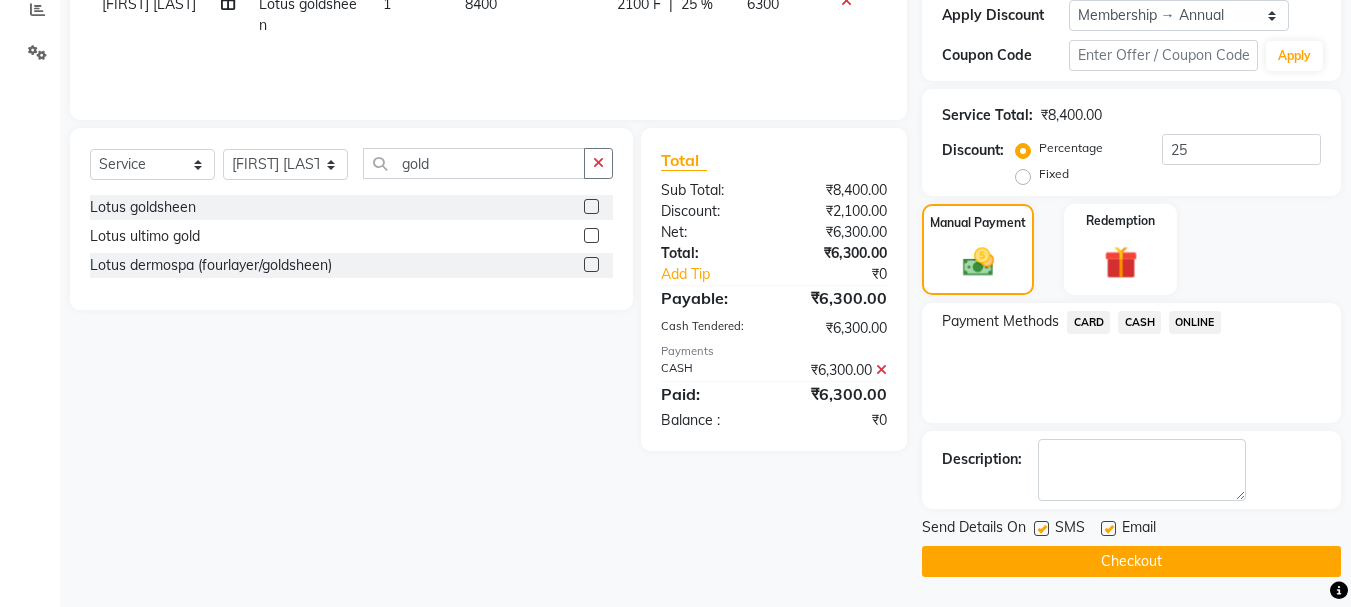 click on "Checkout" 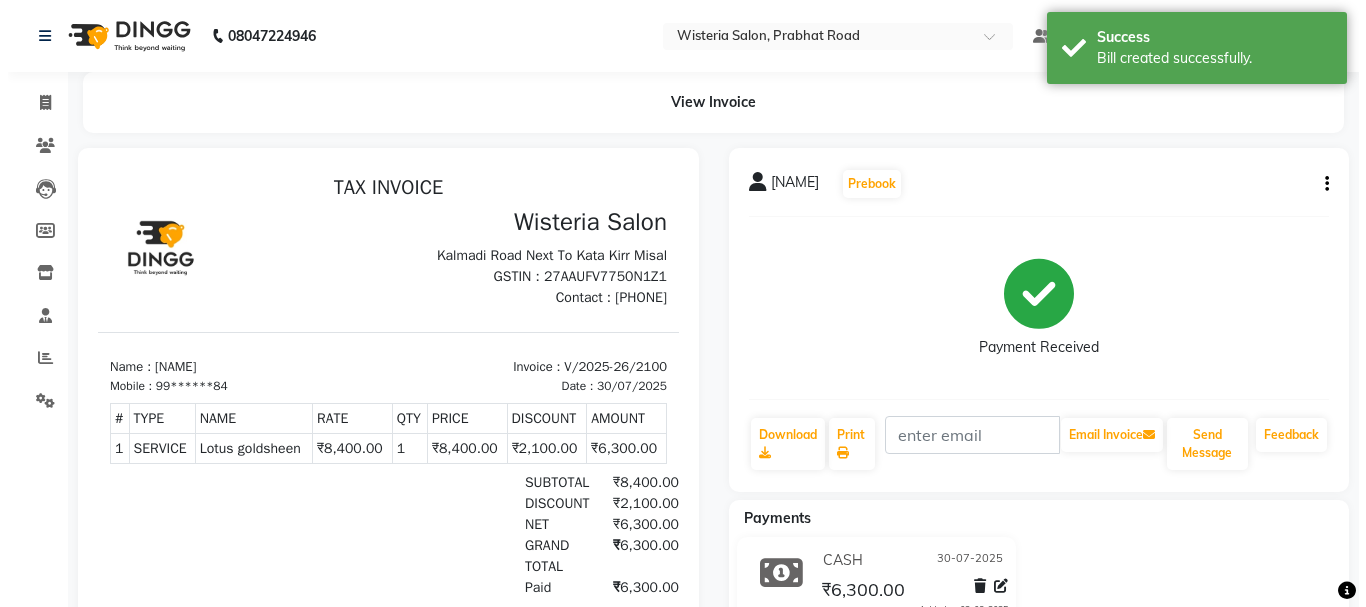 scroll, scrollTop: 0, scrollLeft: 0, axis: both 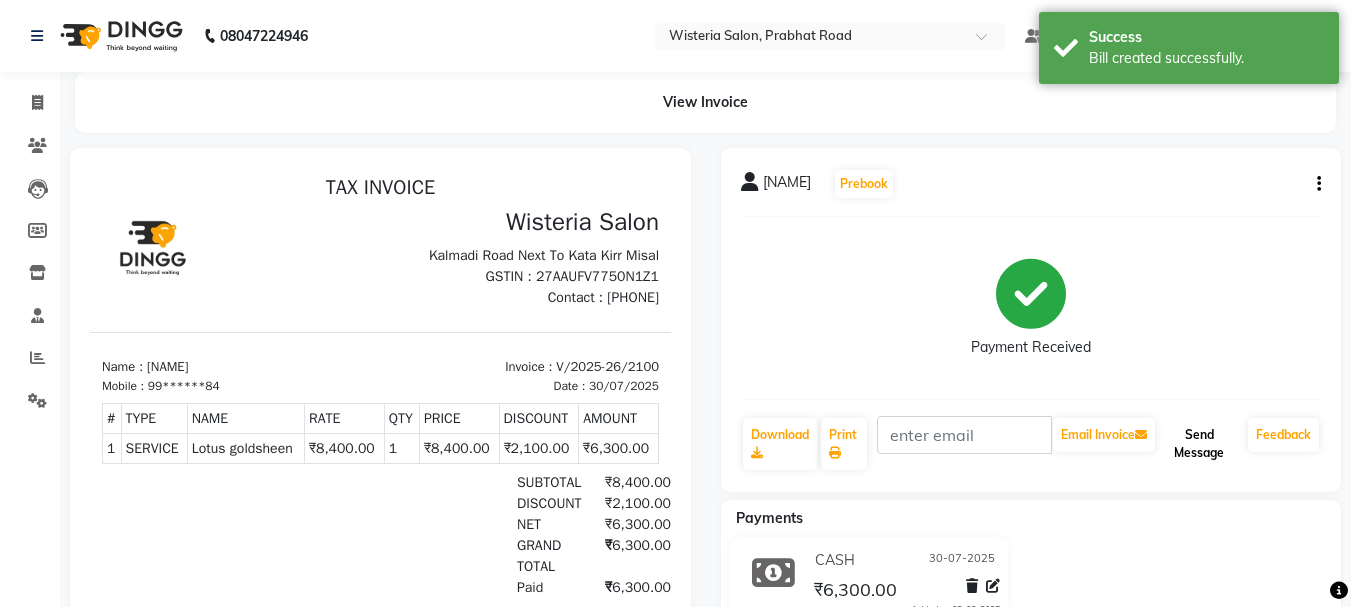click on "Send Message" 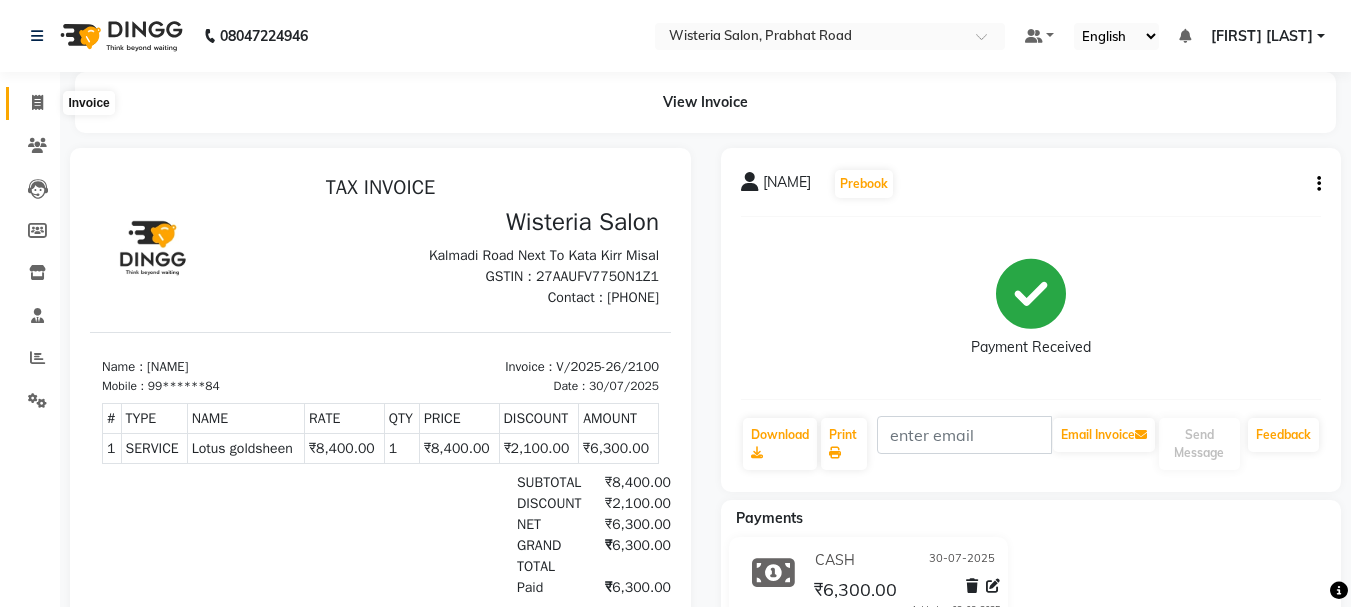 click 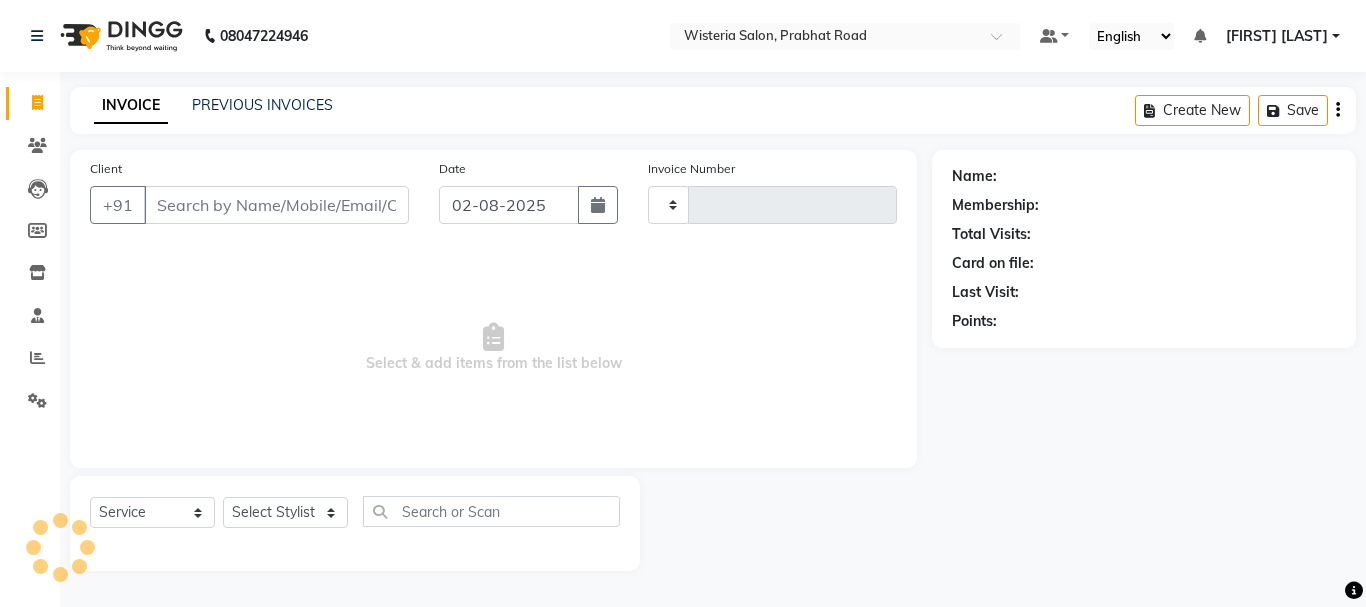 type on "2101" 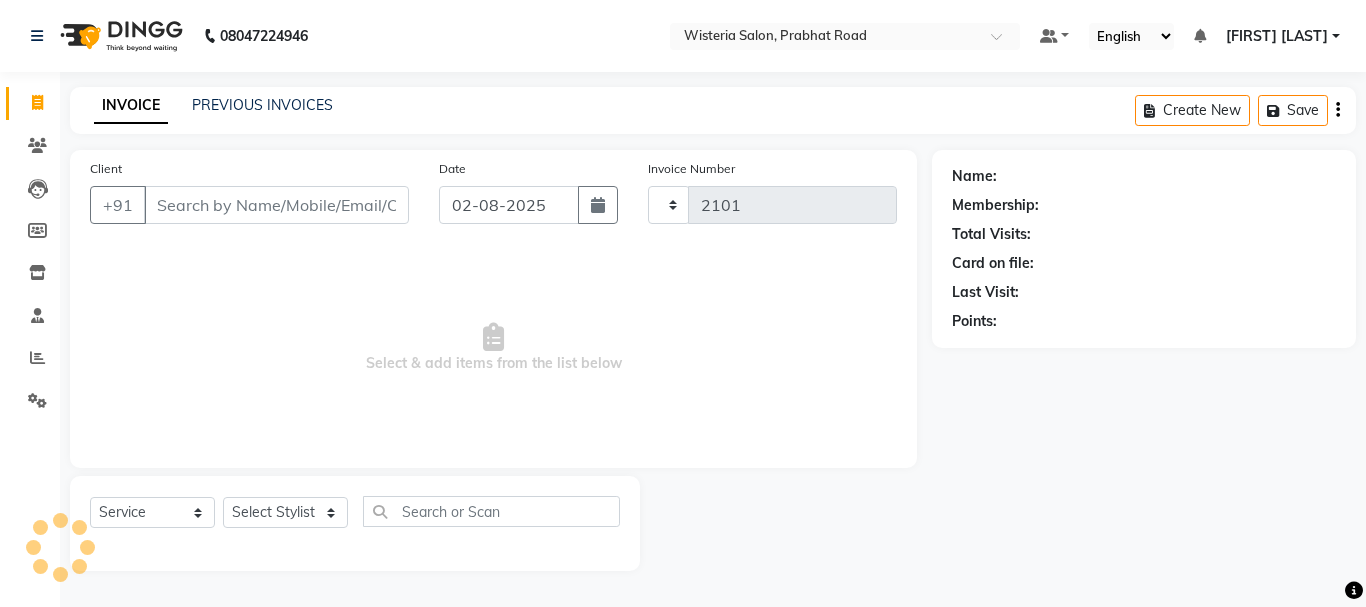 select on "911" 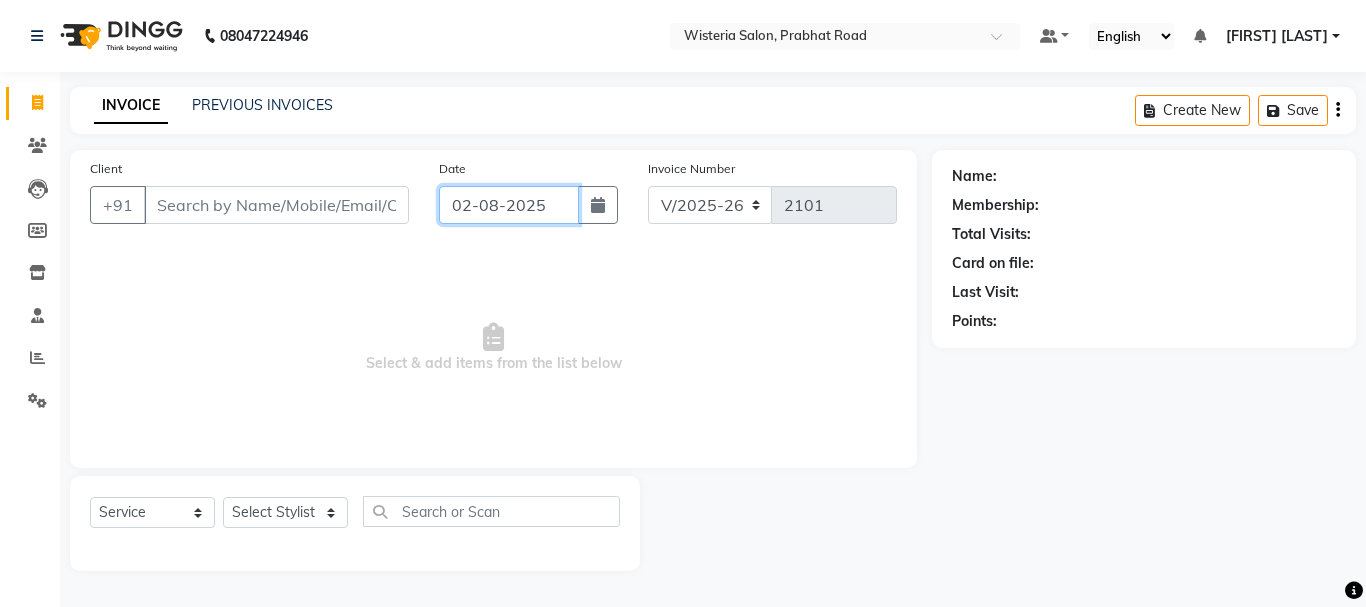 click on "02-08-2025" 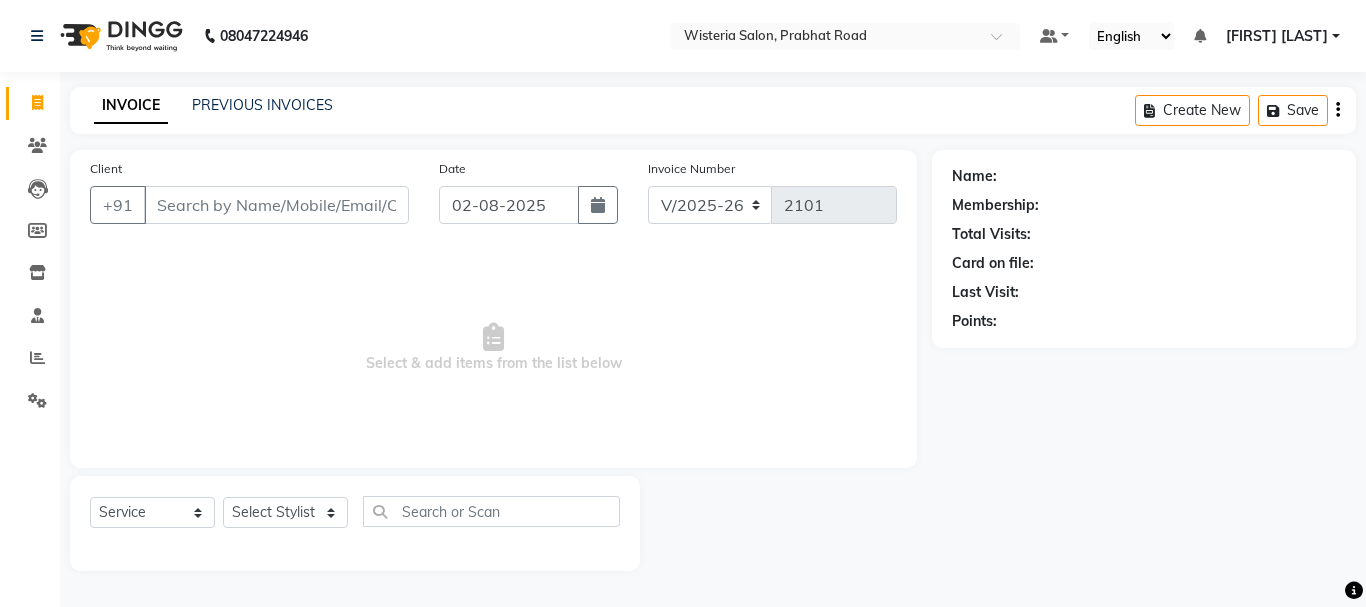 select on "8" 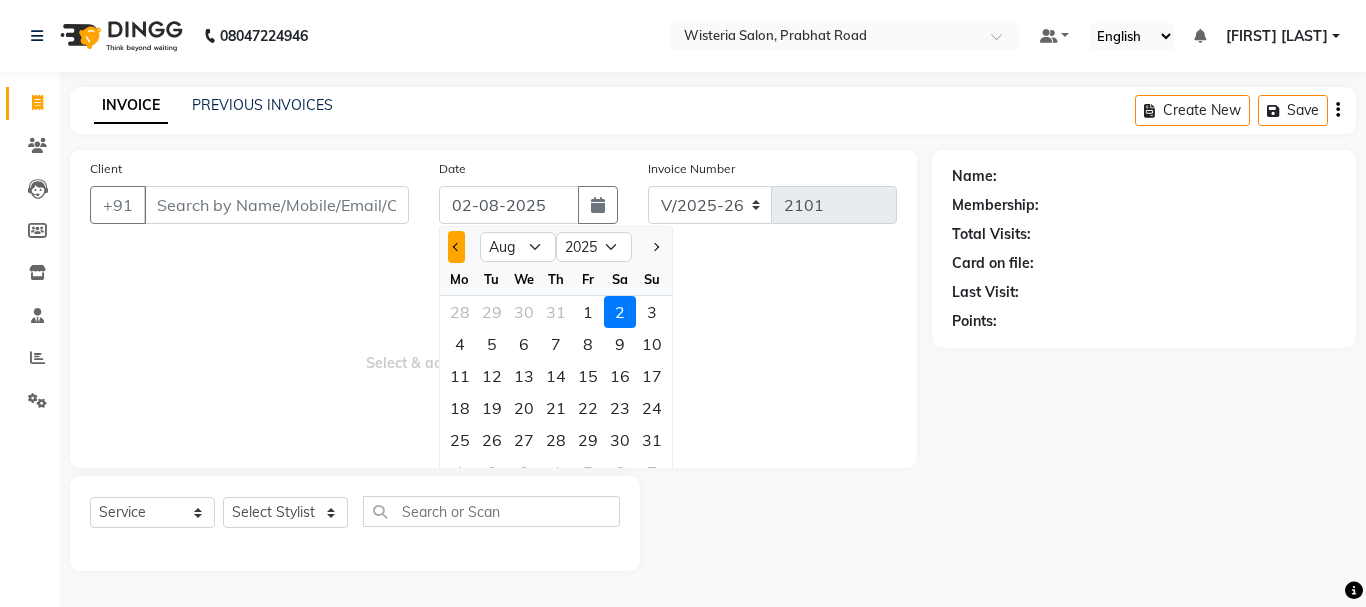 click 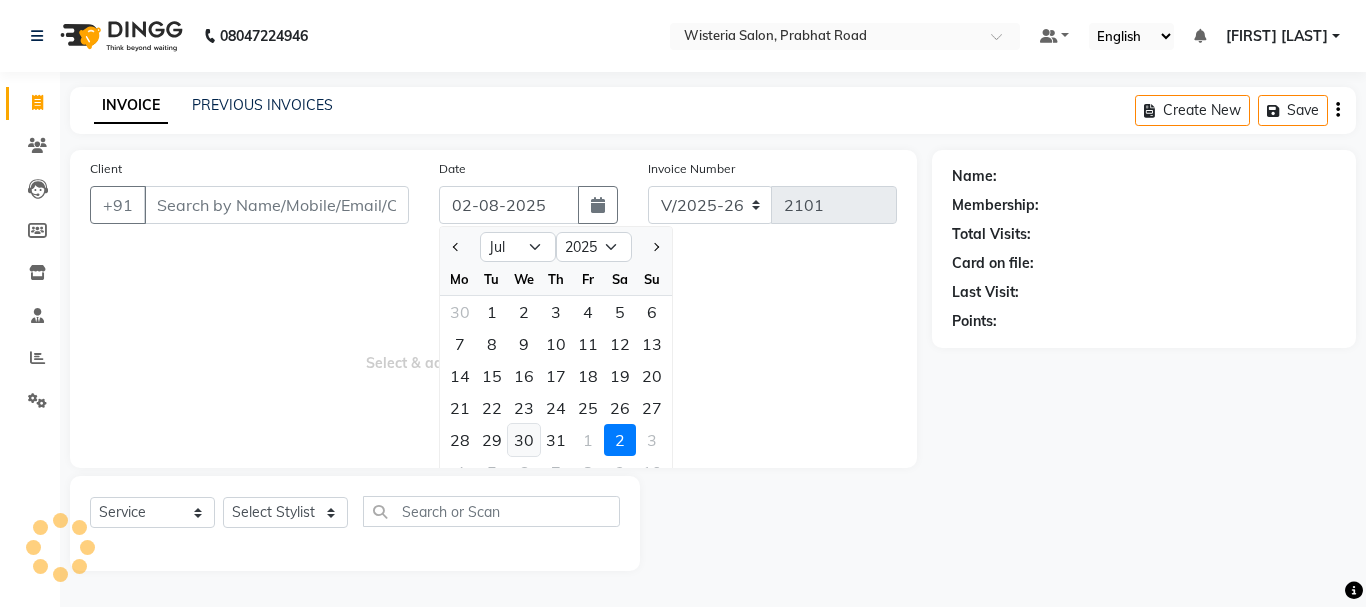 click on "30" 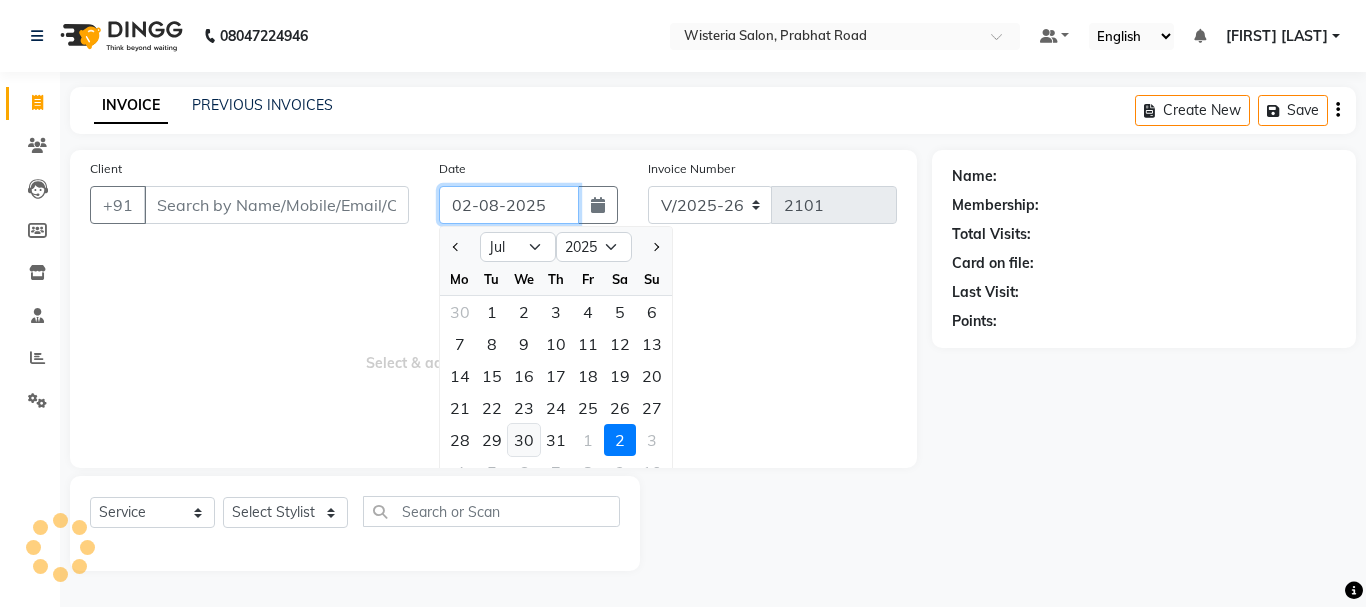 type on "30-07-2025" 